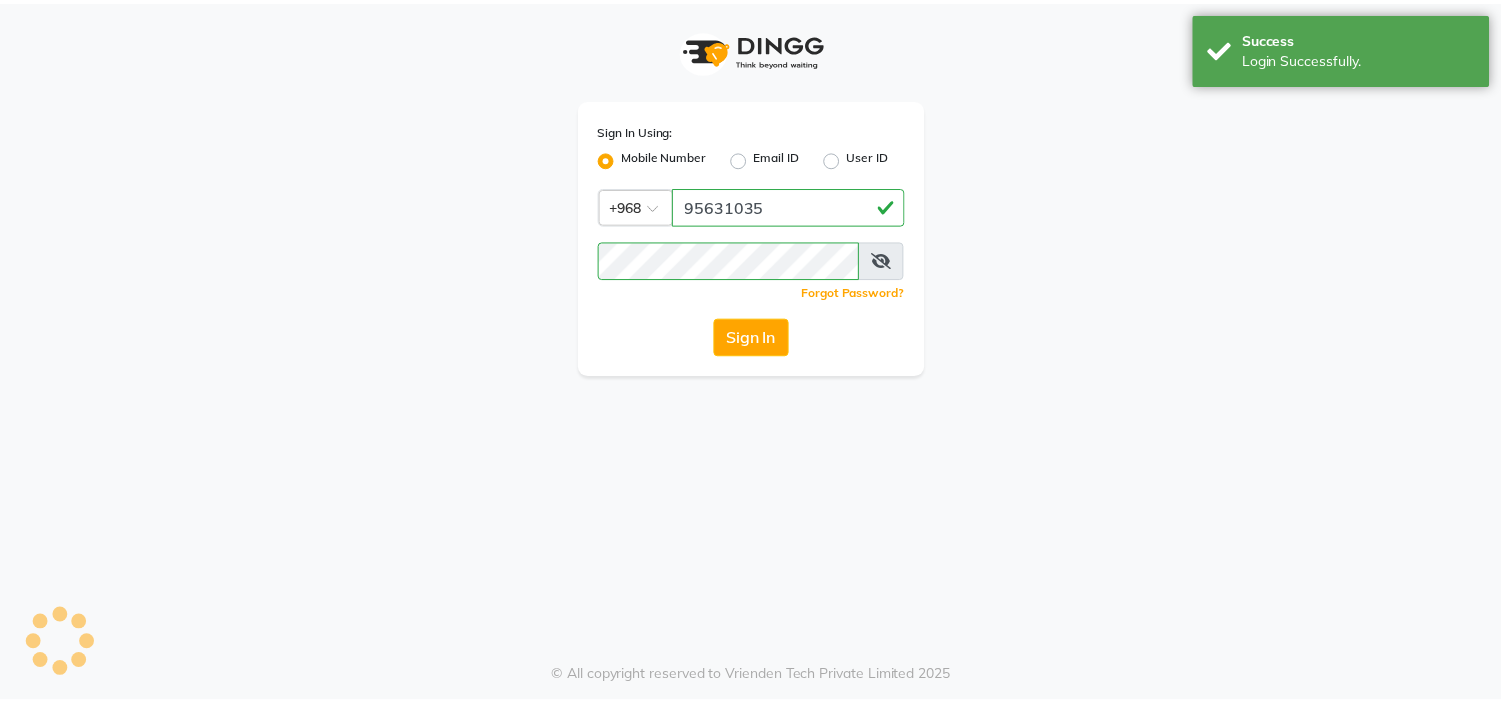 scroll, scrollTop: 0, scrollLeft: 0, axis: both 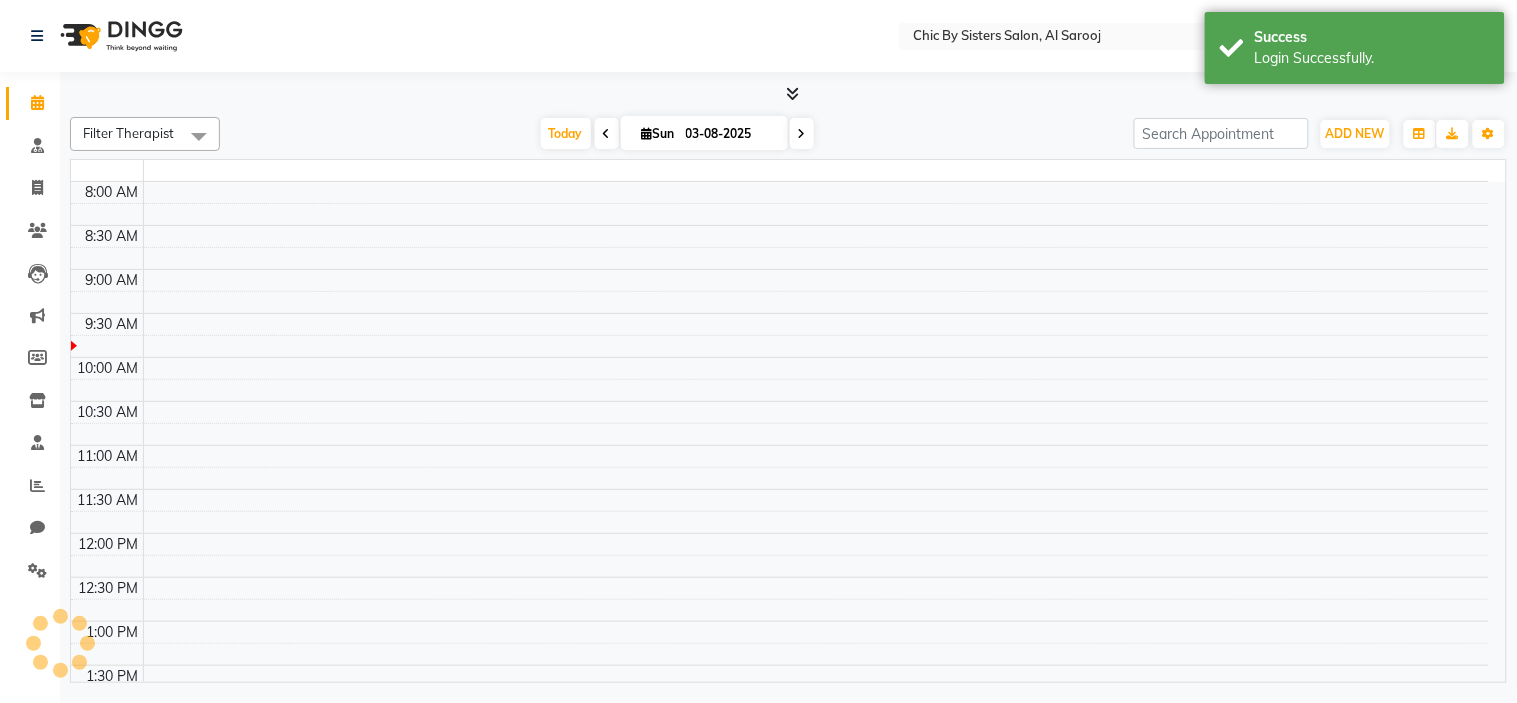 select on "en" 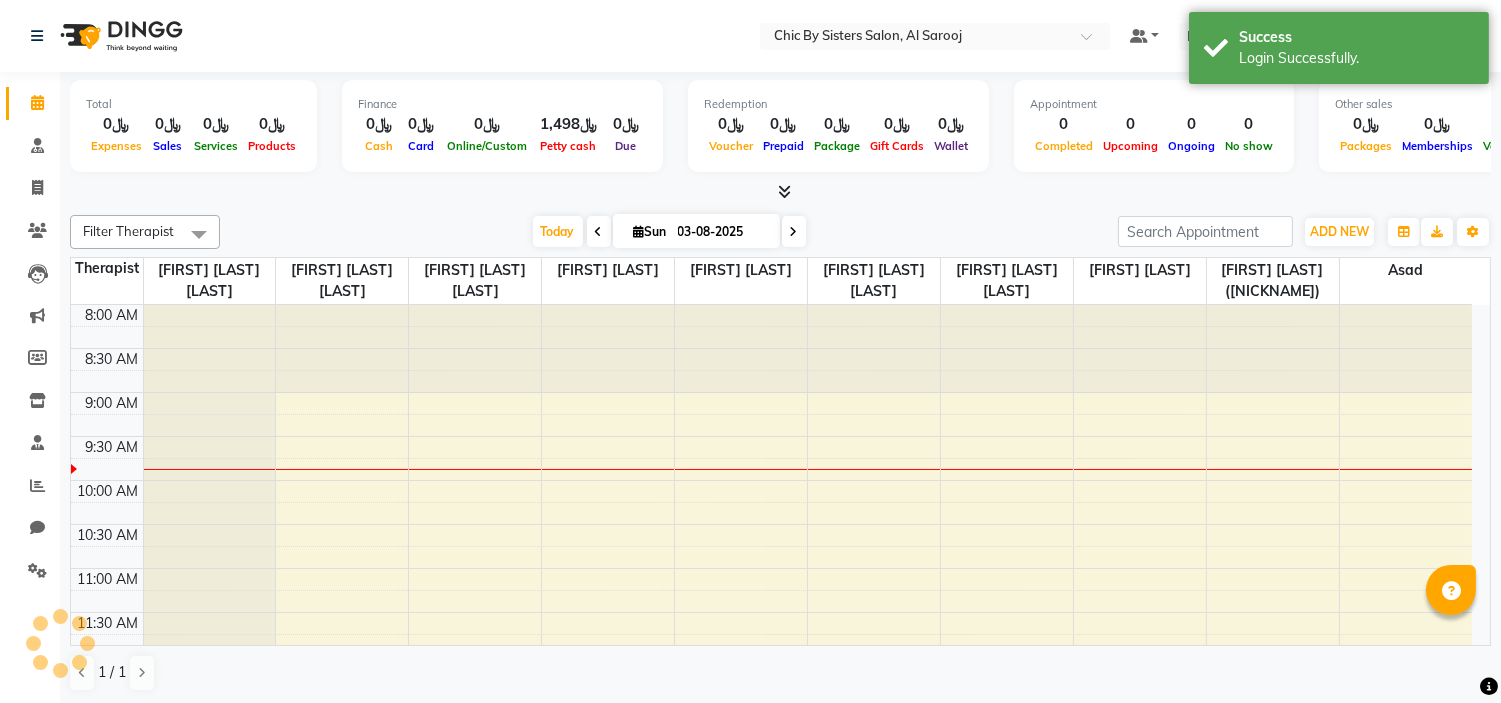 scroll, scrollTop: 0, scrollLeft: 0, axis: both 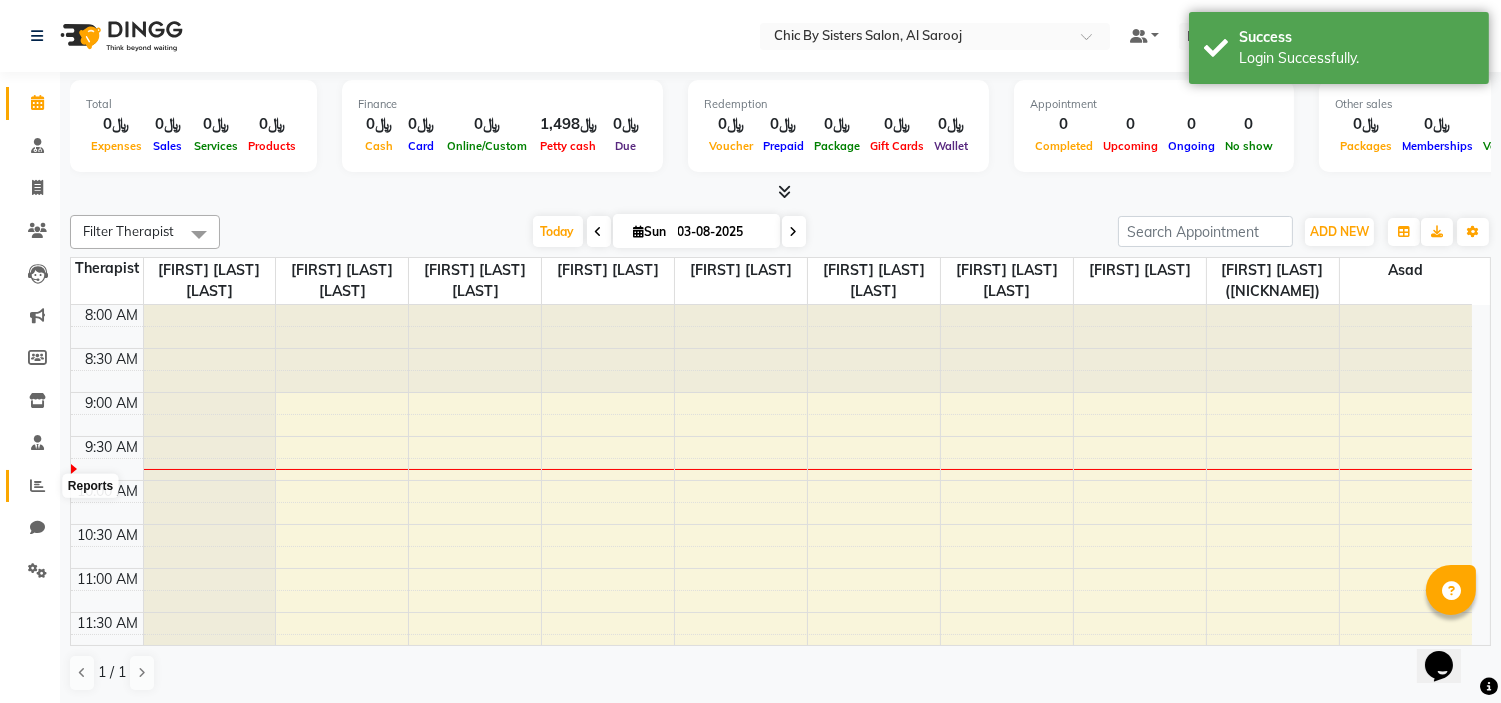 click 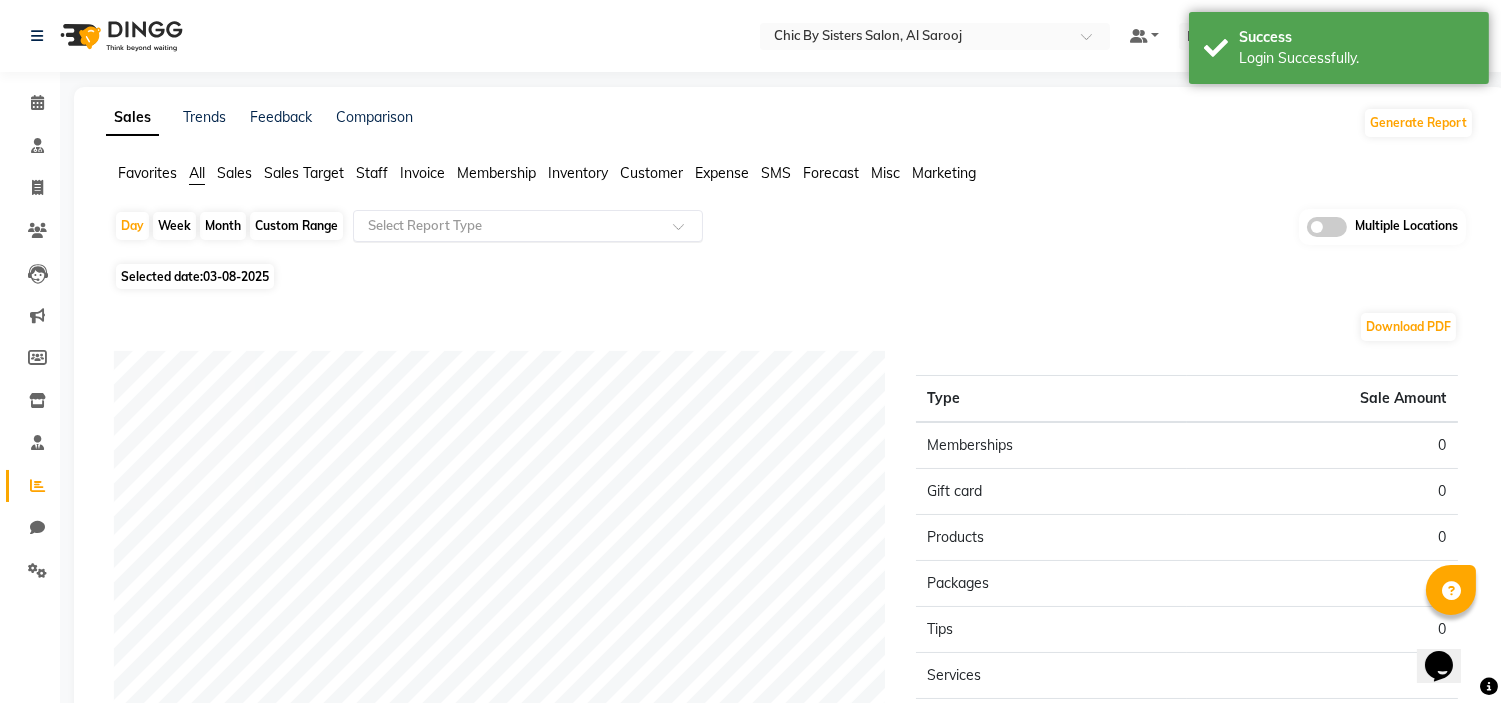 click on "Select Report Type" 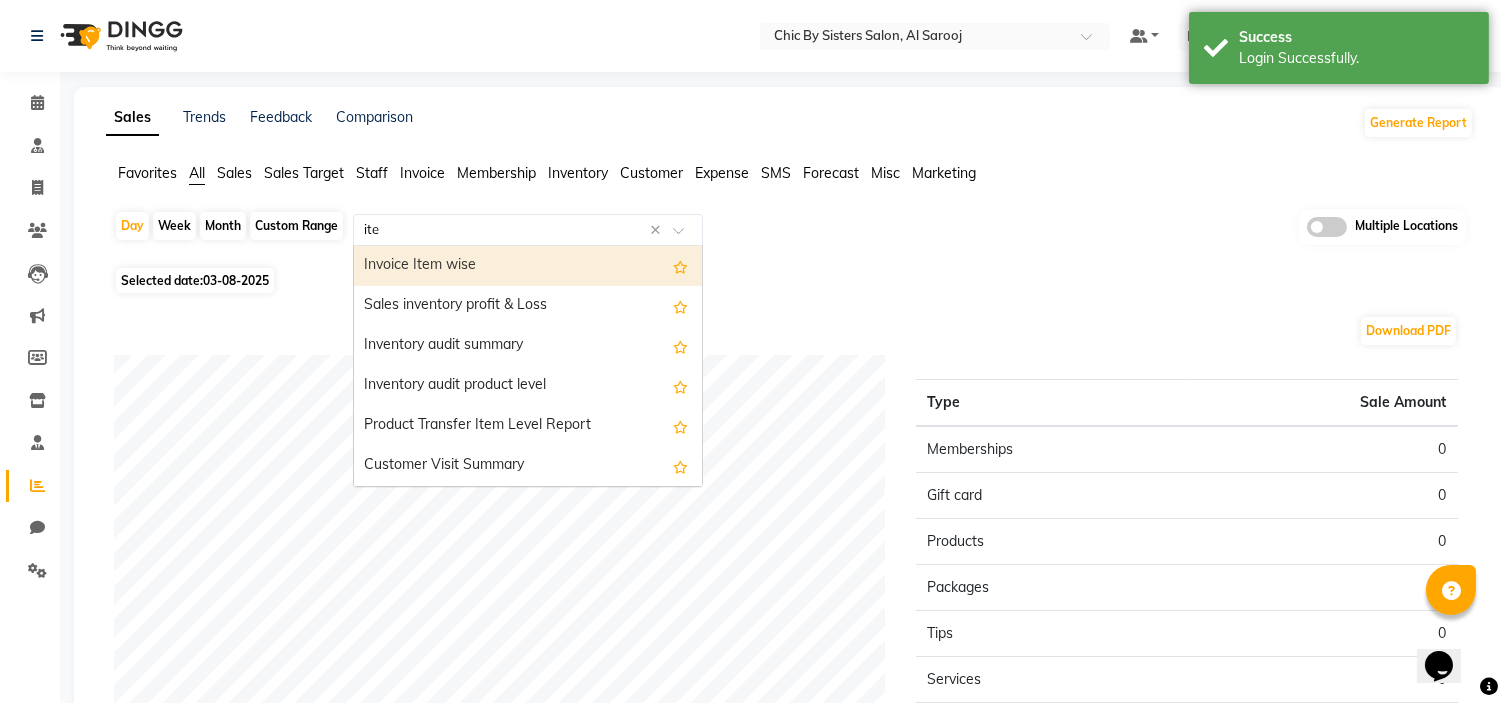type on "item" 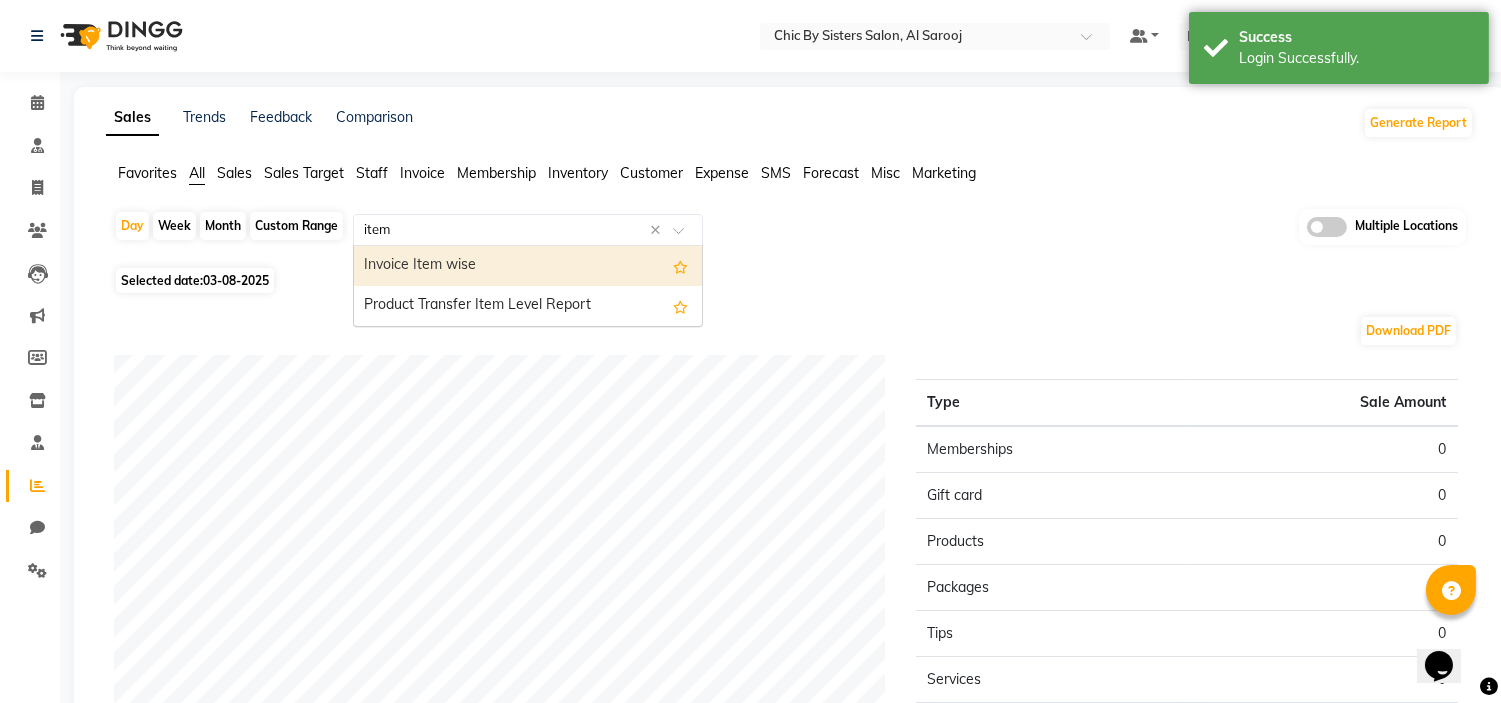 type 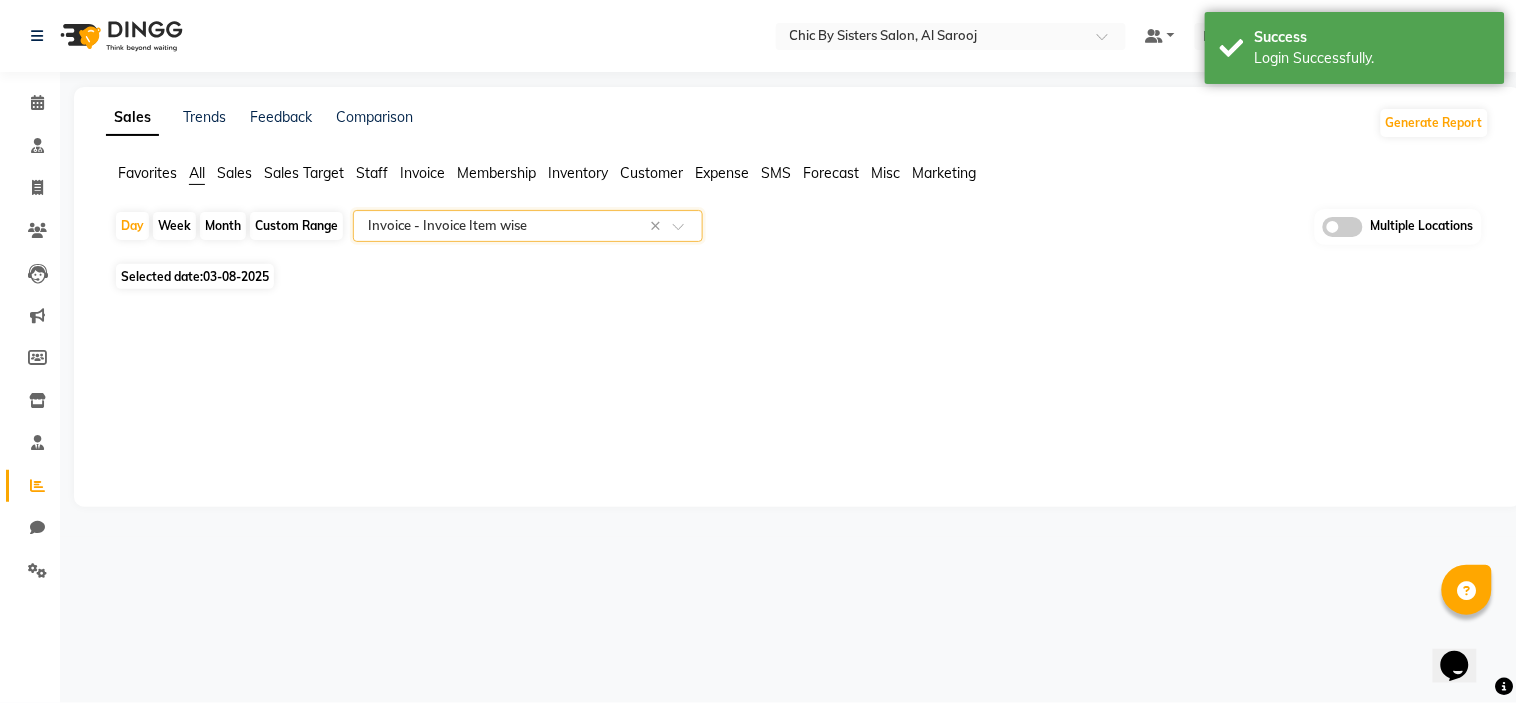 click on "Custom Range" 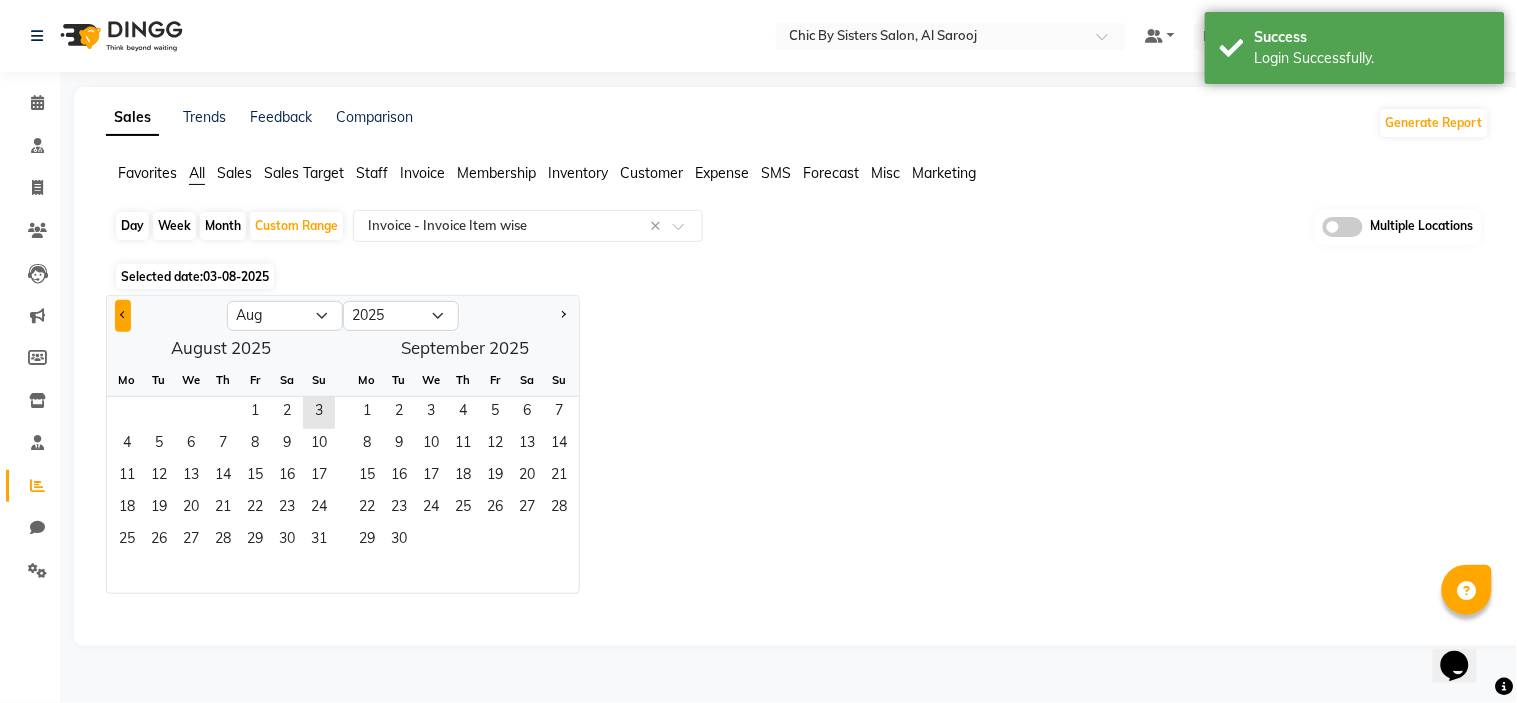 click 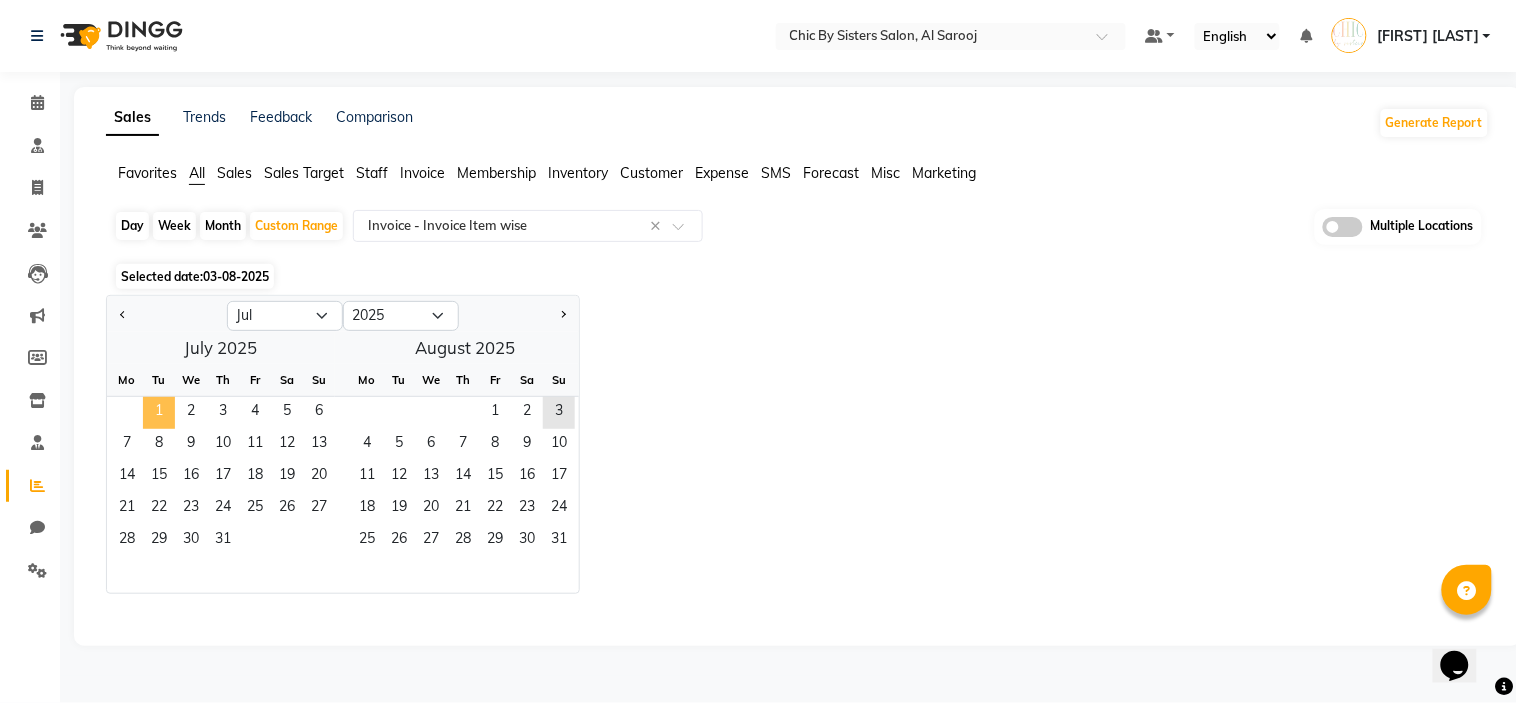 click on "1" 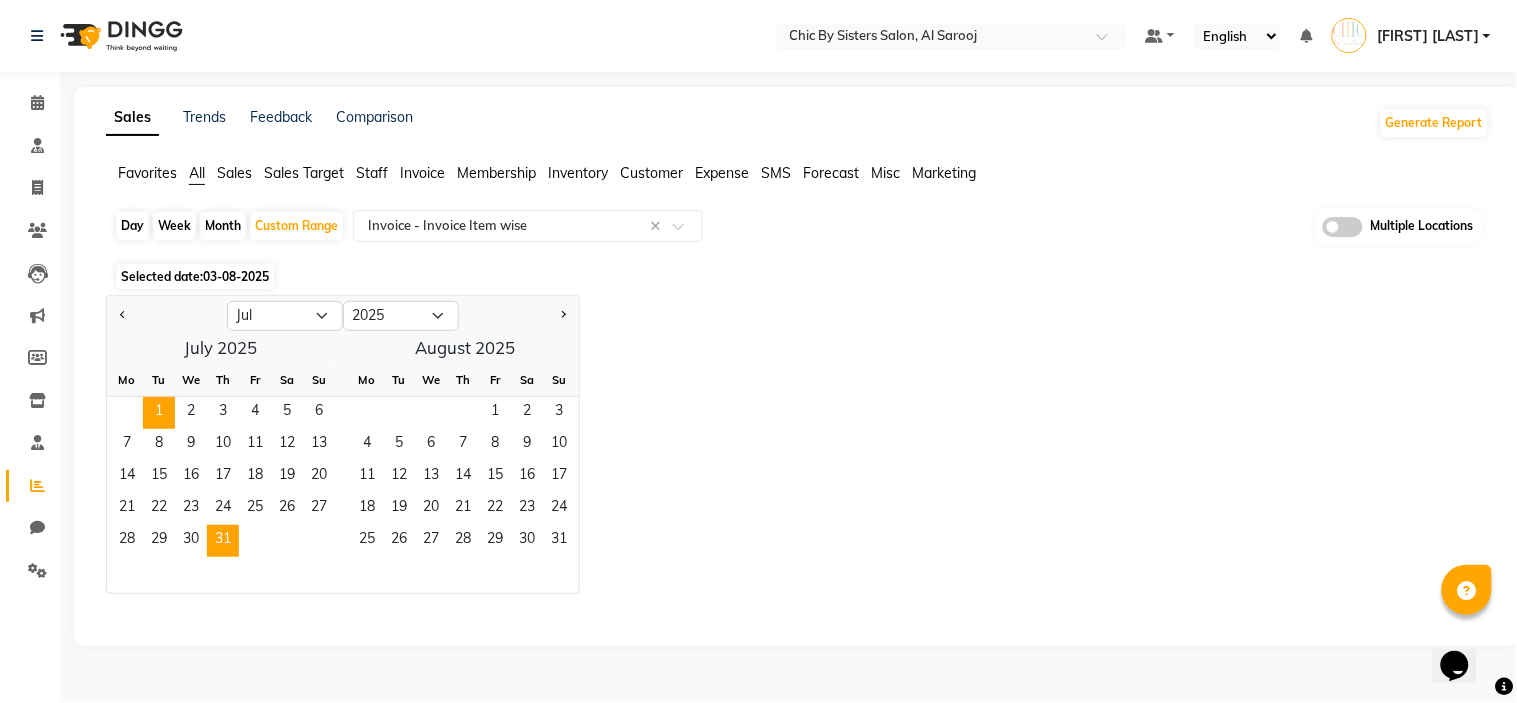 click on "31" 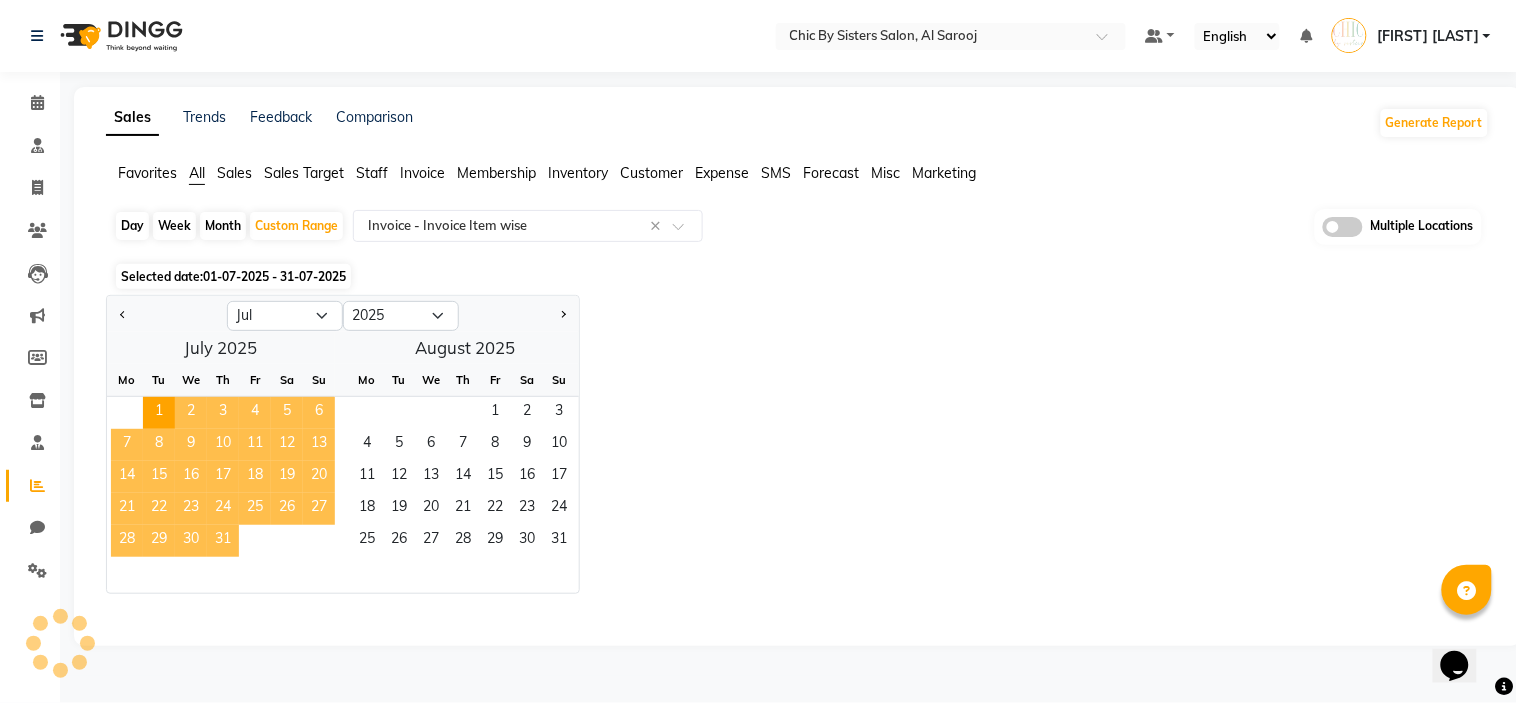 select on "full_report" 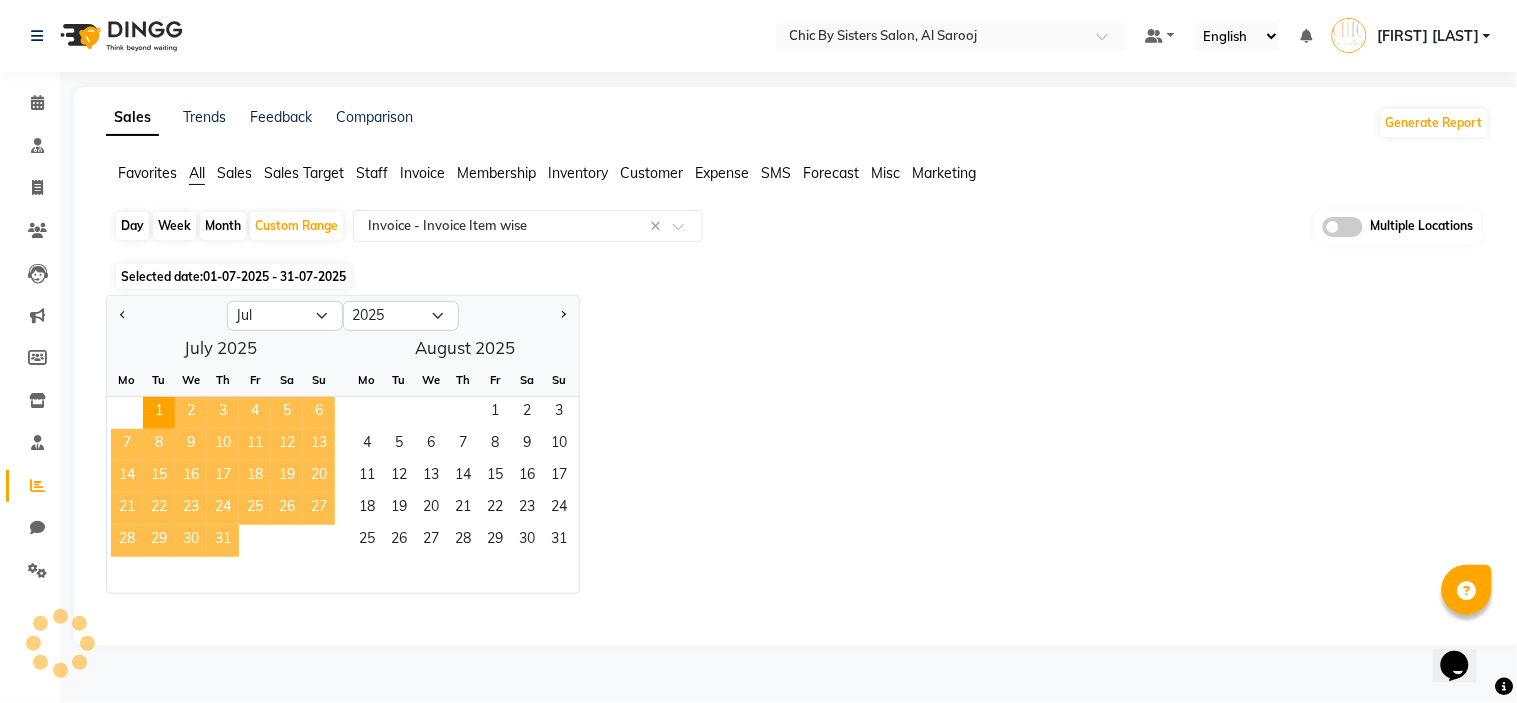 select on "csv" 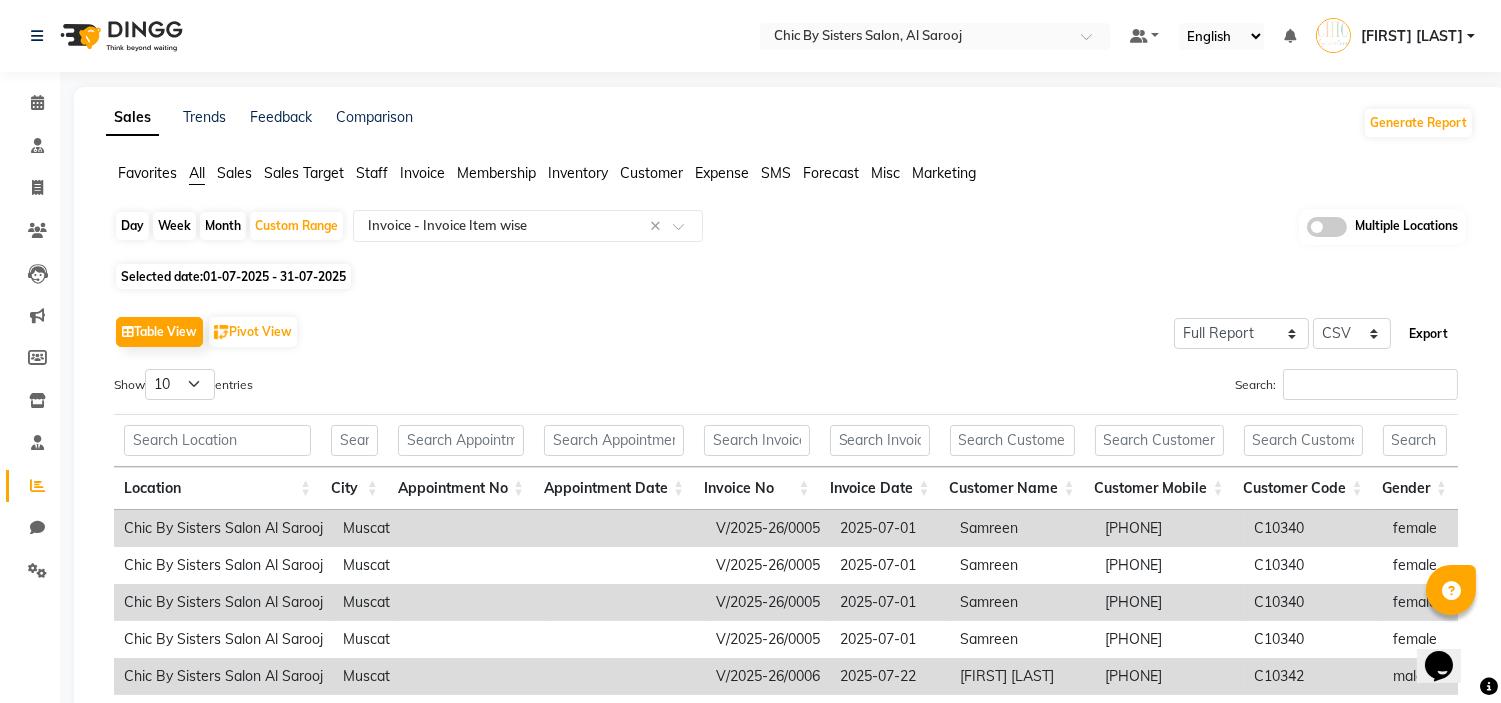 click on "Export" 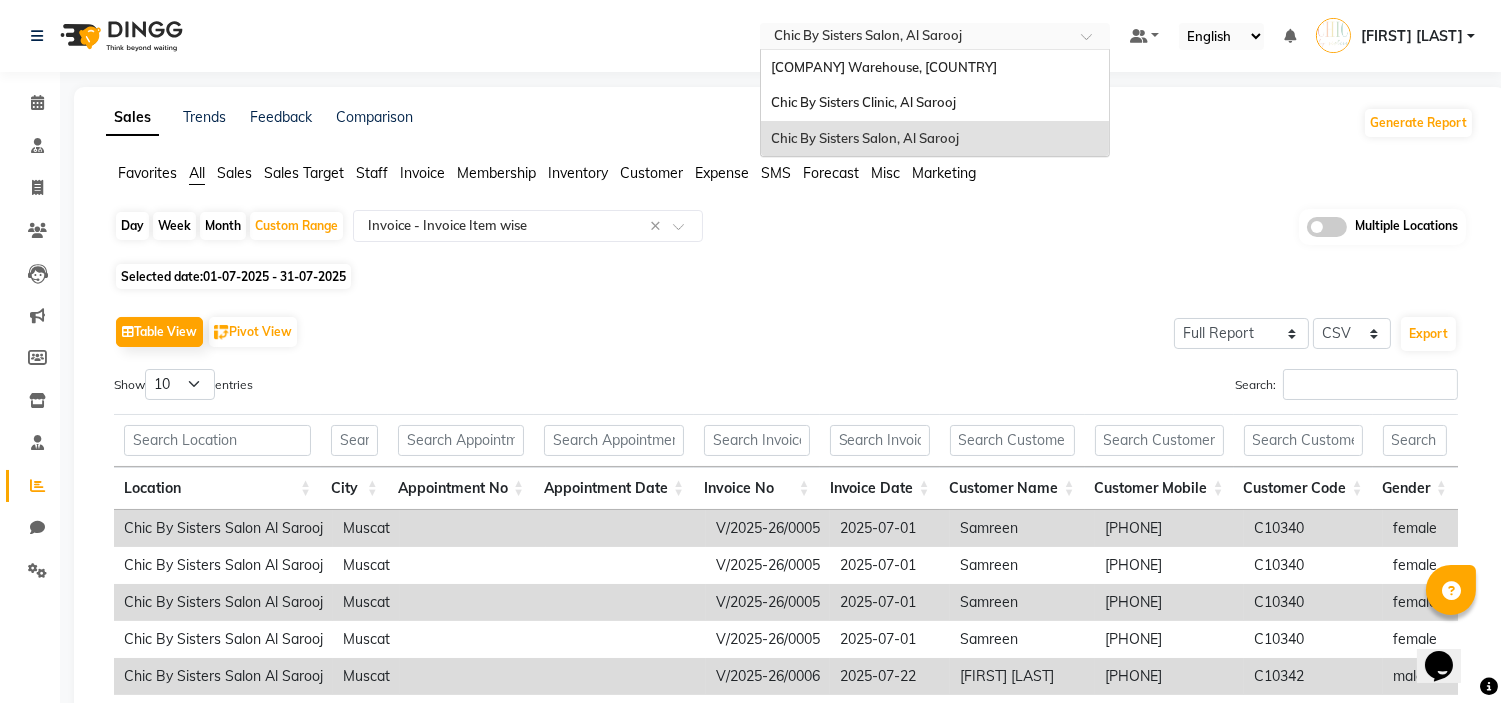 click at bounding box center (915, 38) 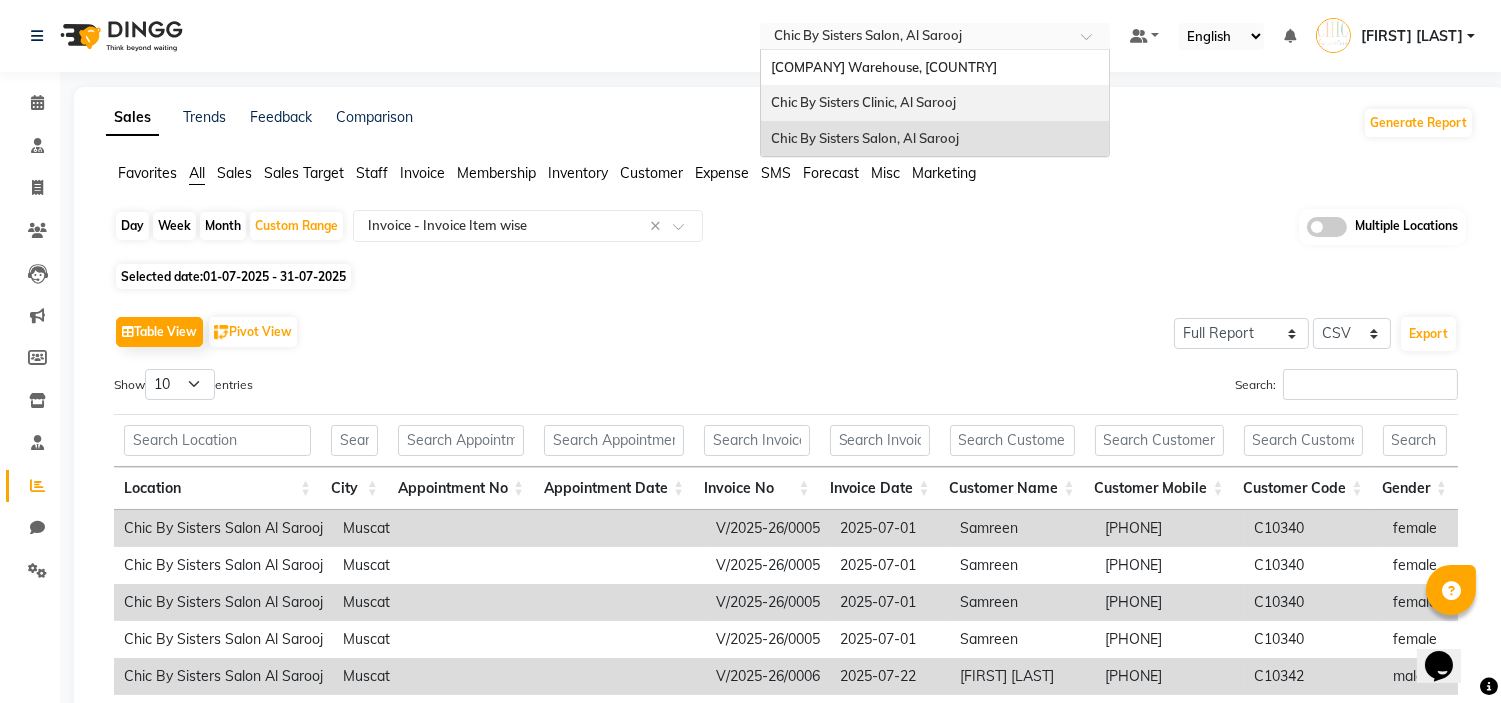 click on "Chic By Sisters Clinic, Al Sarooj" at bounding box center [935, 103] 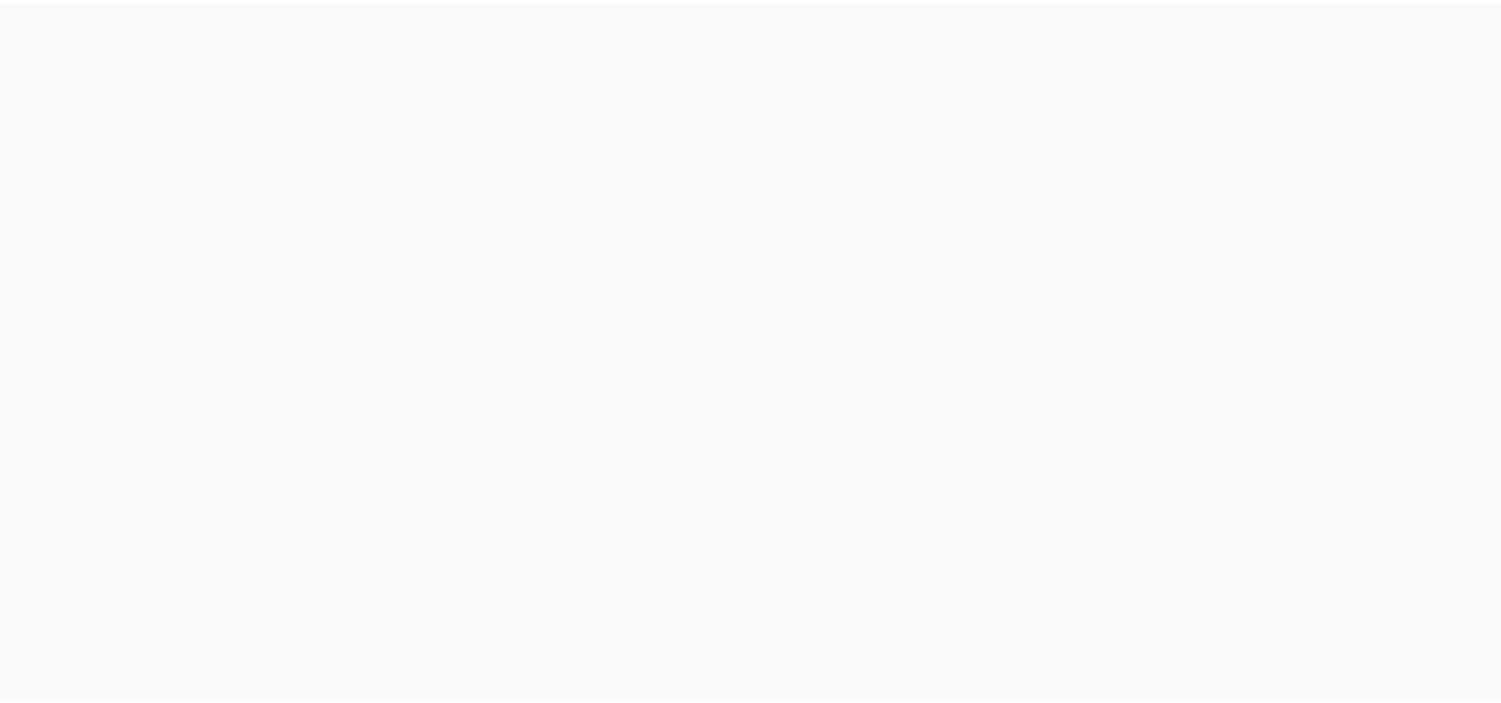 scroll, scrollTop: 0, scrollLeft: 0, axis: both 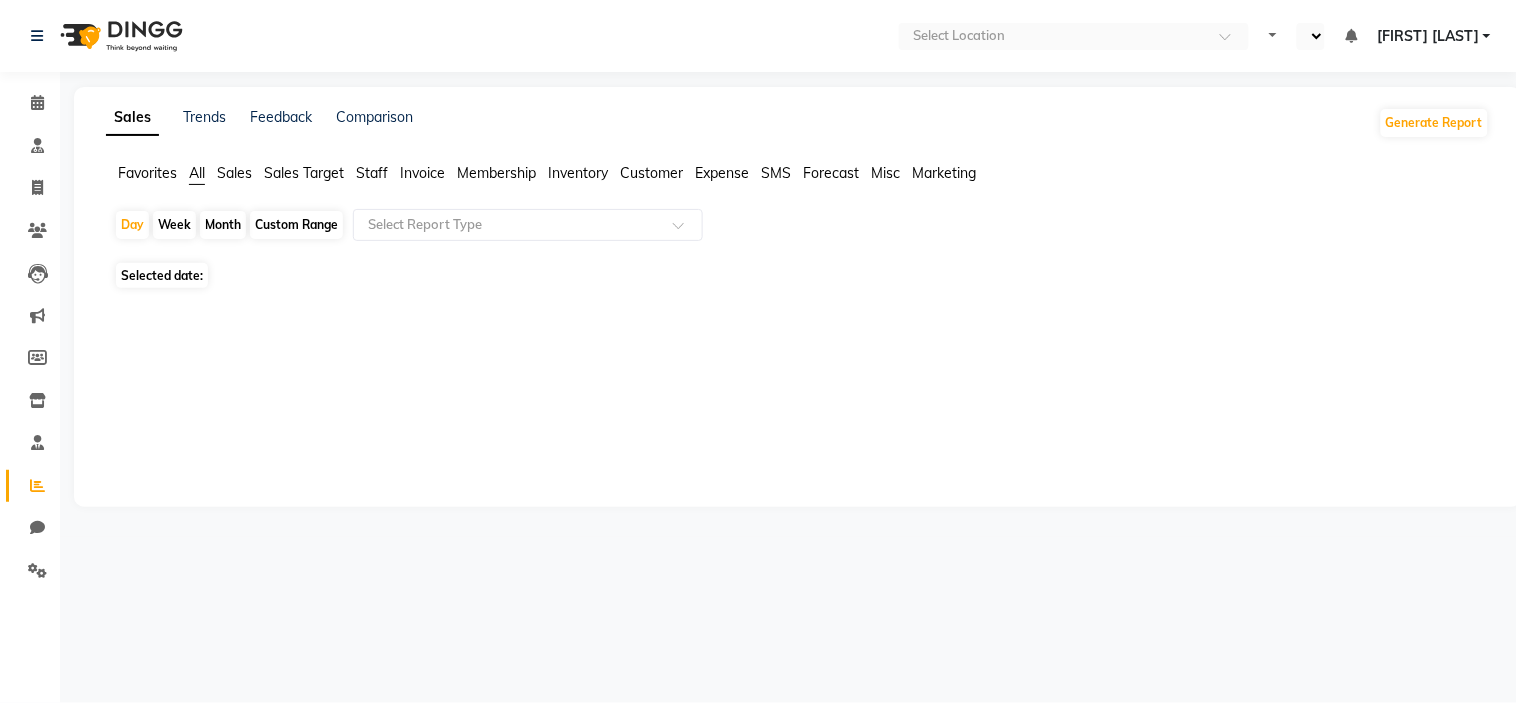 select on "en" 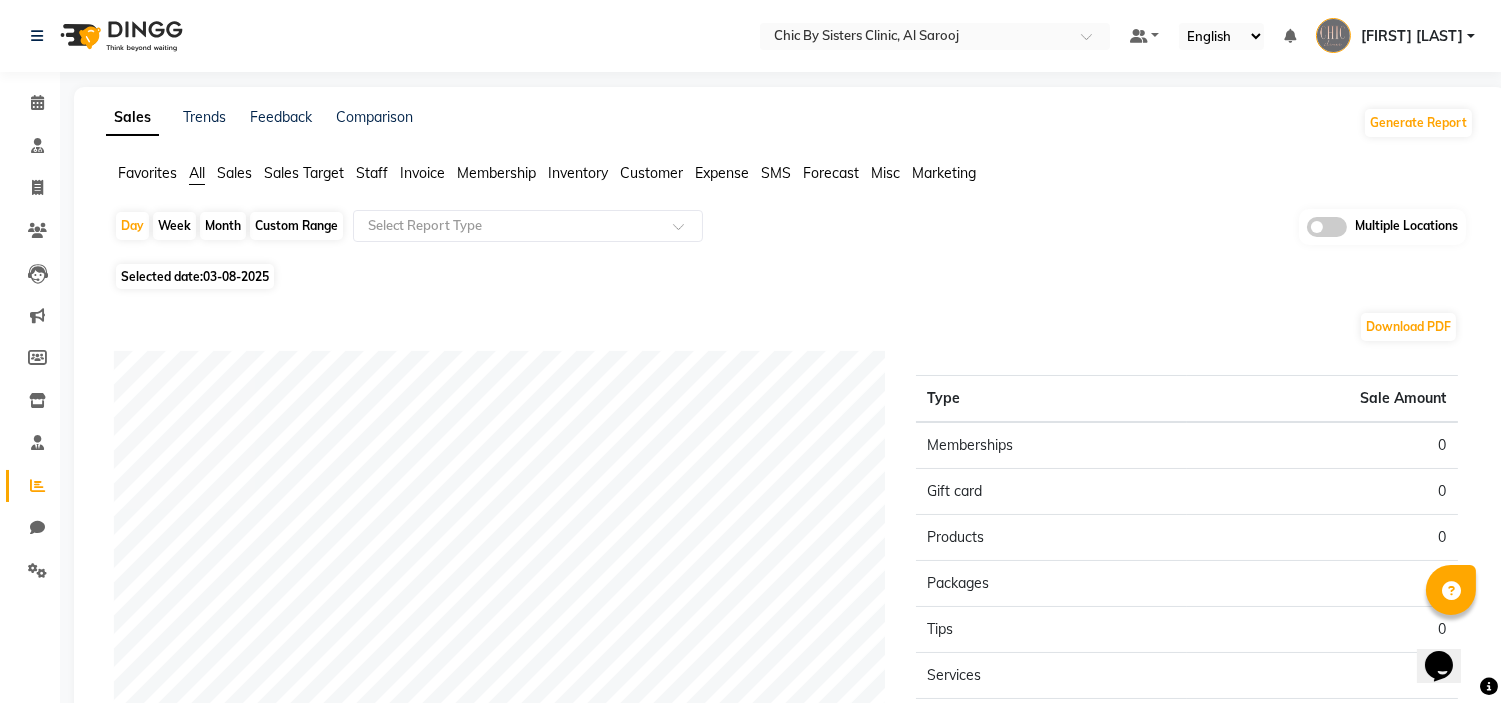 scroll, scrollTop: 0, scrollLeft: 0, axis: both 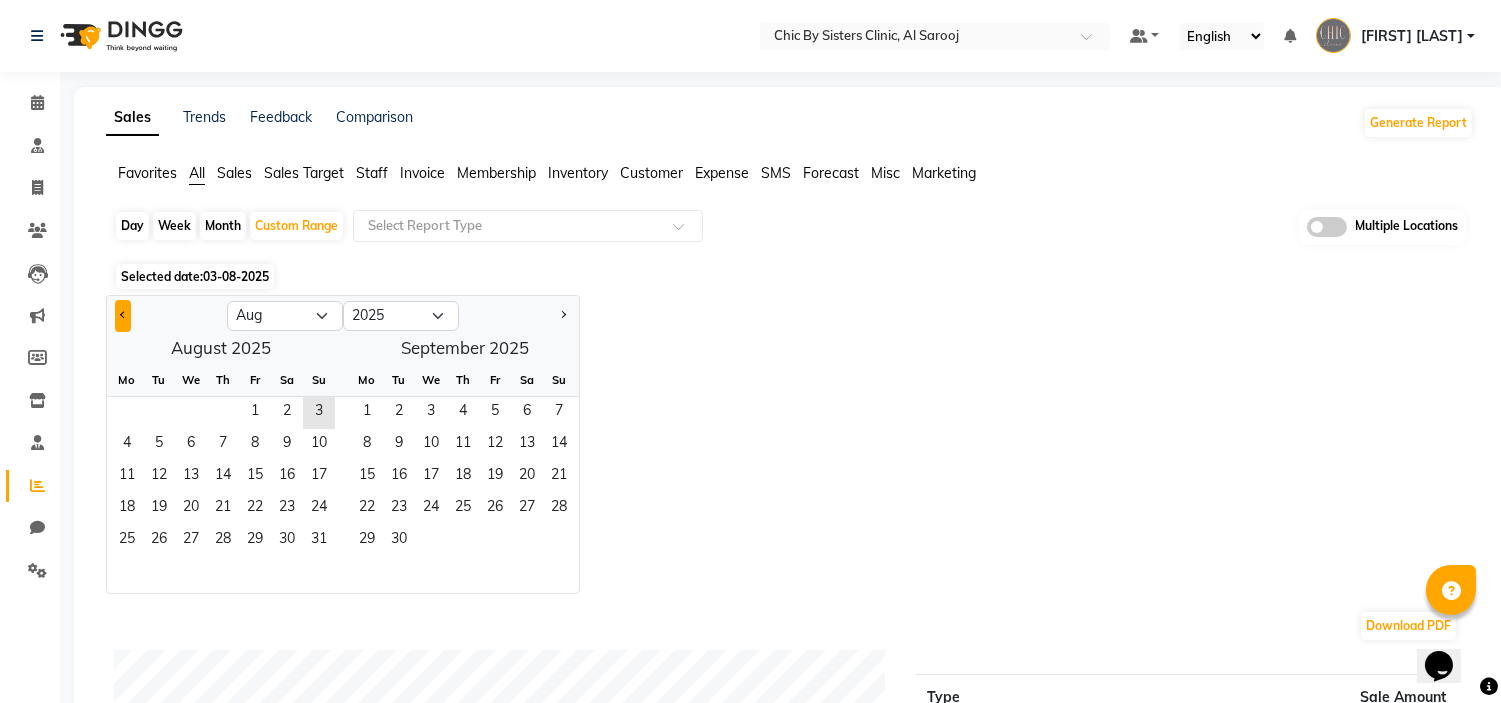 click 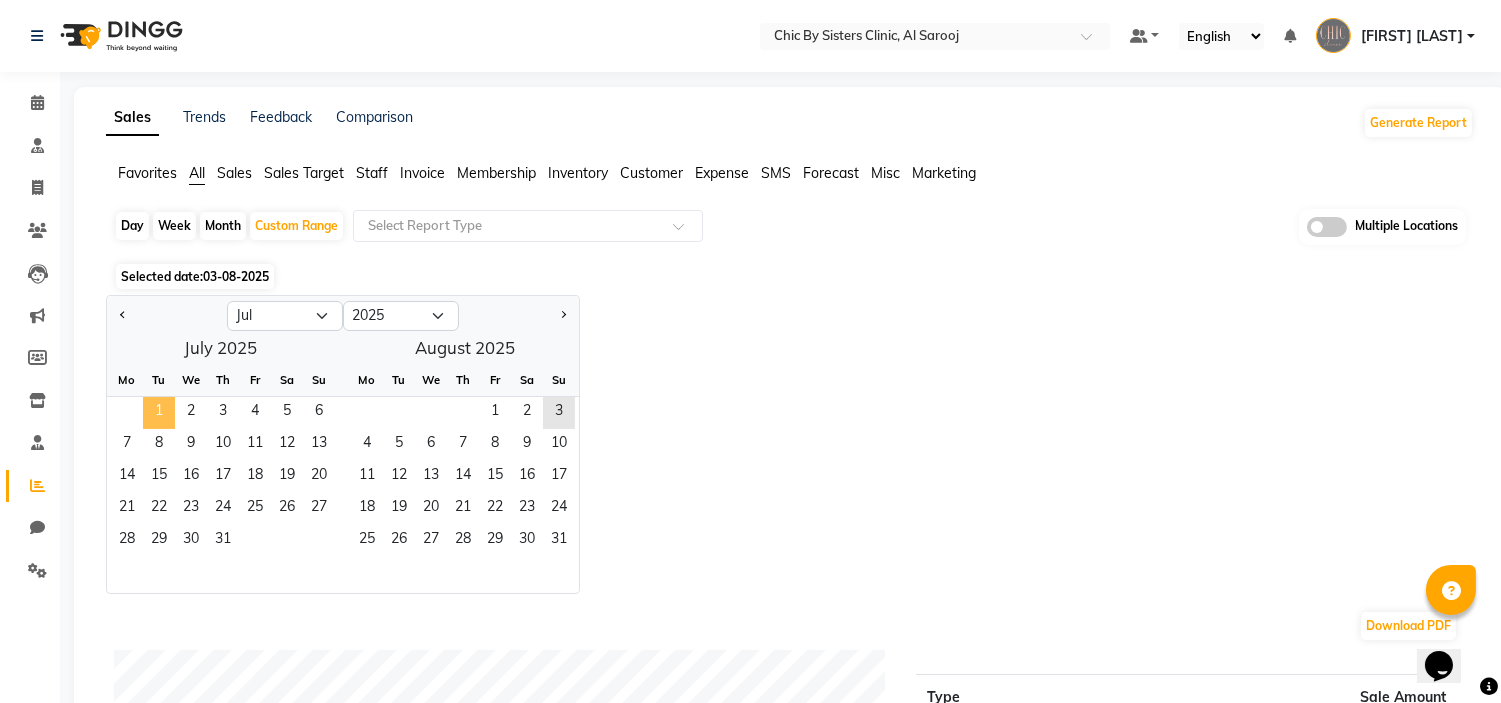click on "1" 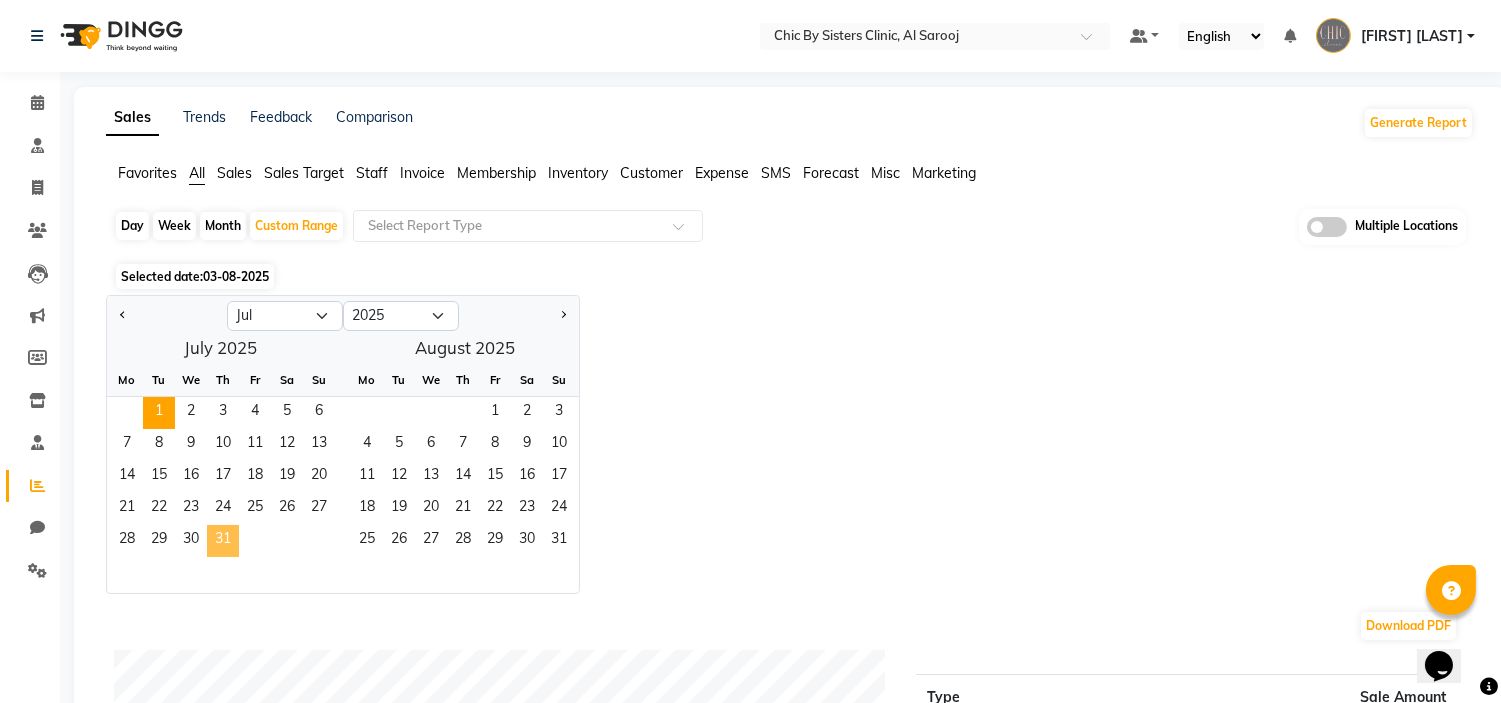 click on "31" 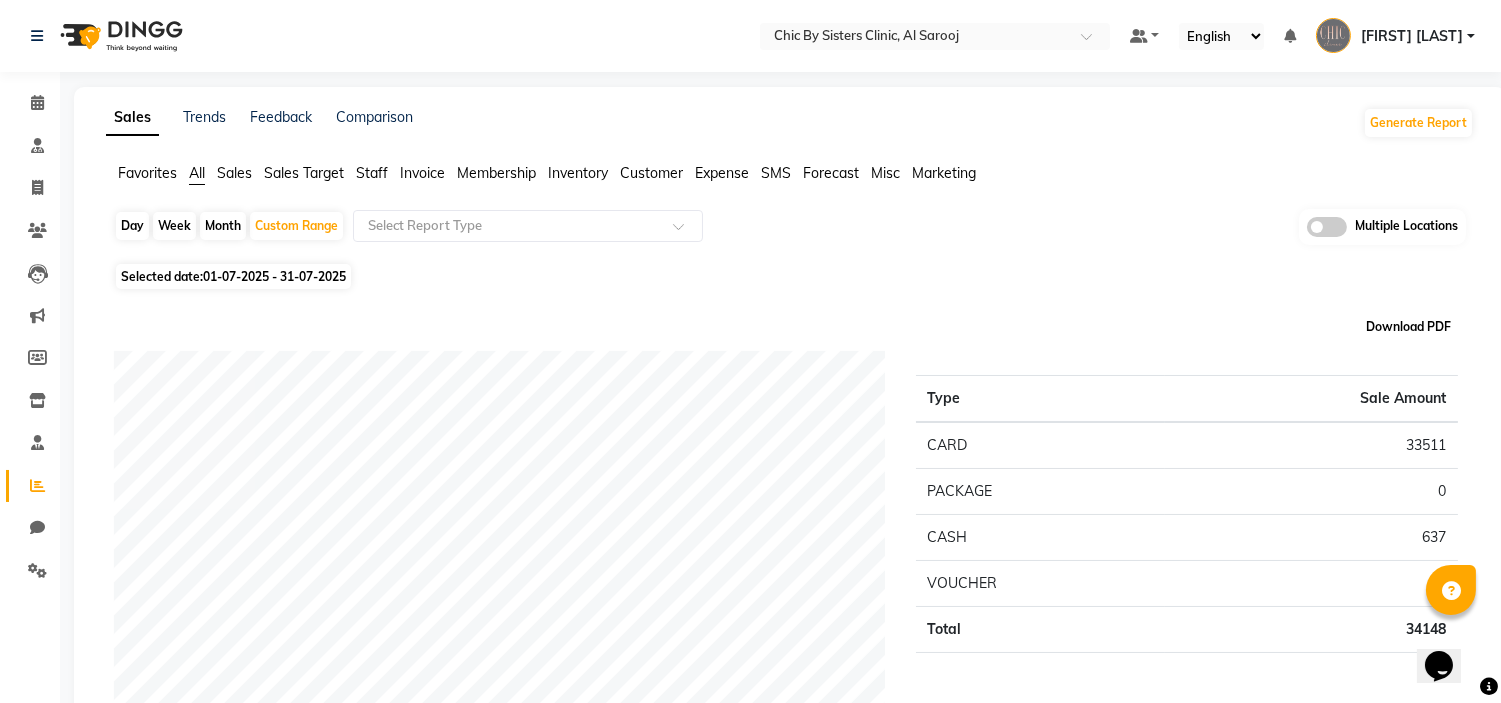 click on "Download PDF" 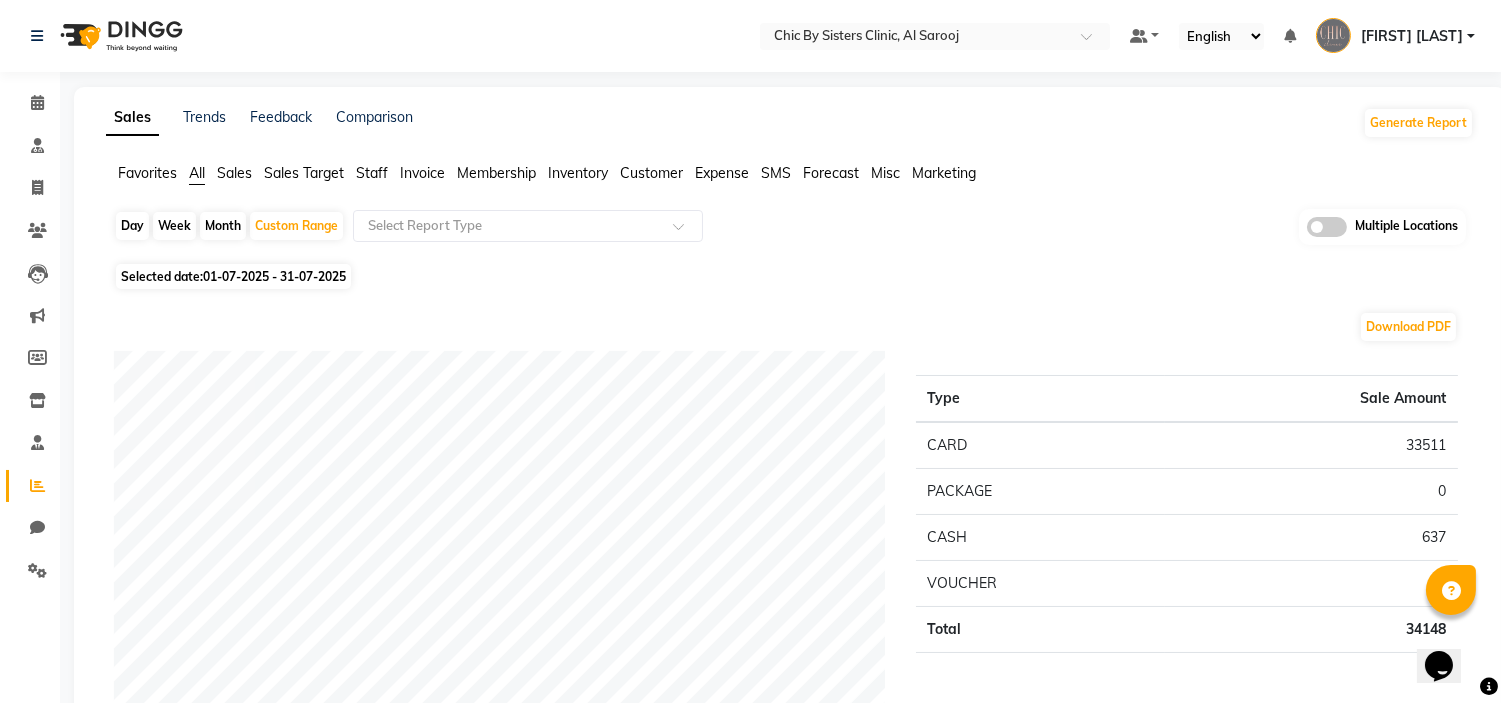 click on "Day   Week   Month   Custom Range  Select Report Type Multiple Locations" 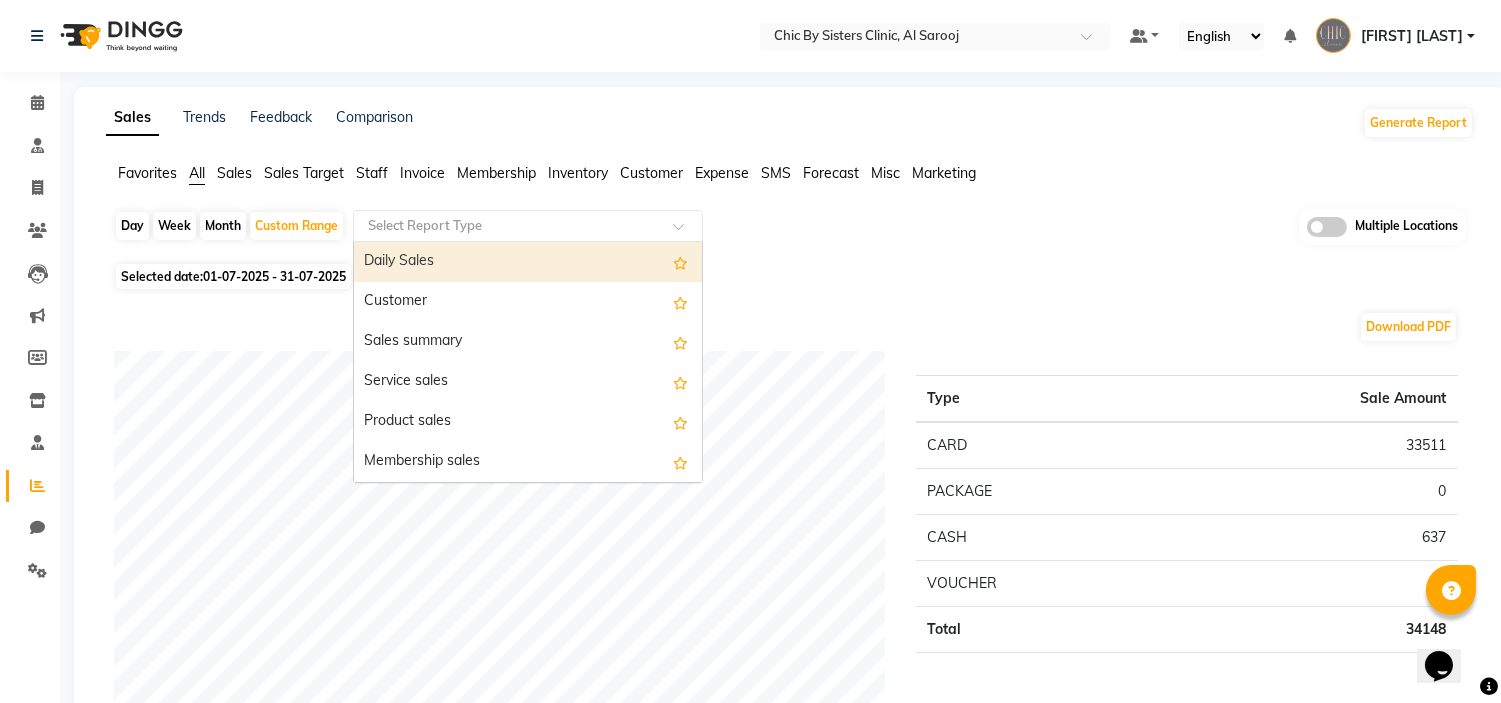 click 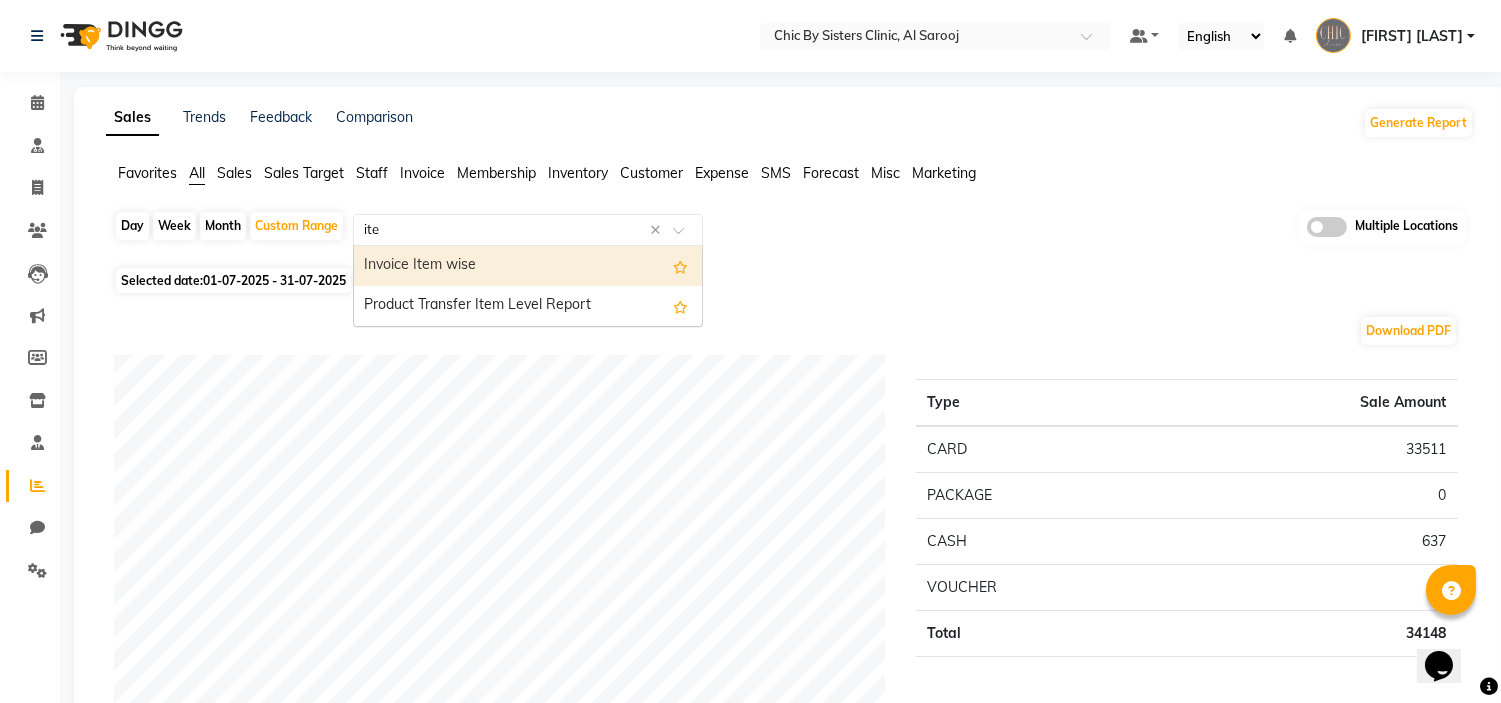 type on "item" 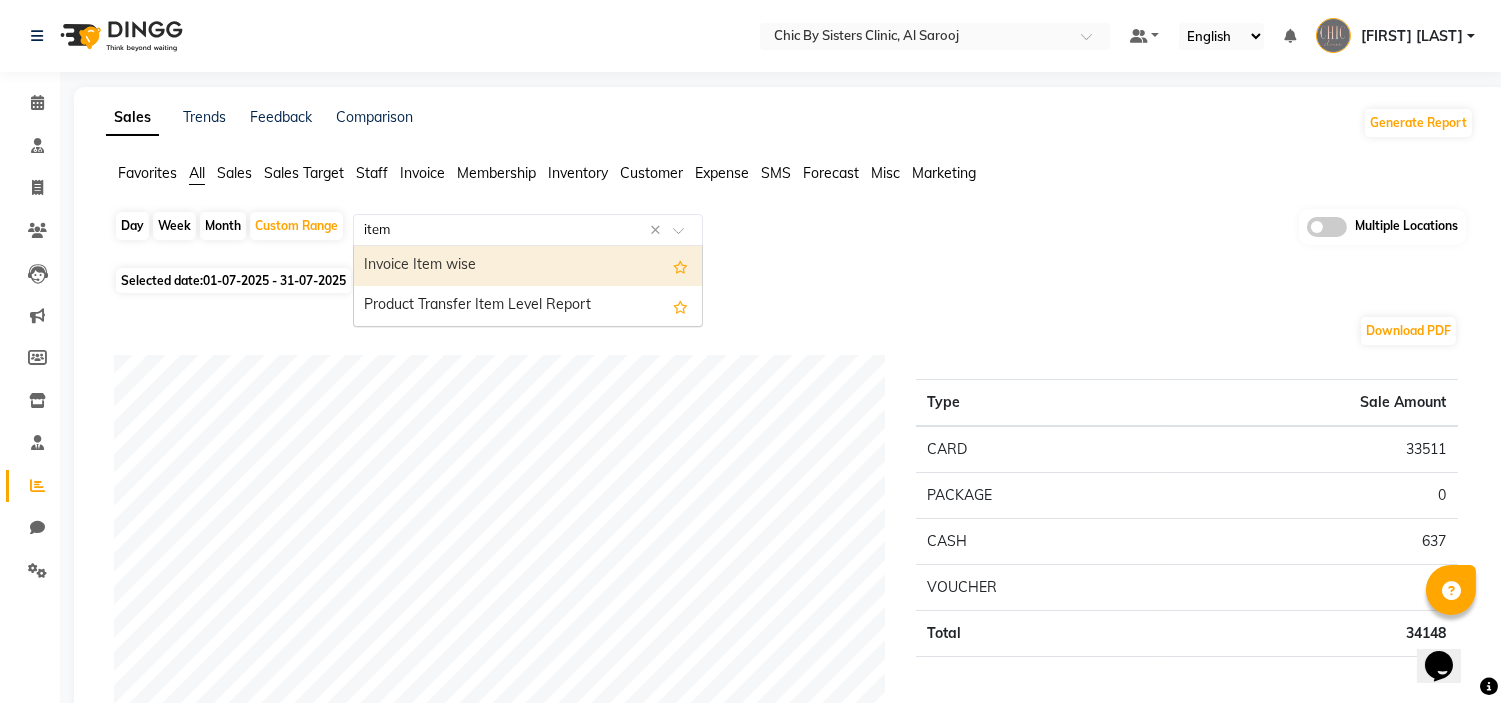 type 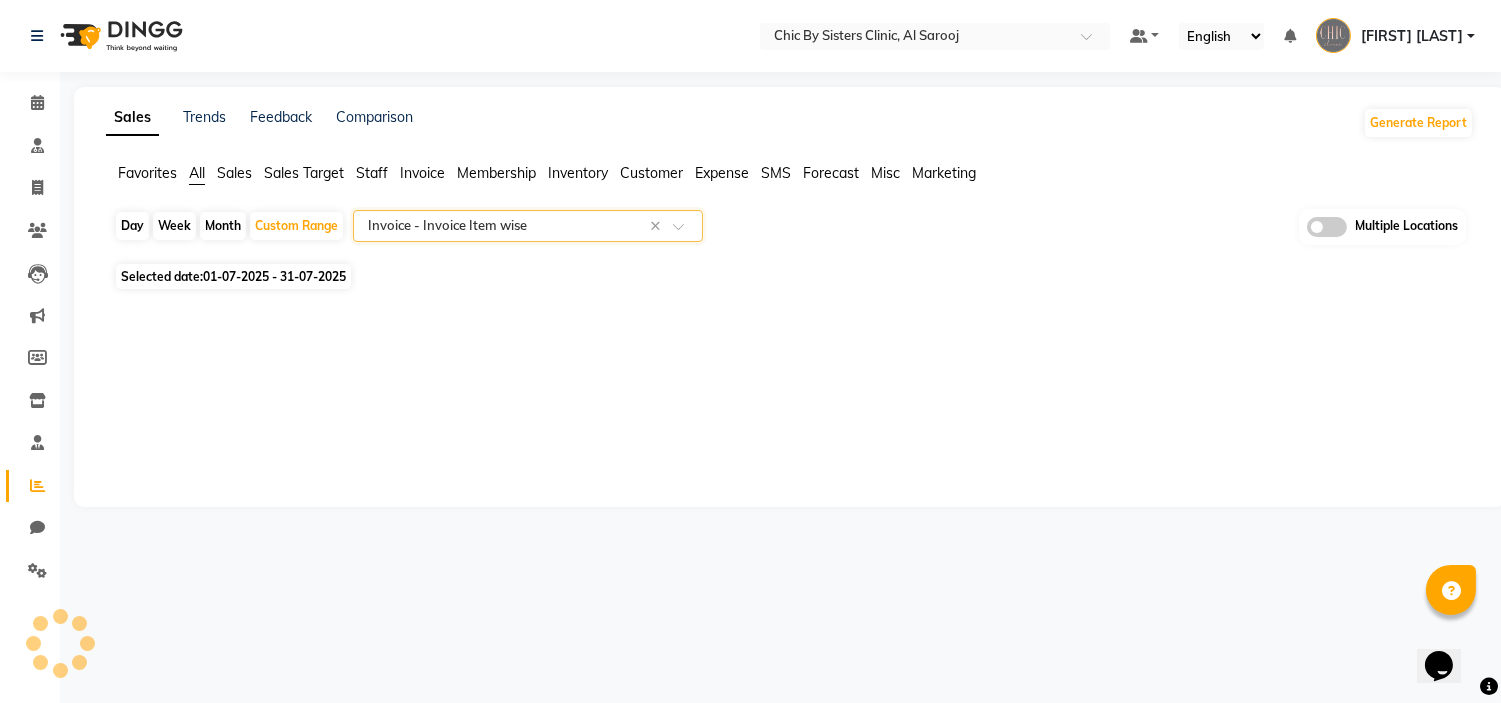 select on "full_report" 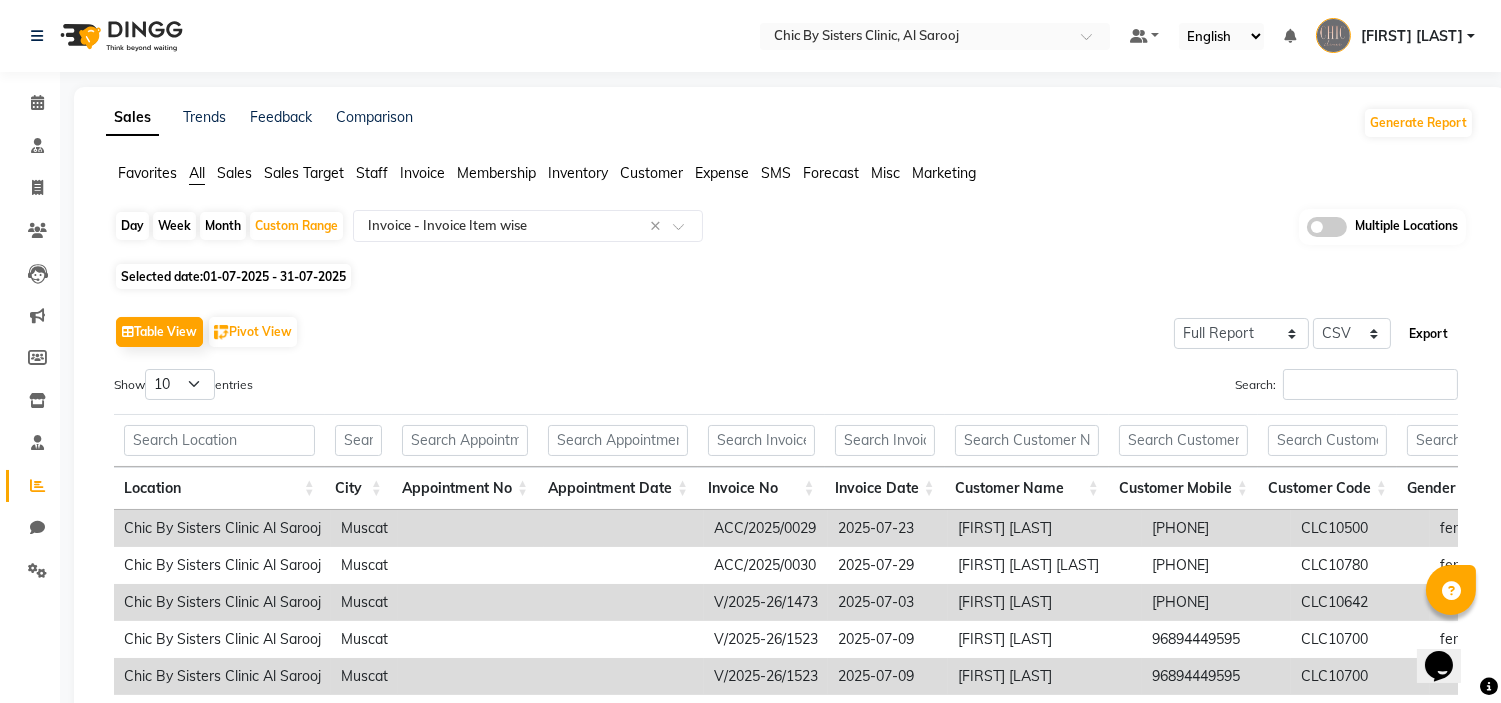 click on "Export" 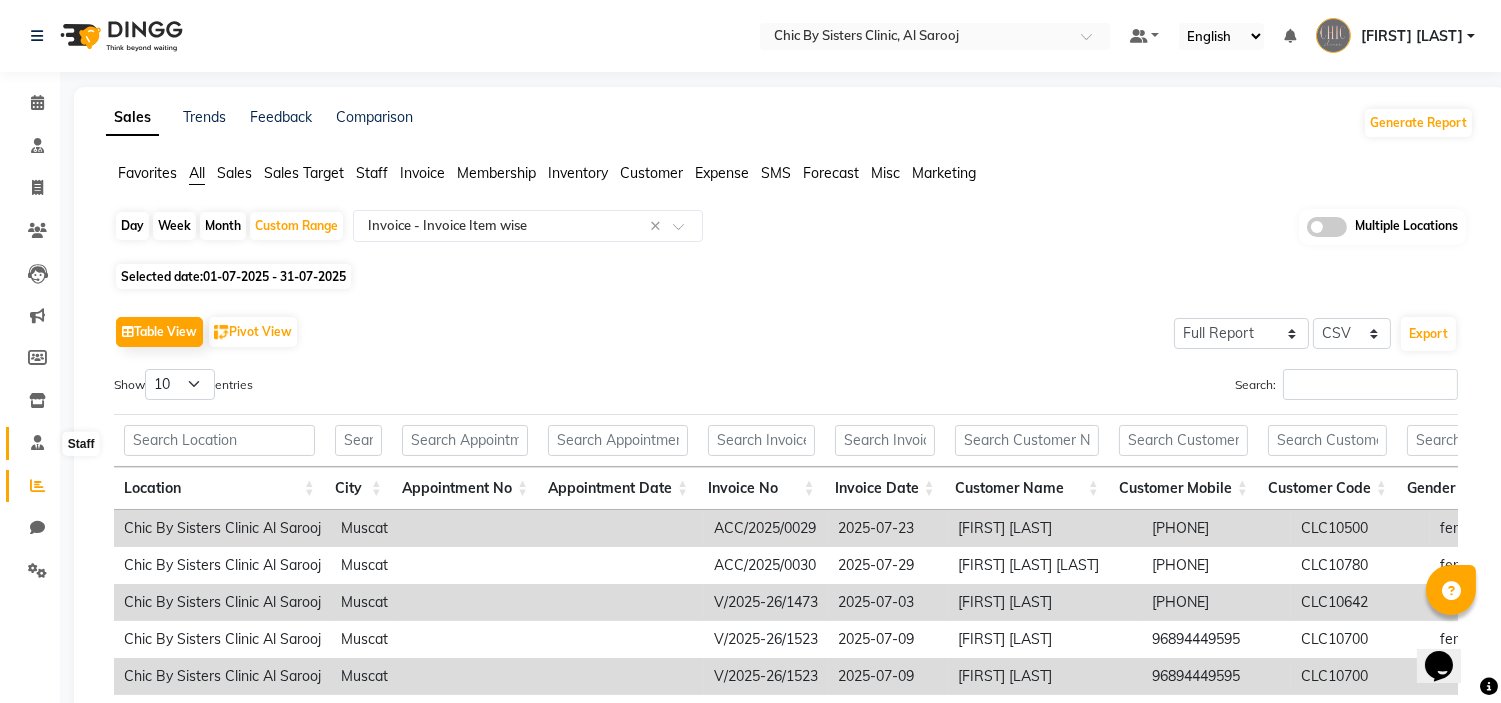 click 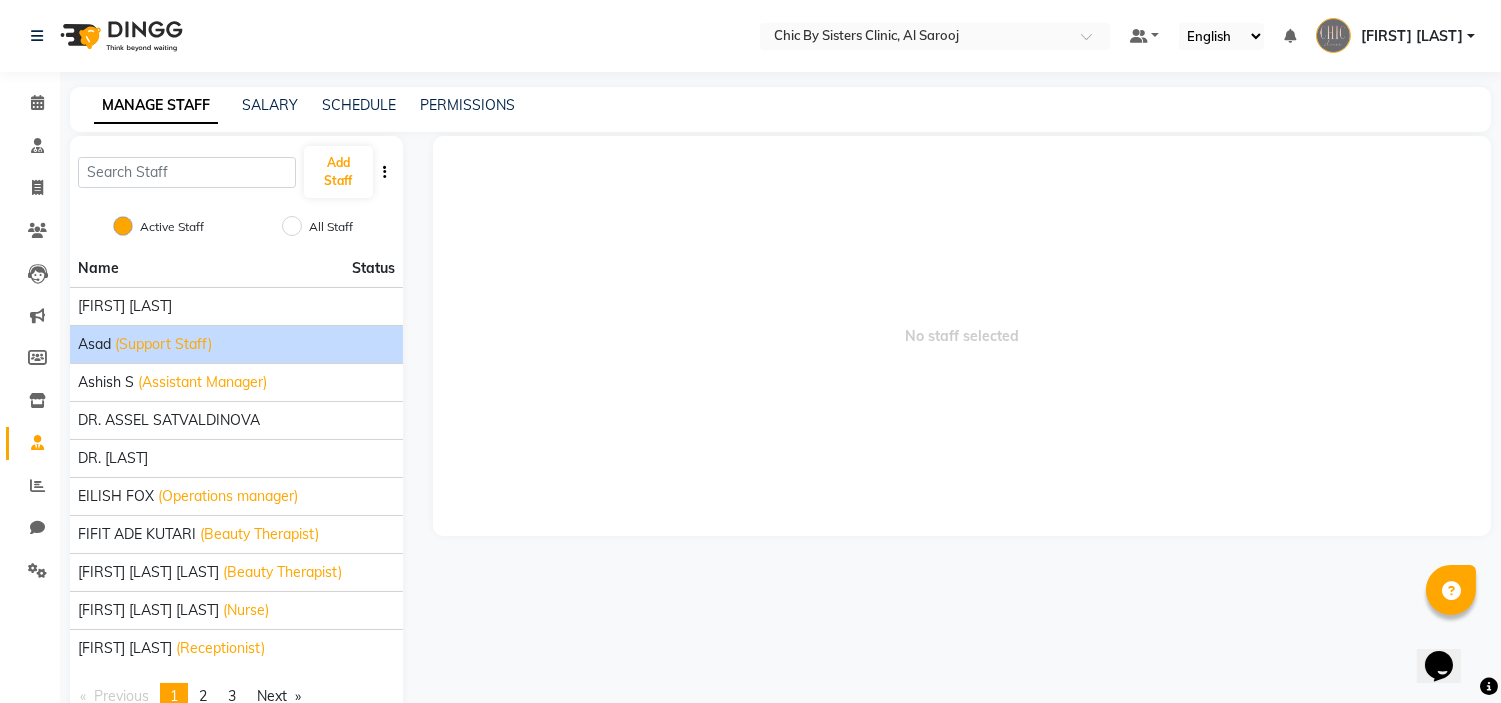 click on "(Support Staff)" 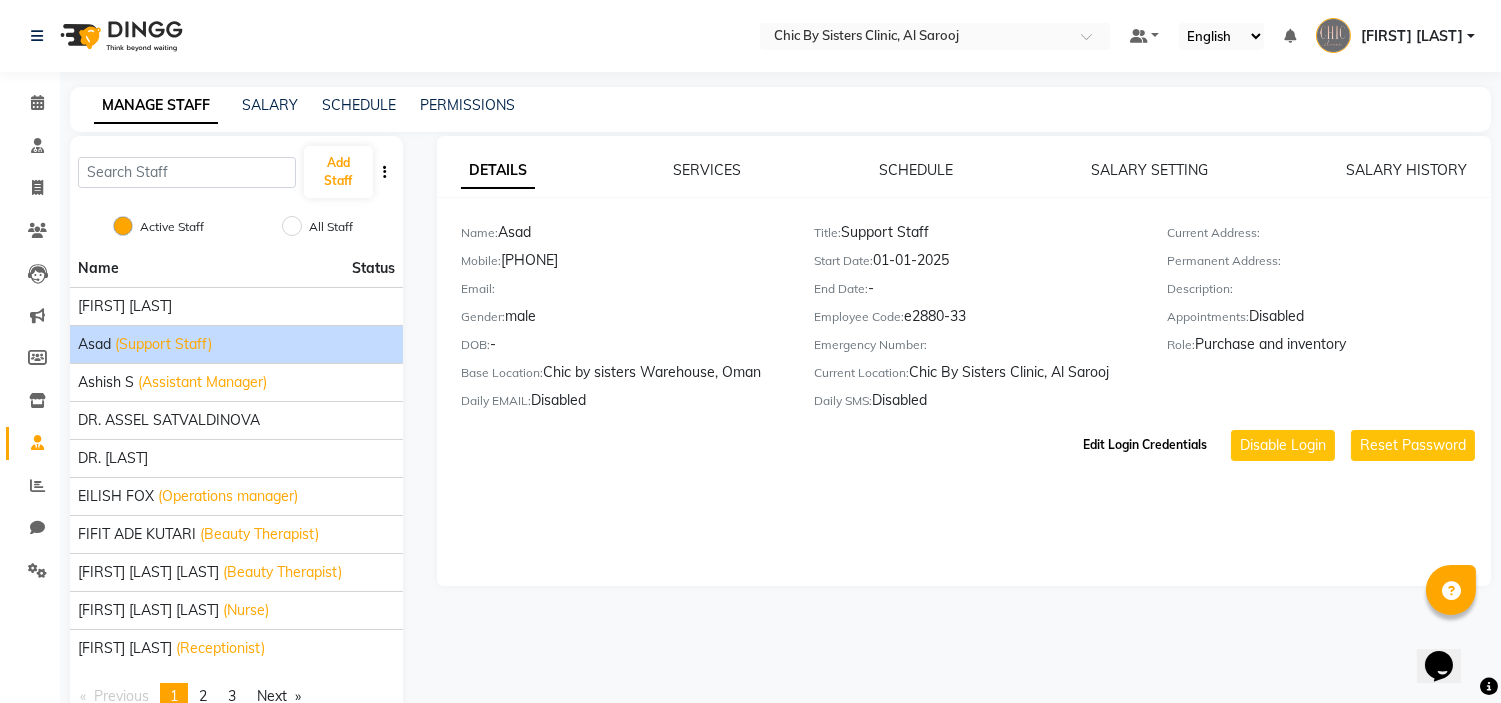 click on "Edit Login Credentials" 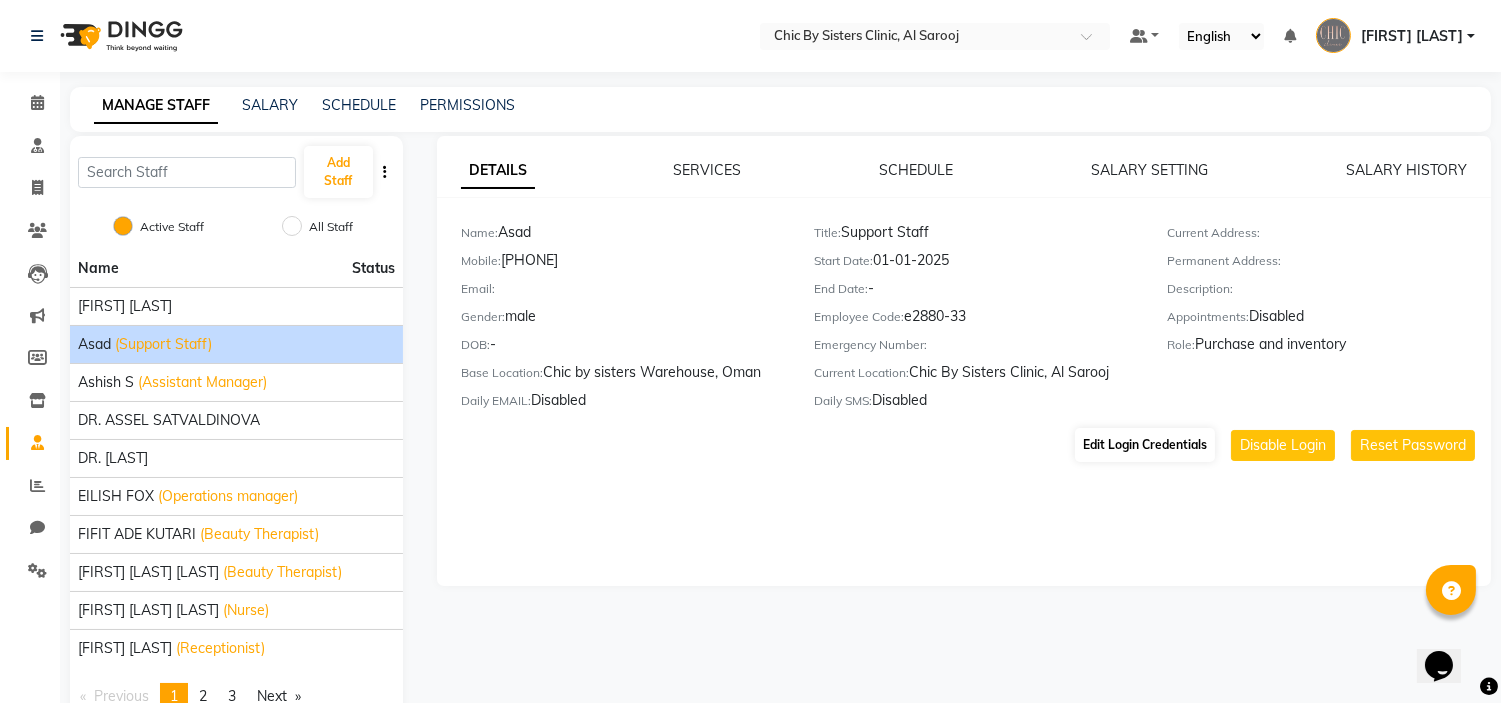 select on "3986" 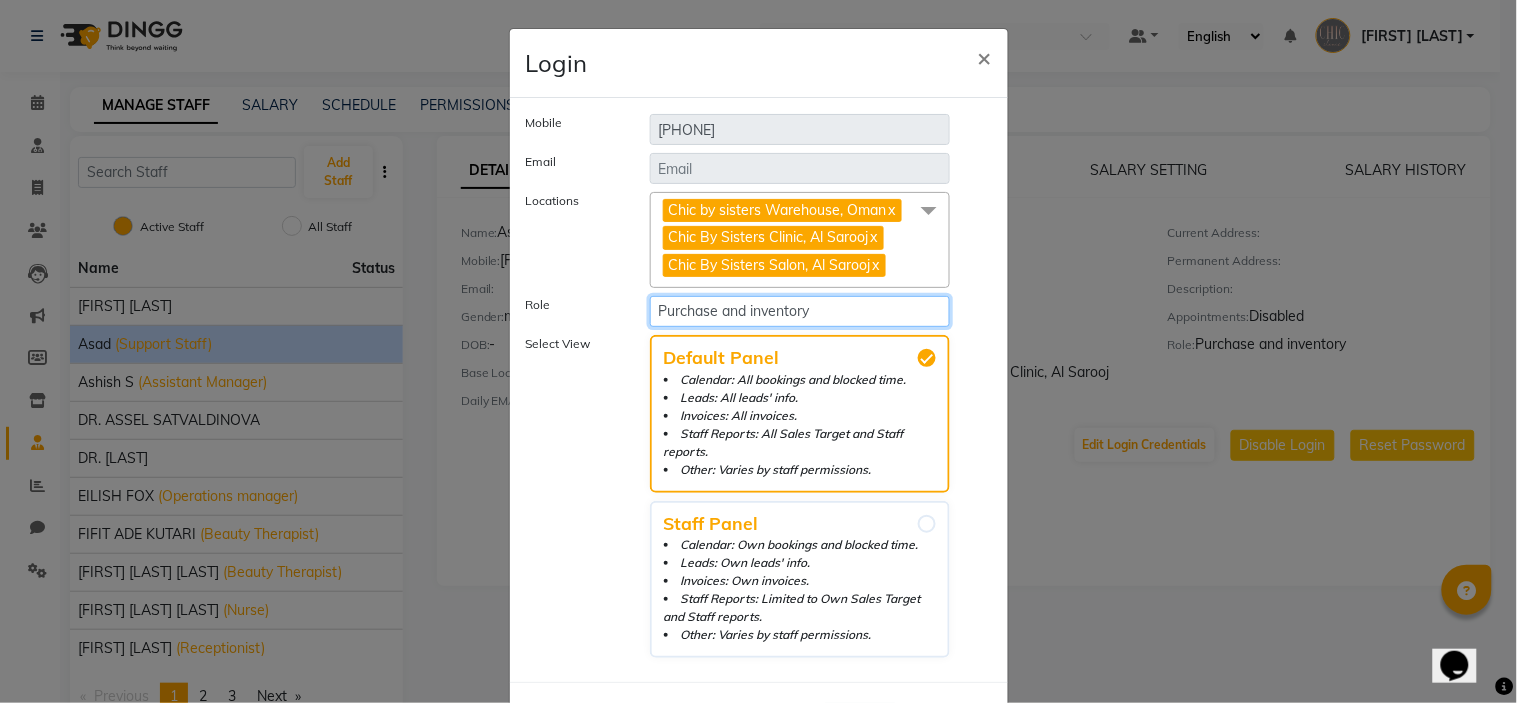 click on "Select Role Operator Manager Administrator Reception Doctor Accounts Marketing Audit Purchase and inventory Super User" 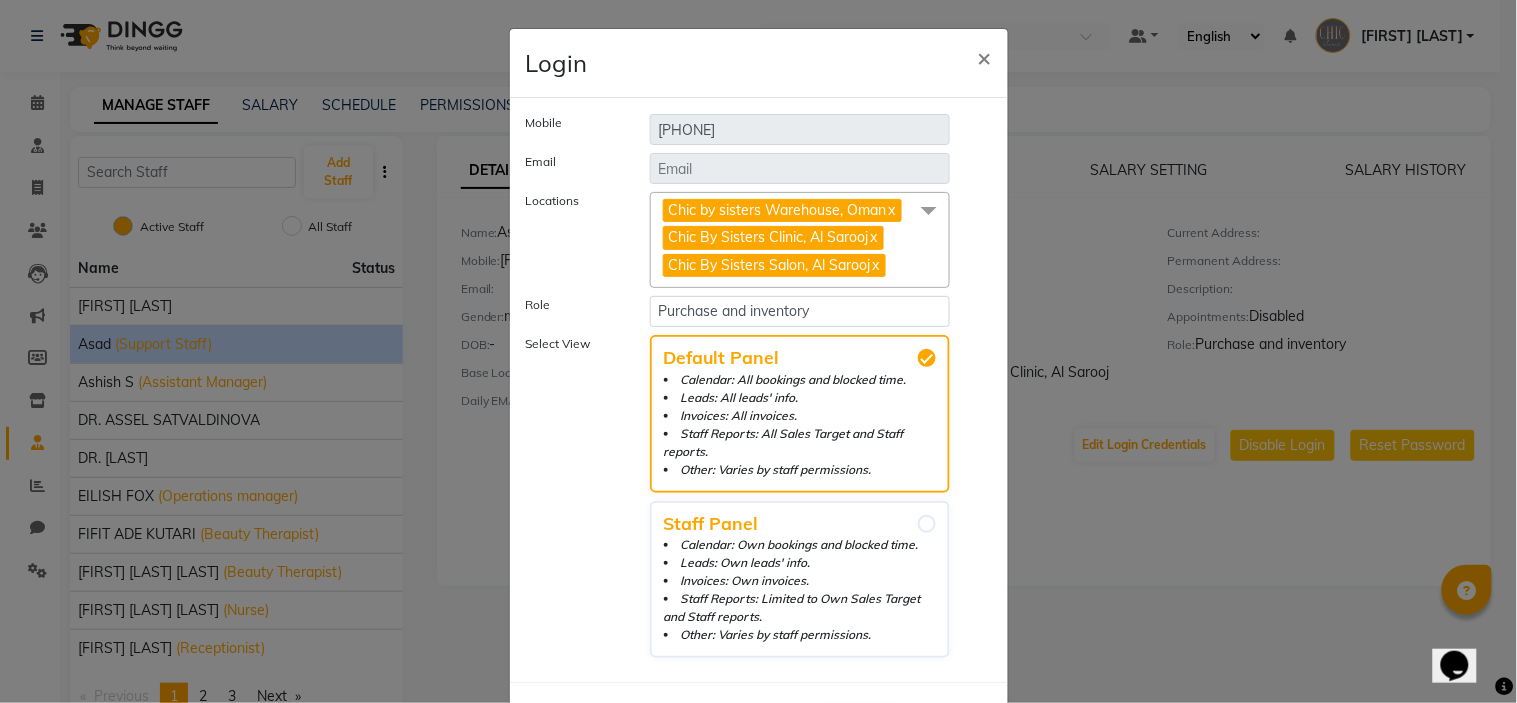 click on "Login × Mobile [PHONE] Email Locations Chic by sisters Warehouse, Oman  x Chic By Sisters Clinic, Al Sarooj  x Chic By Sisters Salon, Al Sarooj Chic by sisters Warehouse, Oman Chic By Sisters Clinic, Al Sarooj Chic By Sisters Salon, Al Sarooj Role Select Role Operator Manager Administrator Reception Doctor Accounts Marketing Audit Purchase and inventory Super User Select View Default Panel Calendar: All bookings and blocked time. Leads: All leads' info. Invoices: All invoices. Staff Reports: All Sales Target and Staff reports. Other: Varies by staff permissions. Staff Panel Calendar: Own bookings and blocked time. Leads: Own leads' info. Invoices: Own invoices. Staff Reports: Limited to Own Sales Target and Staff reports. Other: Varies by staff permissions.  Cancel  Update" 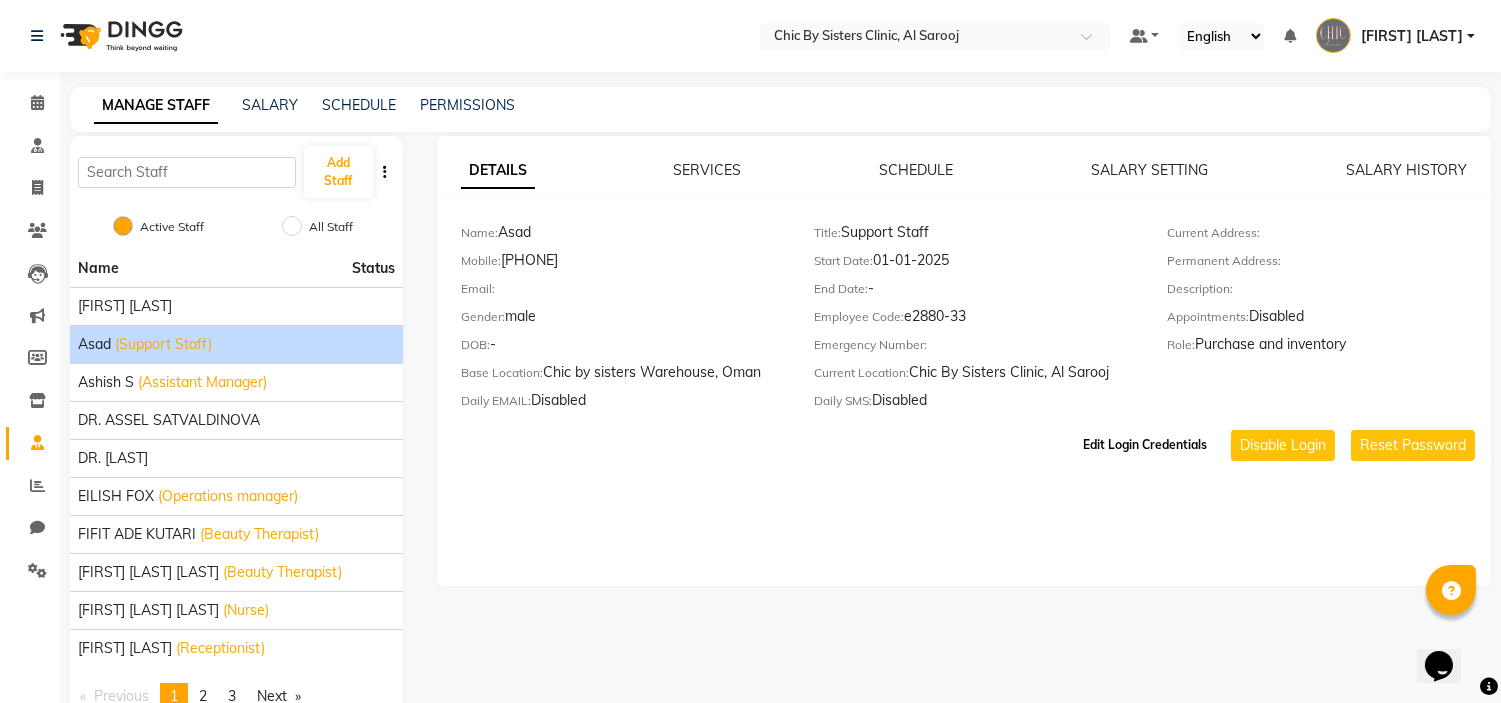 click on "Edit Login Credentials" 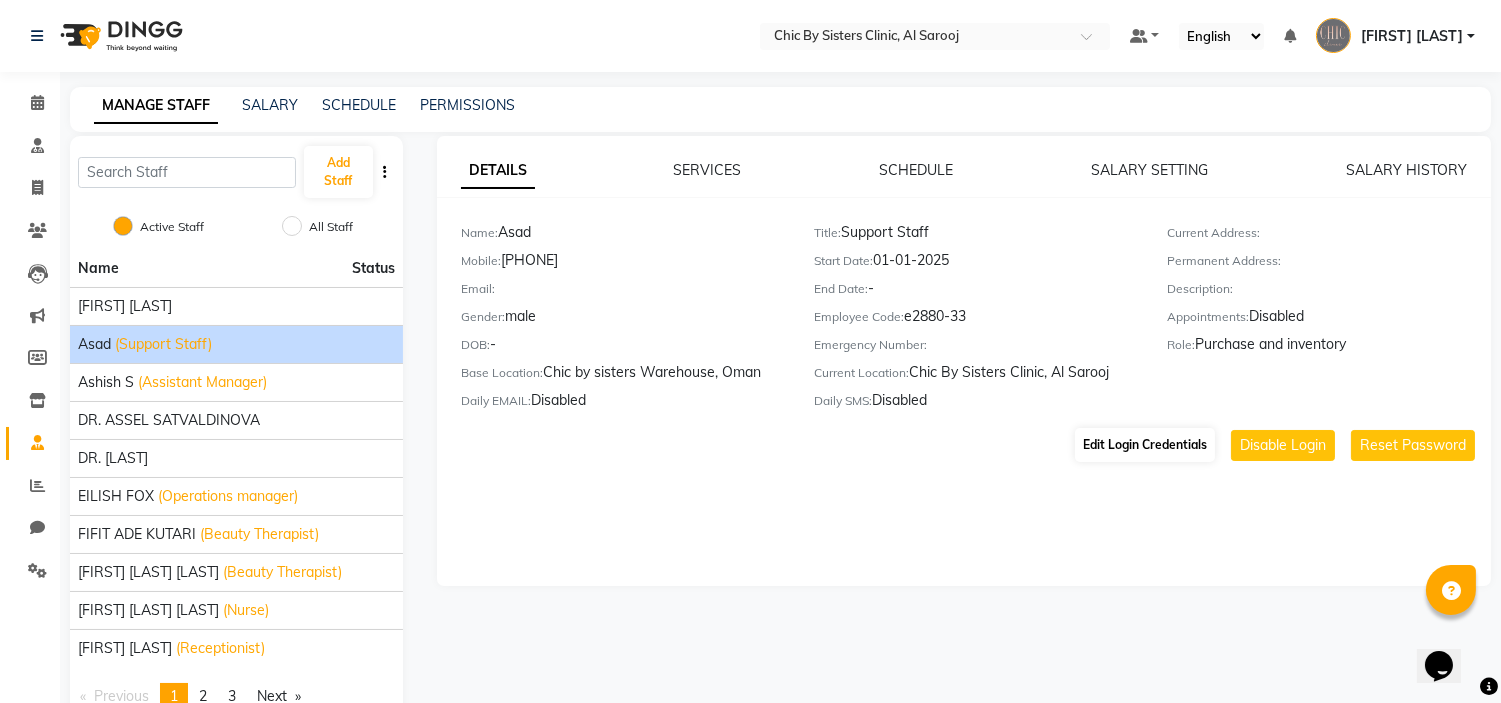 select on "3986" 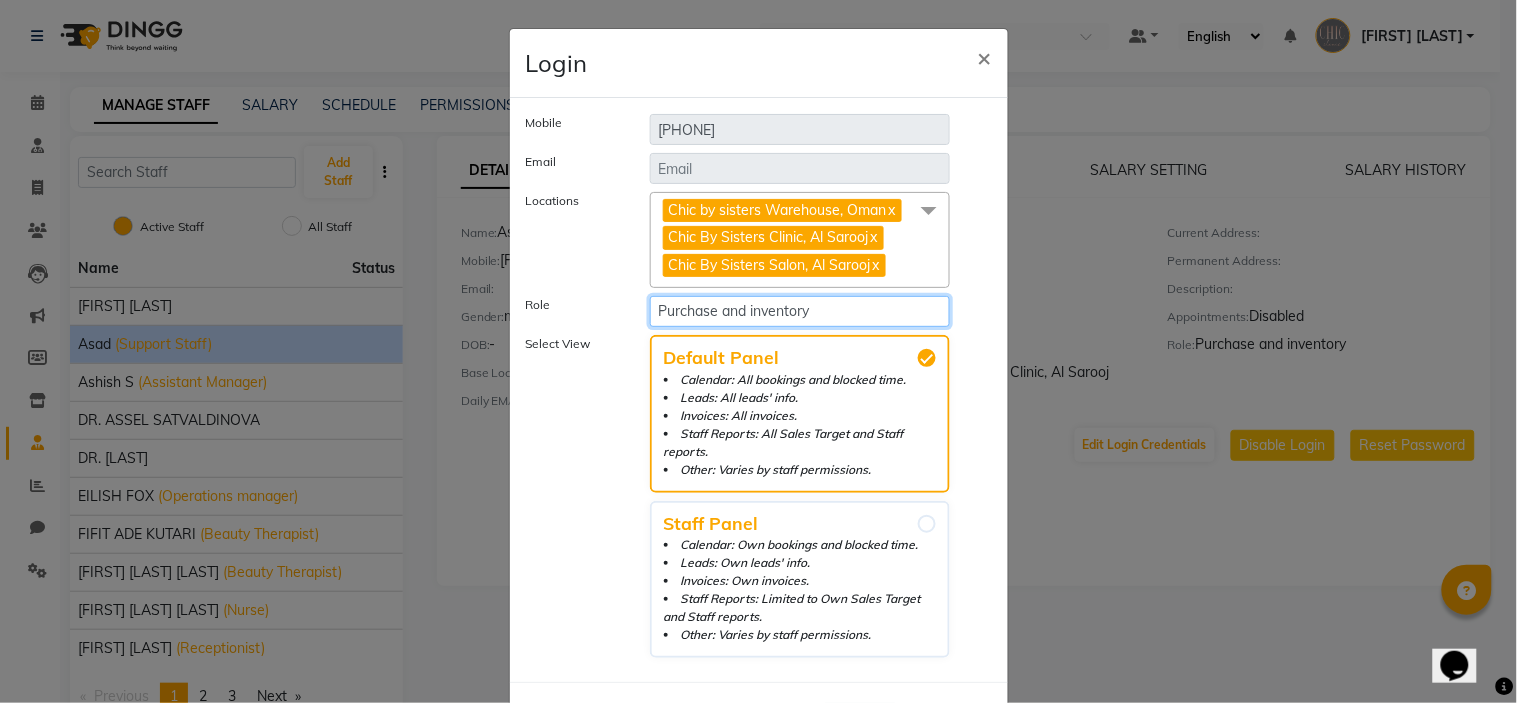 click on "Select Role Operator Manager Administrator Reception Doctor Accounts Marketing Audit Purchase and inventory Super User" 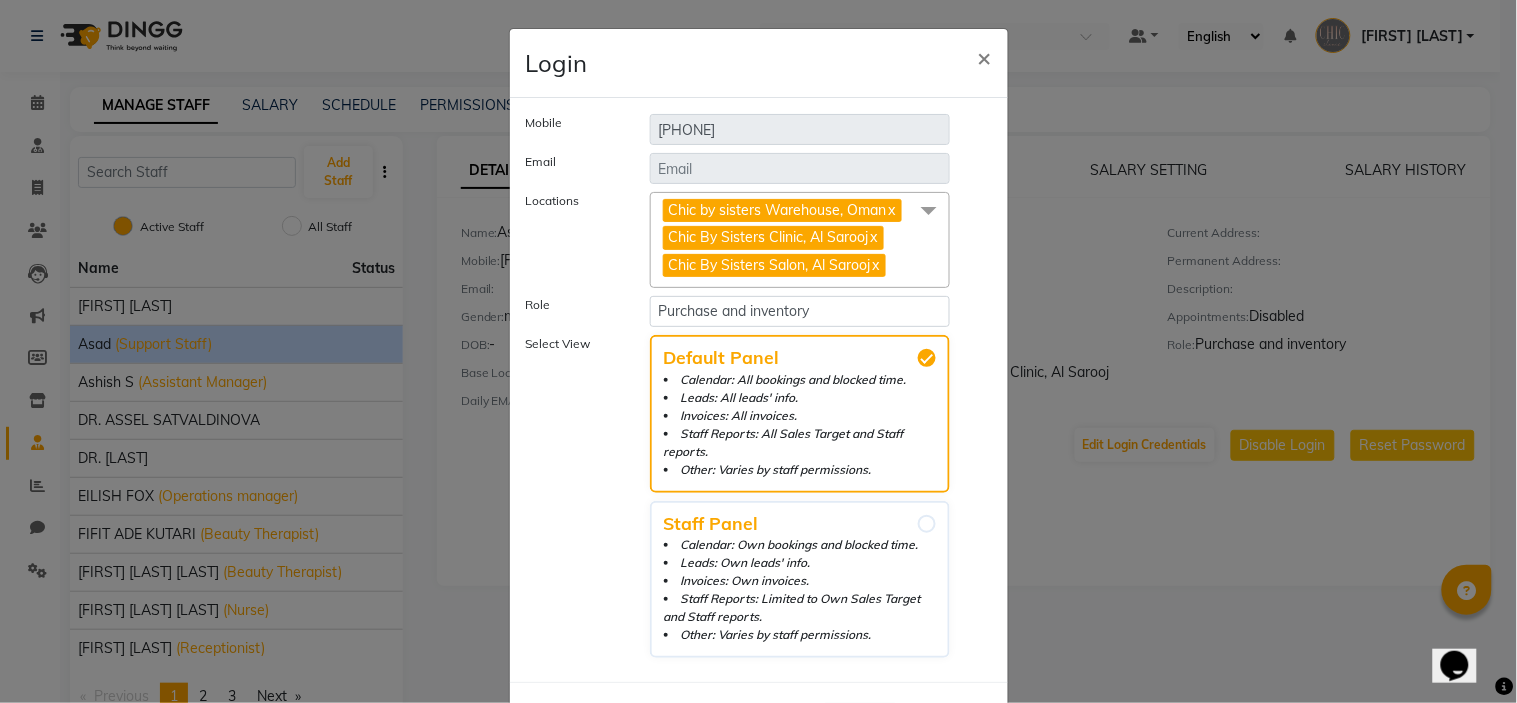 click on "Login × Mobile [PHONE] Email Locations Chic by sisters Warehouse, Oman  x Chic By Sisters Clinic, Al Sarooj  x Chic By Sisters Salon, Al Sarooj Chic by sisters Warehouse, Oman Chic By Sisters Clinic, Al Sarooj Chic By Sisters Salon, Al Sarooj Role Select Role Operator Manager Administrator Reception Doctor Accounts Marketing Audit Purchase and inventory Super User Select View Default Panel Calendar: All bookings and blocked time. Leads: All leads' info. Invoices: All invoices. Staff Reports: All Sales Target and Staff reports. Other: Varies by staff permissions. Staff Panel Calendar: Own bookings and blocked time. Leads: Own leads' info. Invoices: Own invoices. Staff Reports: Limited to Own Sales Target and Staff reports. Other: Varies by staff permissions.  Cancel  Update" 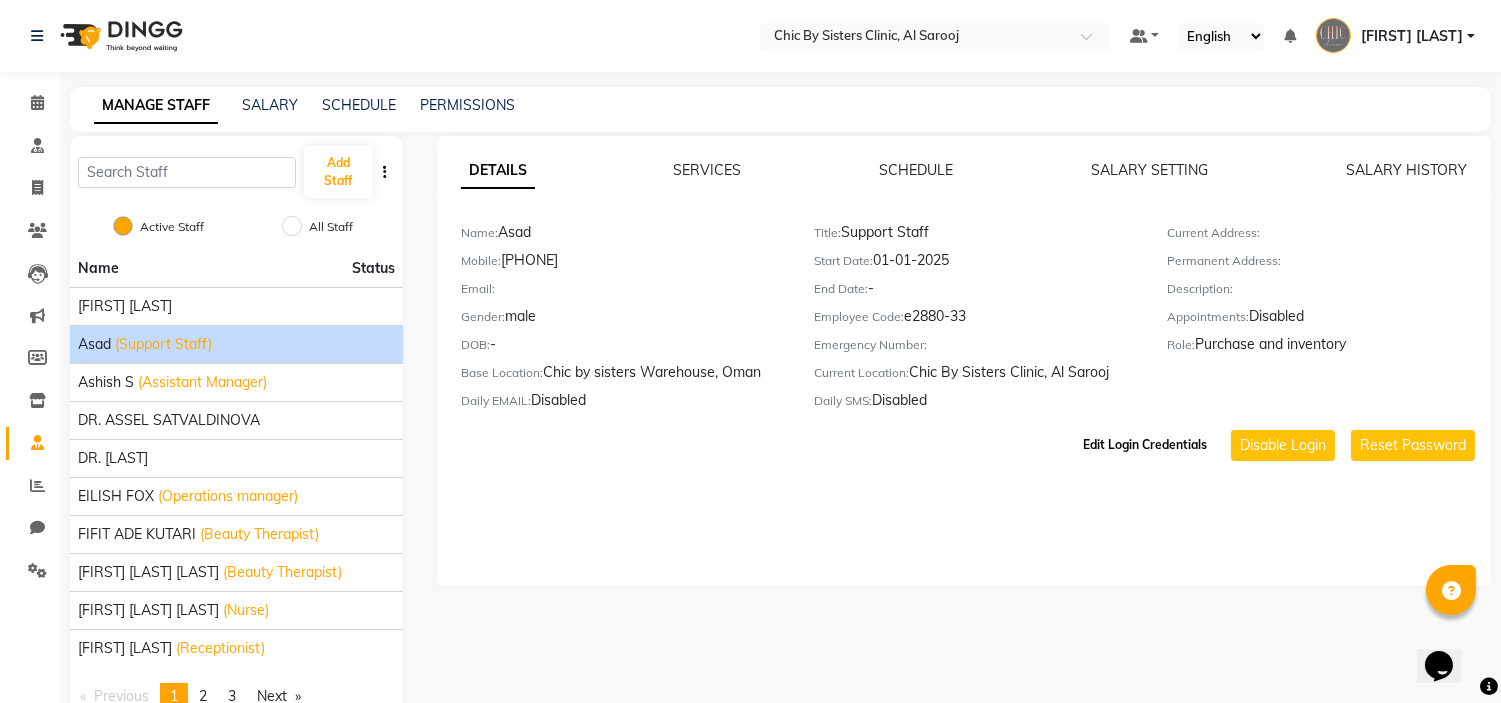 click on "Edit Login Credentials" 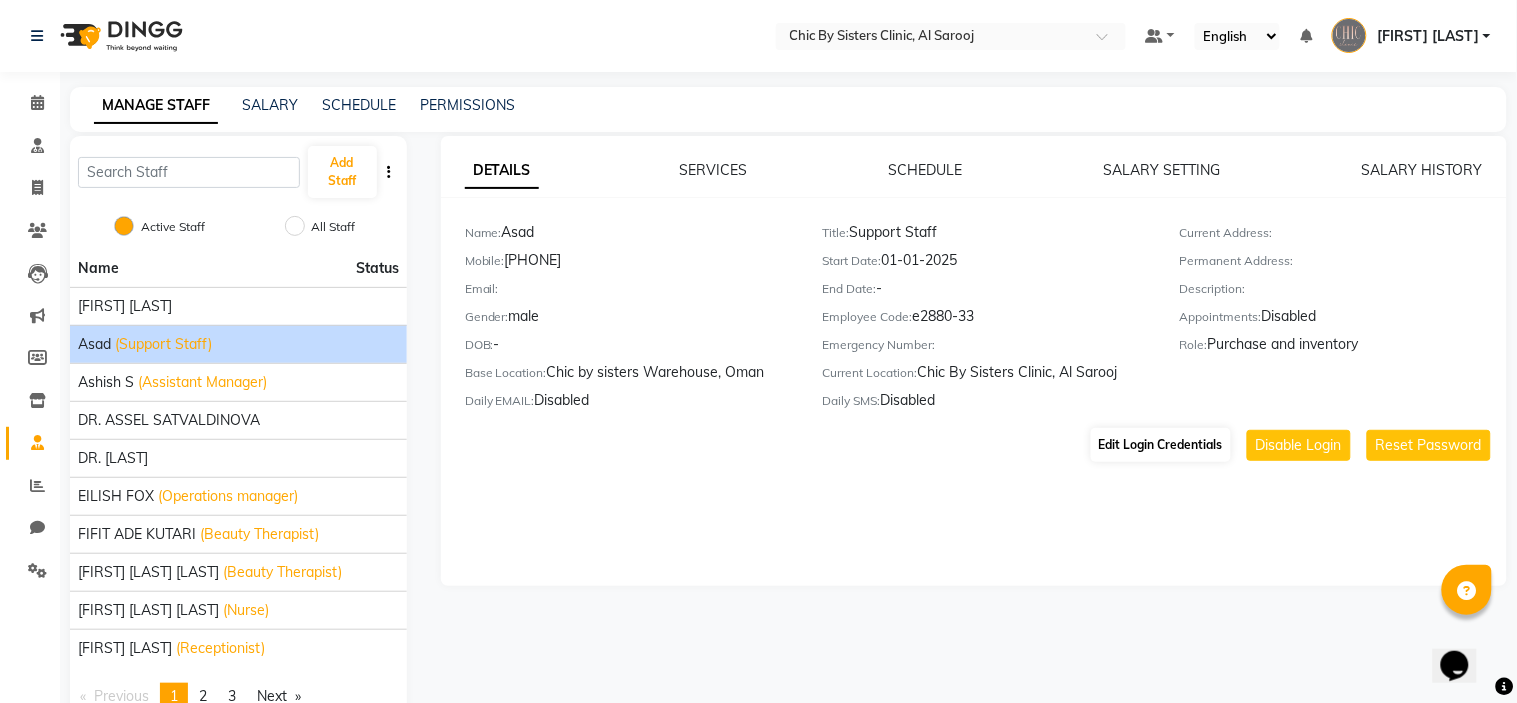 select on "3986" 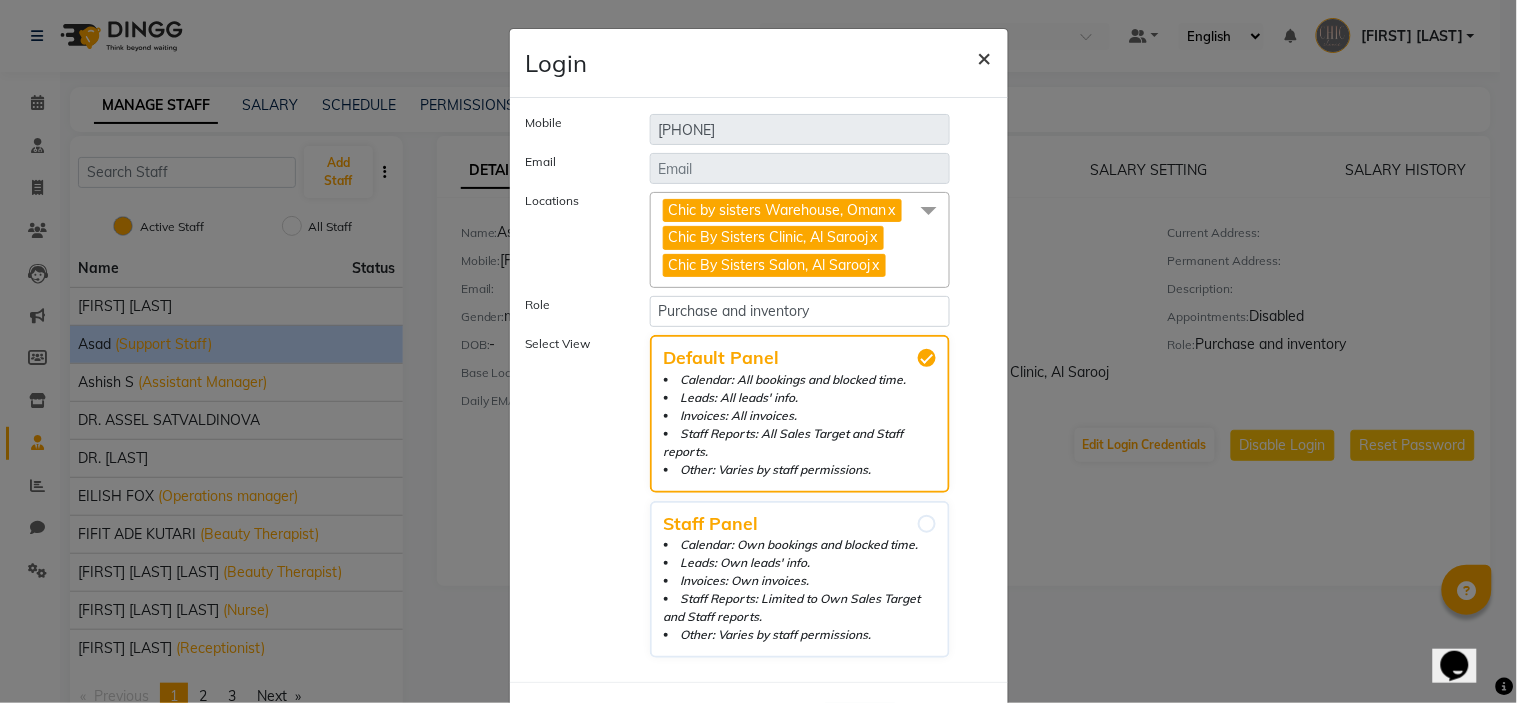 click on "×" 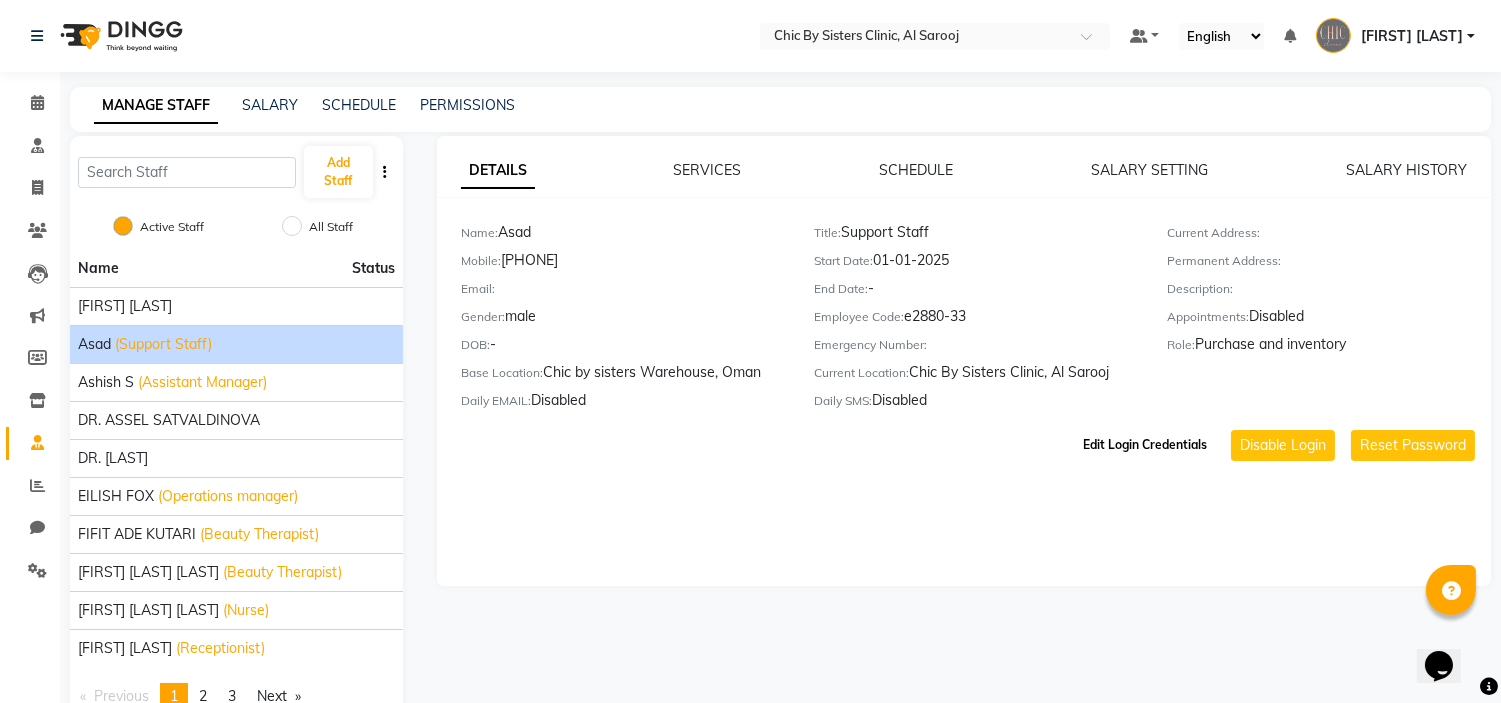 click on "Edit Login Credentials" 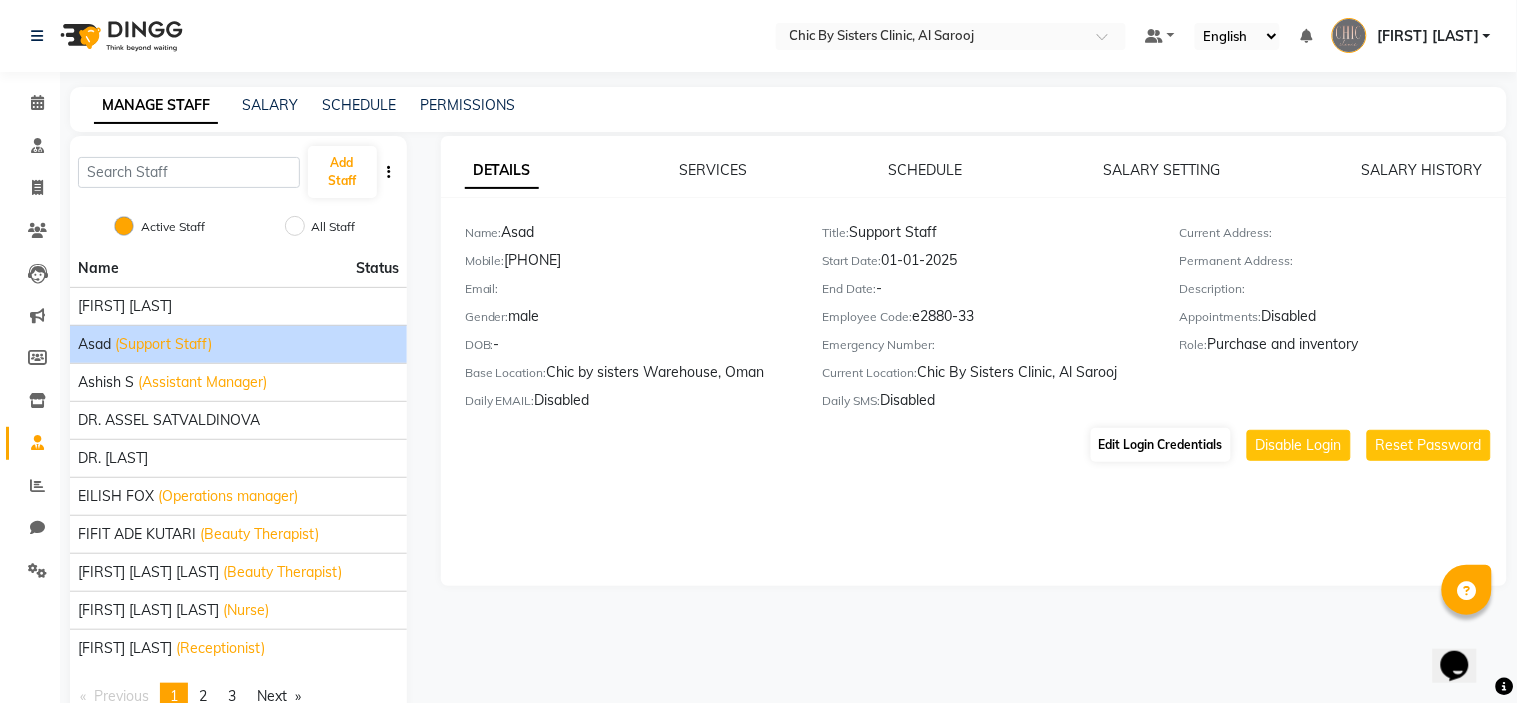 select on "3986" 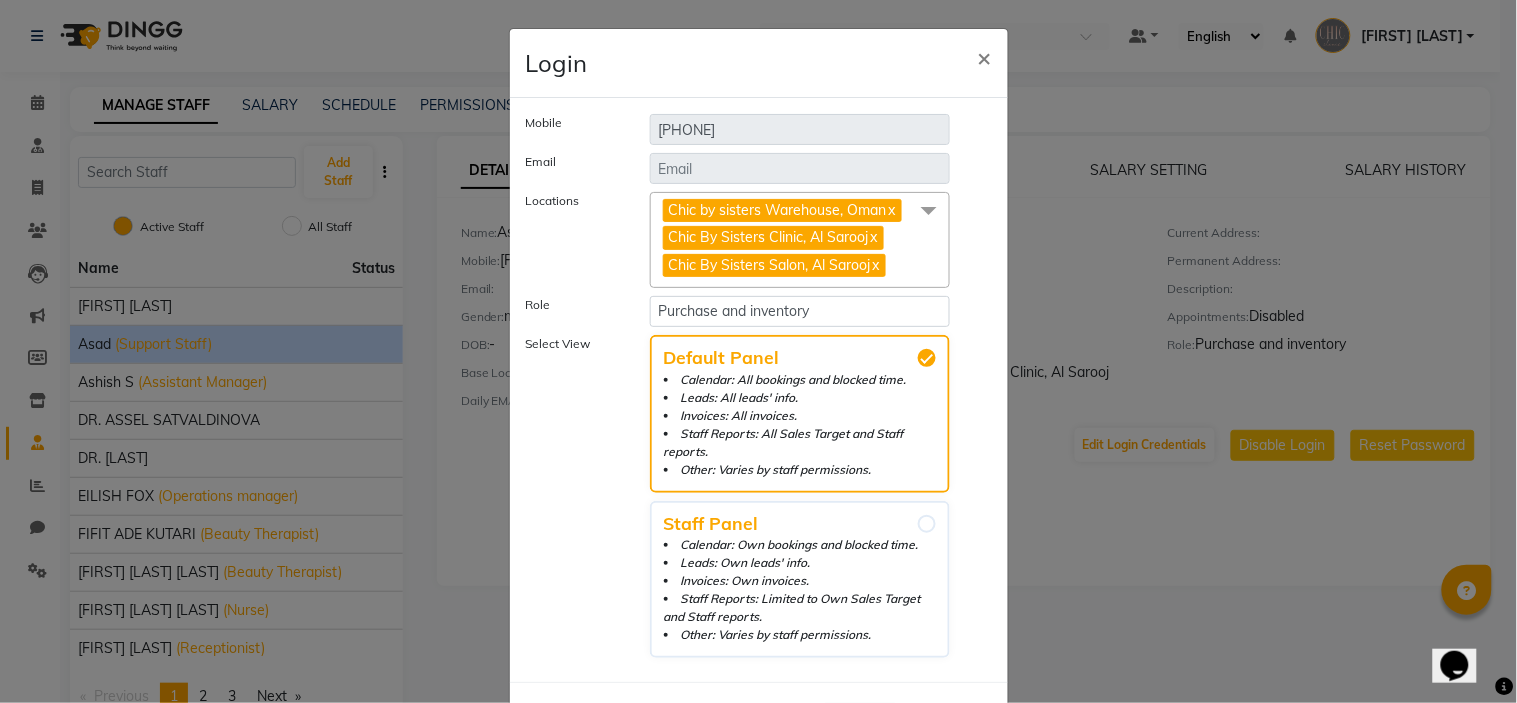 click on "Login × Mobile [PHONE] Email Locations Chic by sisters Warehouse, Oman  x Chic By Sisters Clinic, Al Sarooj  x Chic By Sisters Salon, Al Sarooj Chic by sisters Warehouse, Oman Chic By Sisters Clinic, Al Sarooj Chic By Sisters Salon, Al Sarooj Role Select Role Operator Manager Administrator Reception Doctor Accounts Marketing Audit Purchase and inventory Super User Select View Default Panel Calendar: All bookings and blocked time. Leads: All leads' info. Invoices: All invoices. Staff Reports: All Sales Target and Staff reports. Other: Varies by staff permissions. Staff Panel Calendar: Own bookings and blocked time. Leads: Own leads' info. Invoices: Own invoices. Staff Reports: Limited to Own Sales Target and Staff reports. Other: Varies by staff permissions.  Cancel  Update" 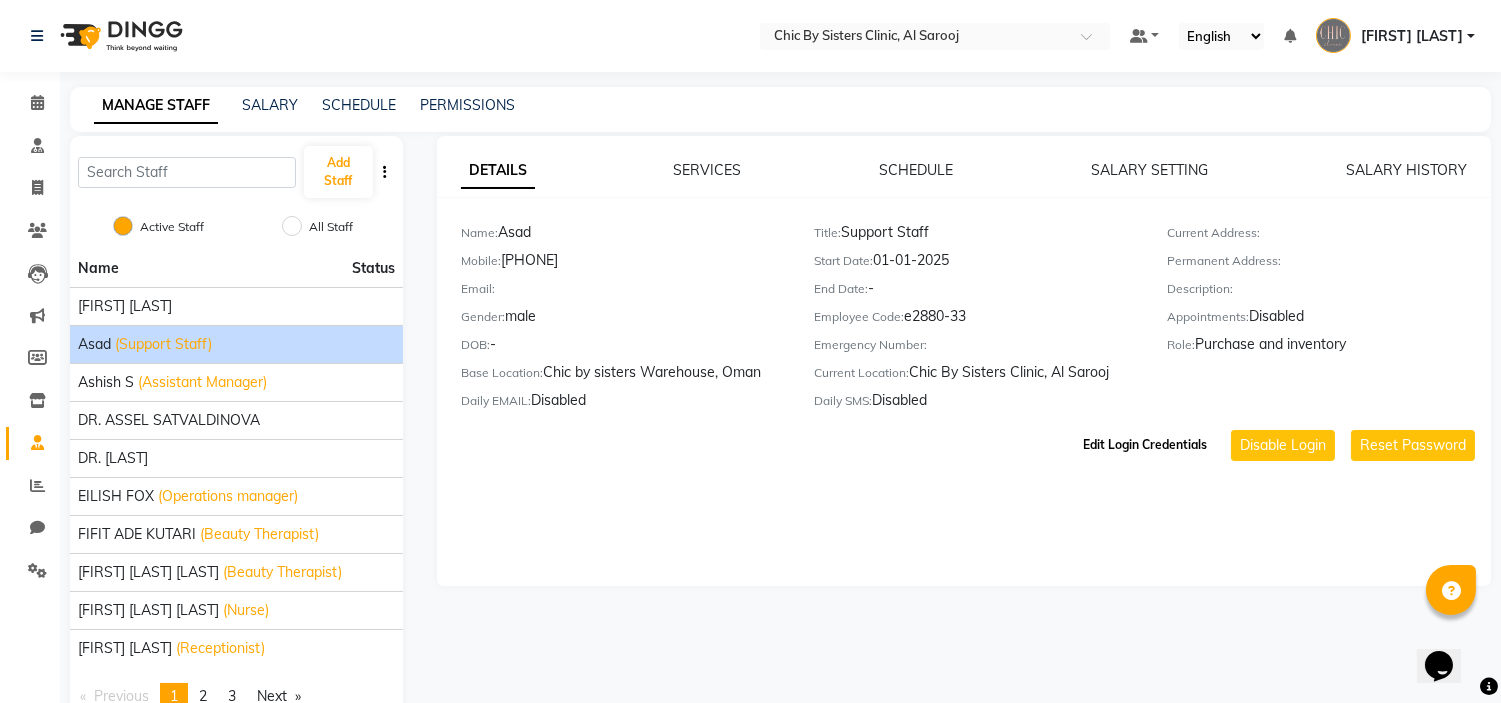 click on "Edit Login Credentials" 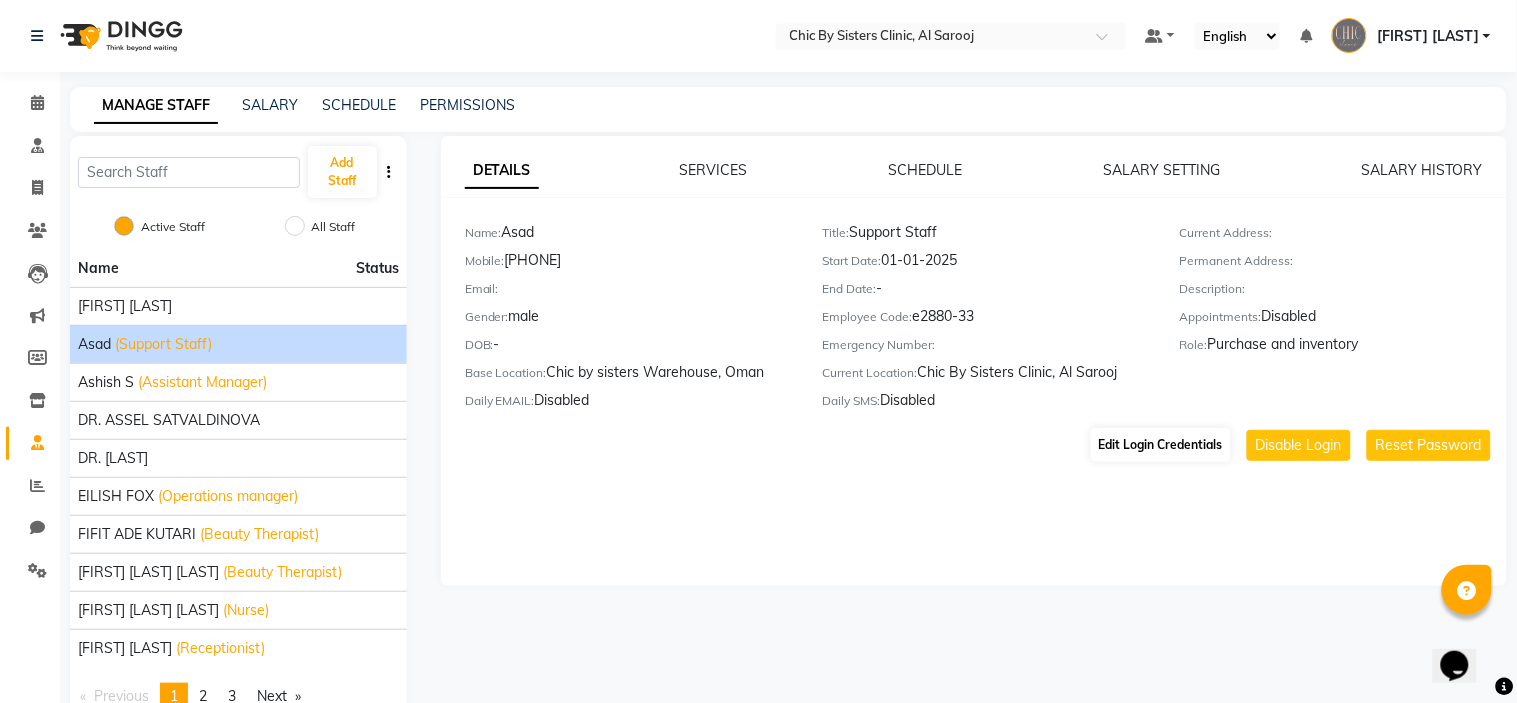 select on "3986" 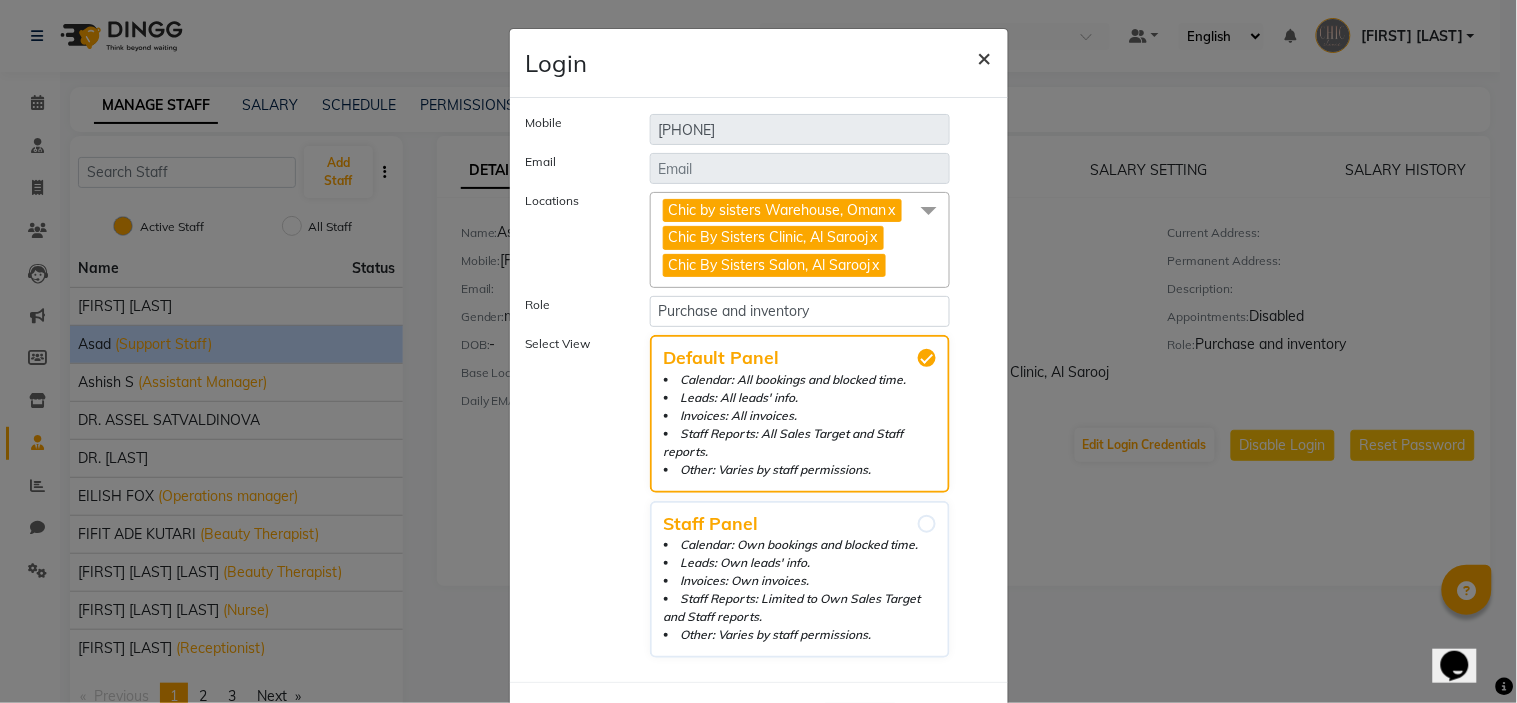 click on "×" 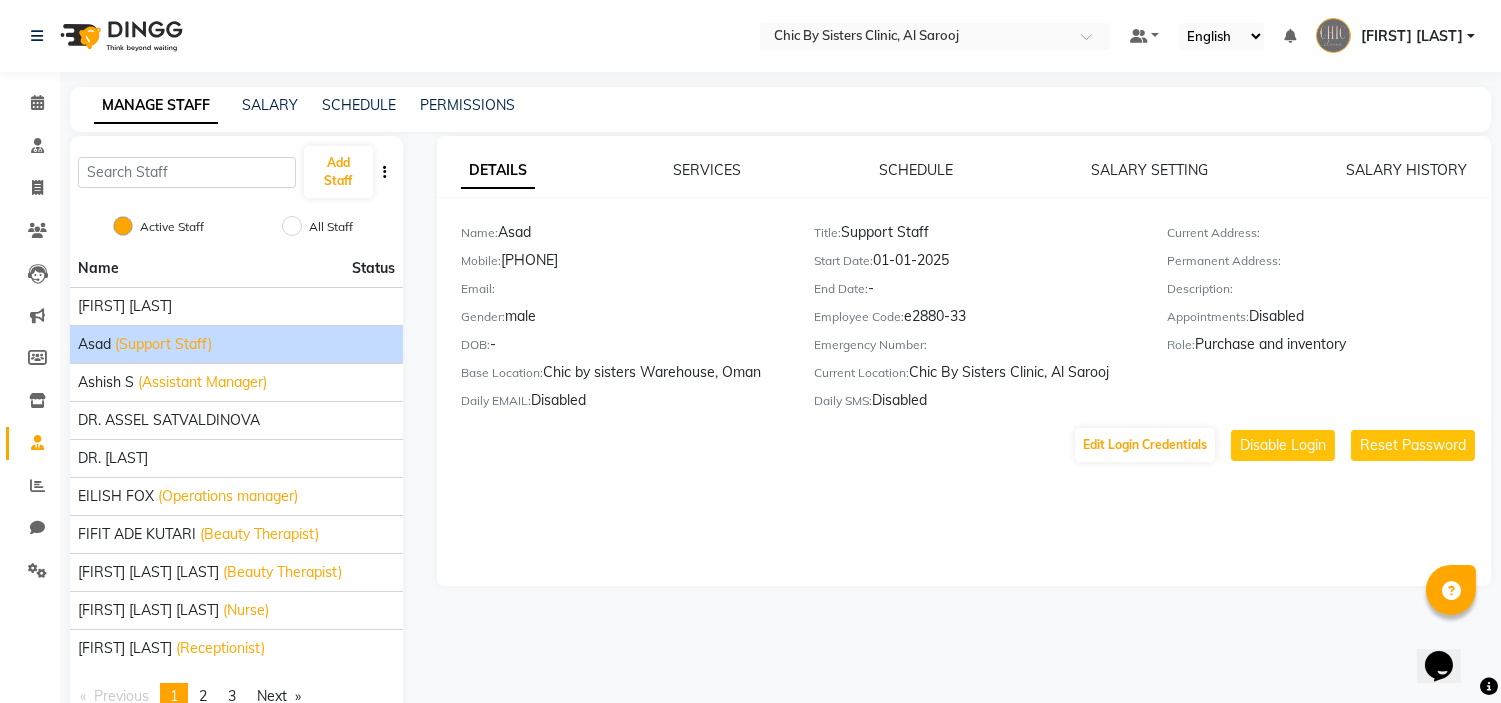 click on "Calendar" 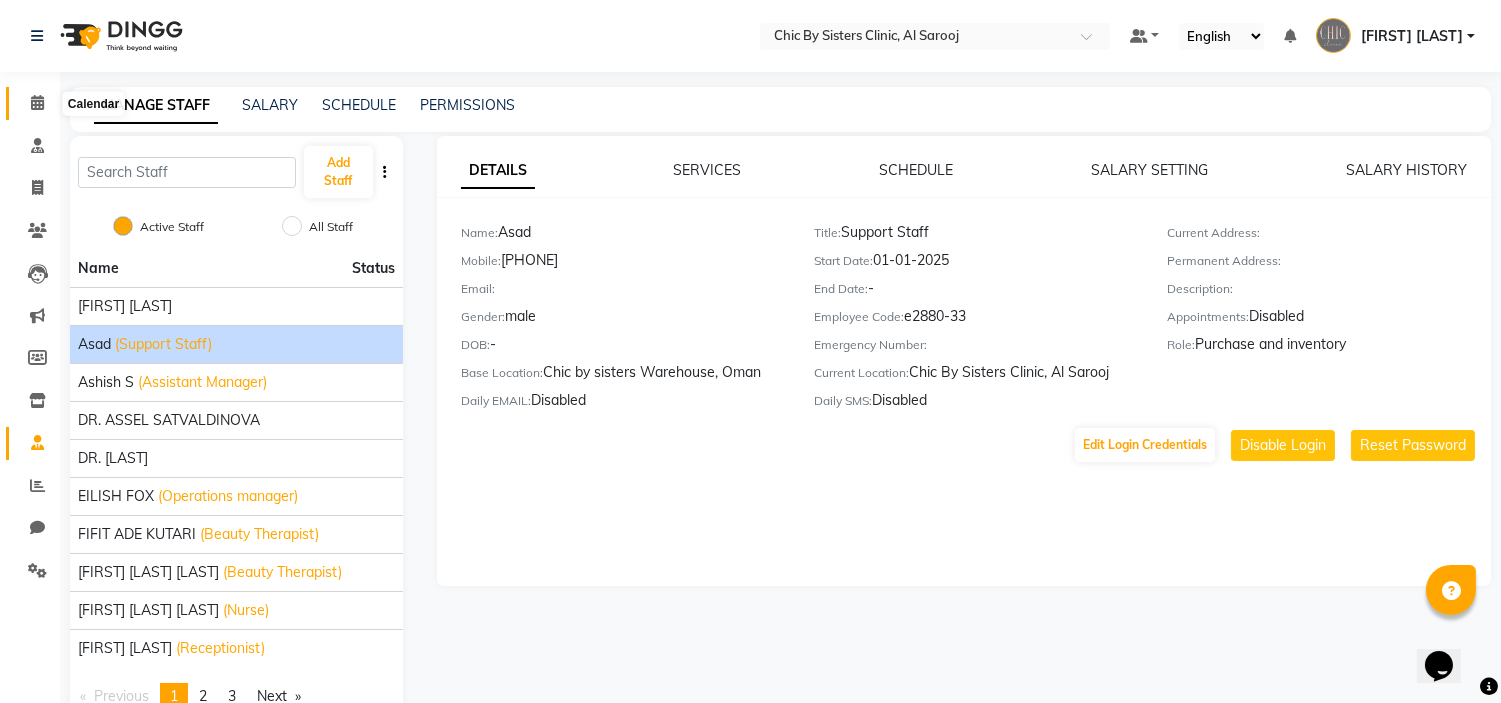 click 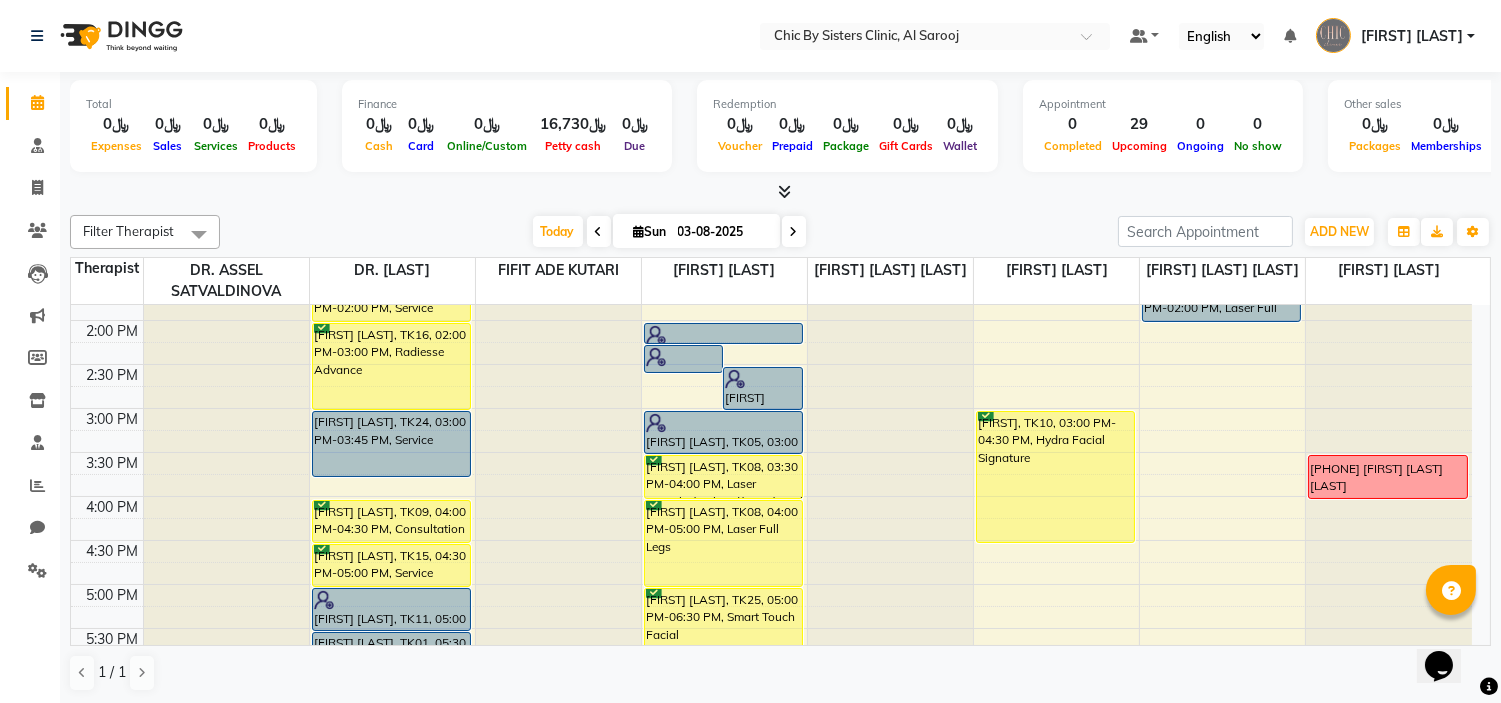 scroll, scrollTop: 510, scrollLeft: 0, axis: vertical 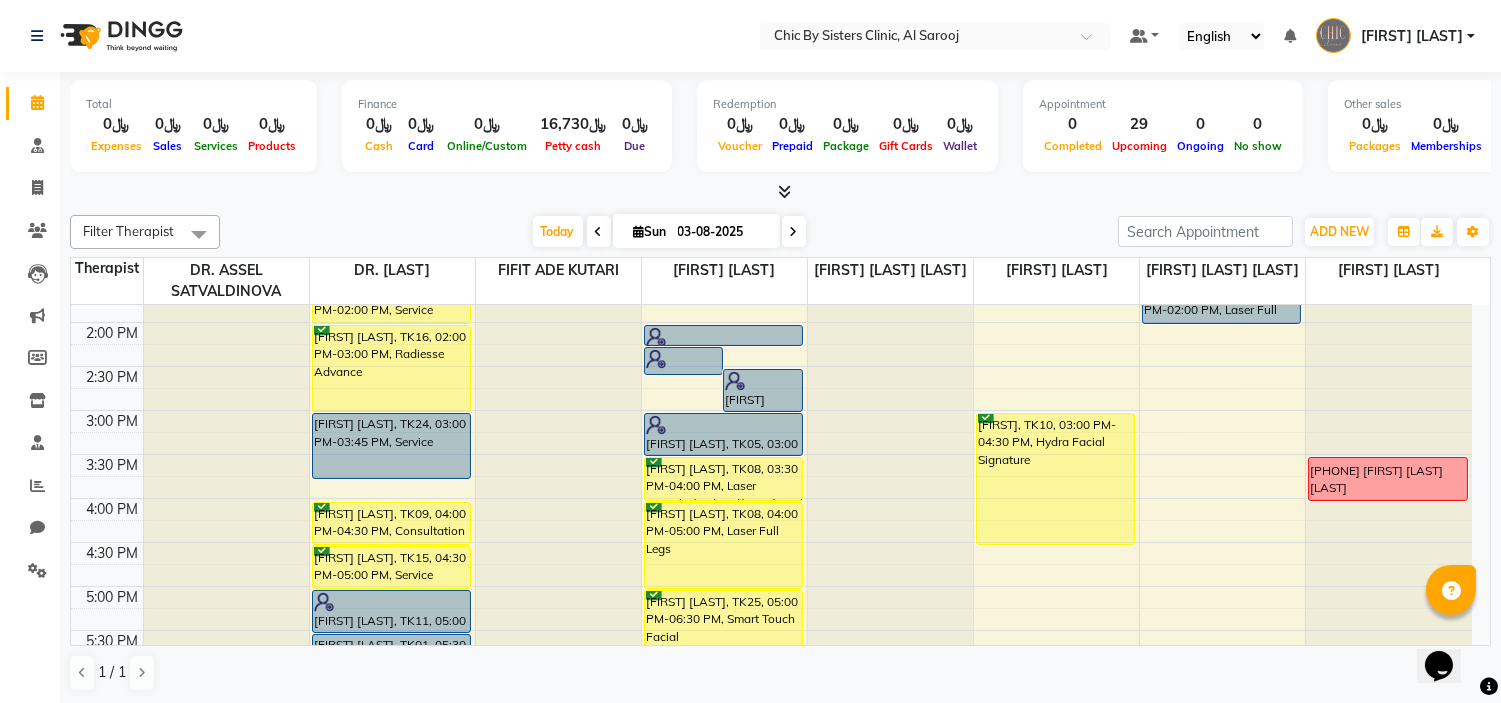 click on "[PHONE] [FIRST] [LAST] [LAST]" at bounding box center (1387, 480) 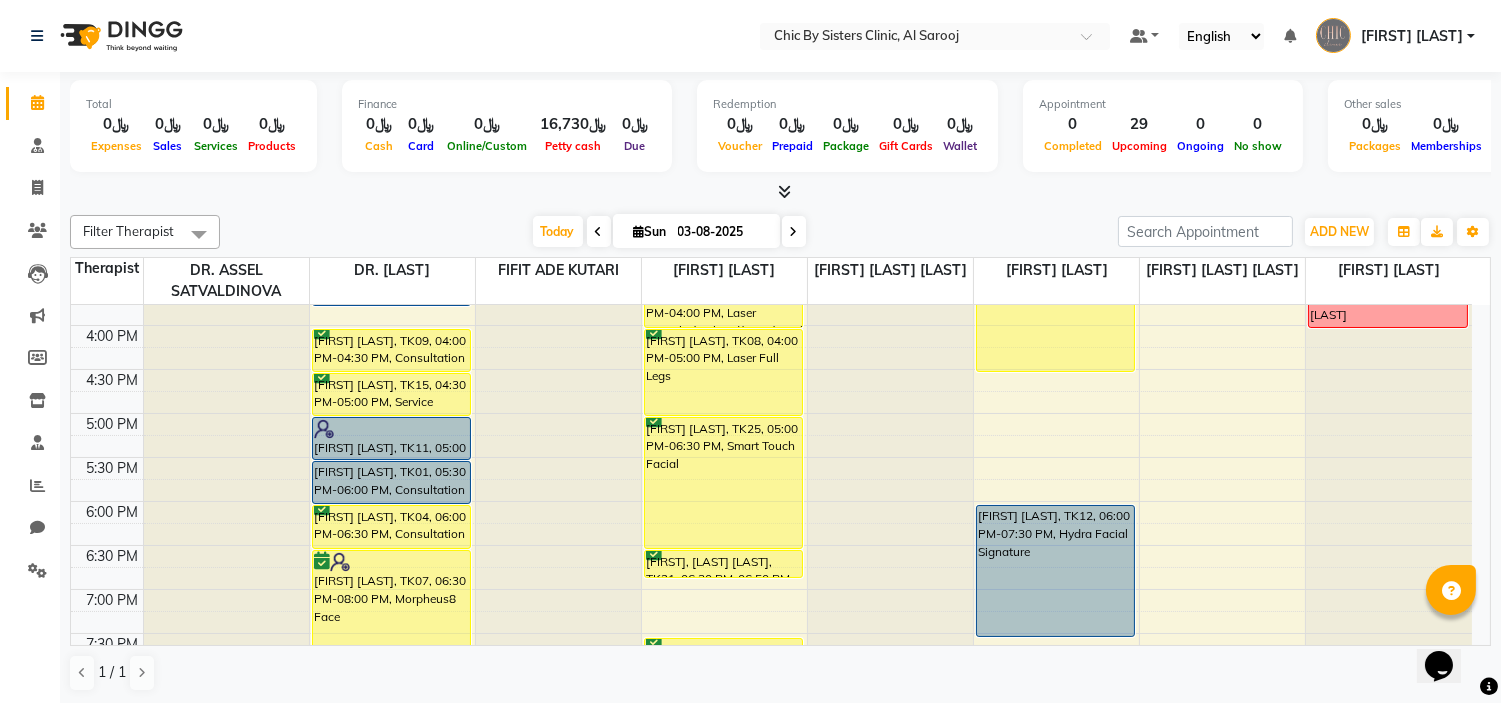 scroll, scrollTop: 684, scrollLeft: 0, axis: vertical 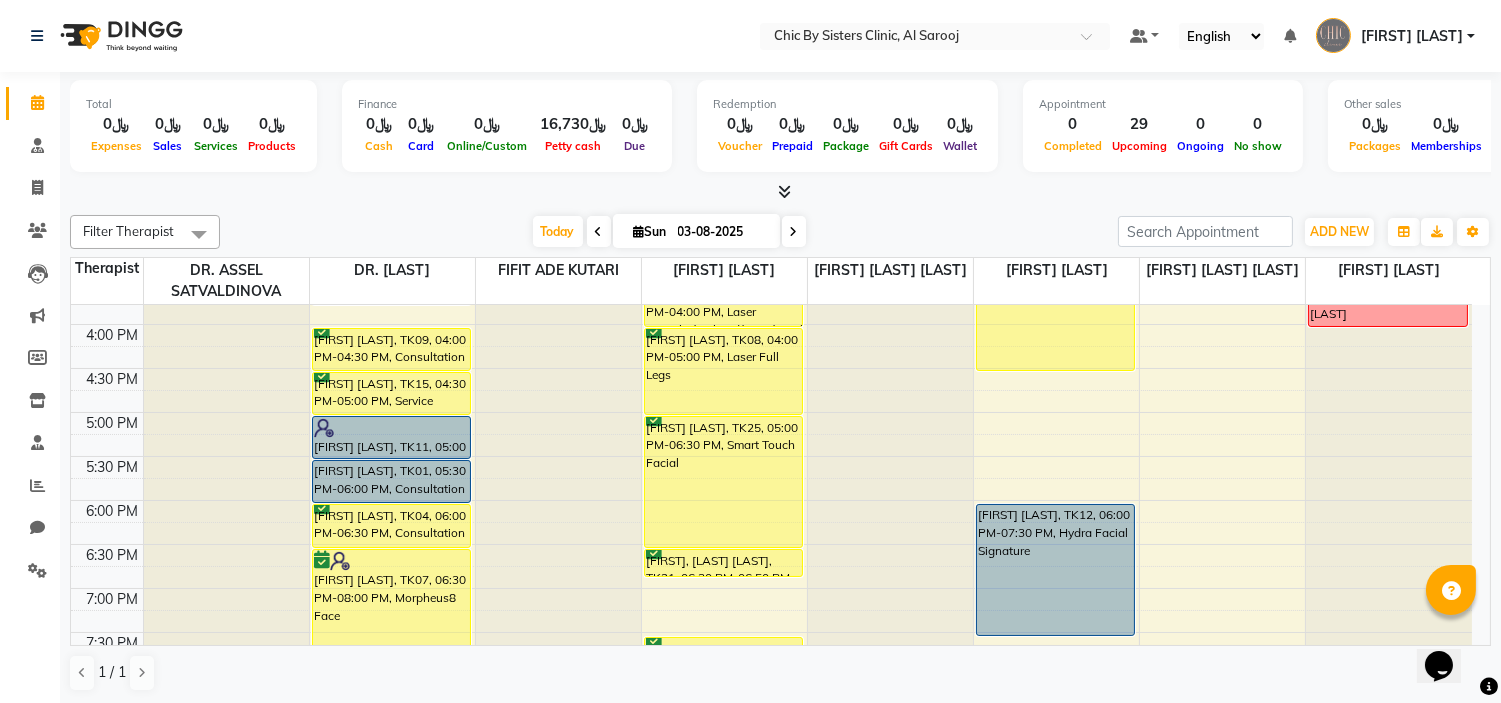 click on "[FIRST], TK10, 03:00 PM-04:30 PM, Hydra Facial Signature" at bounding box center [1055, 305] 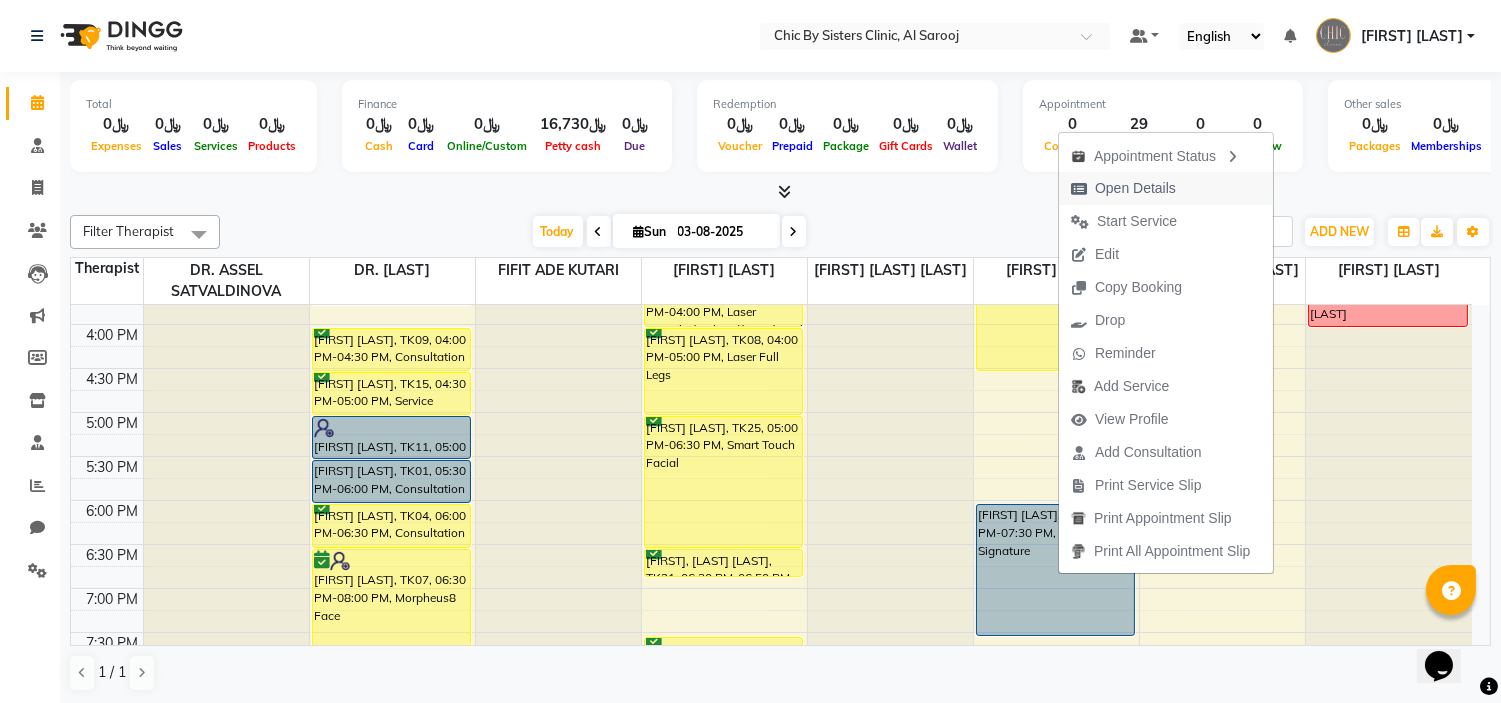 click on "Open Details" at bounding box center [1135, 188] 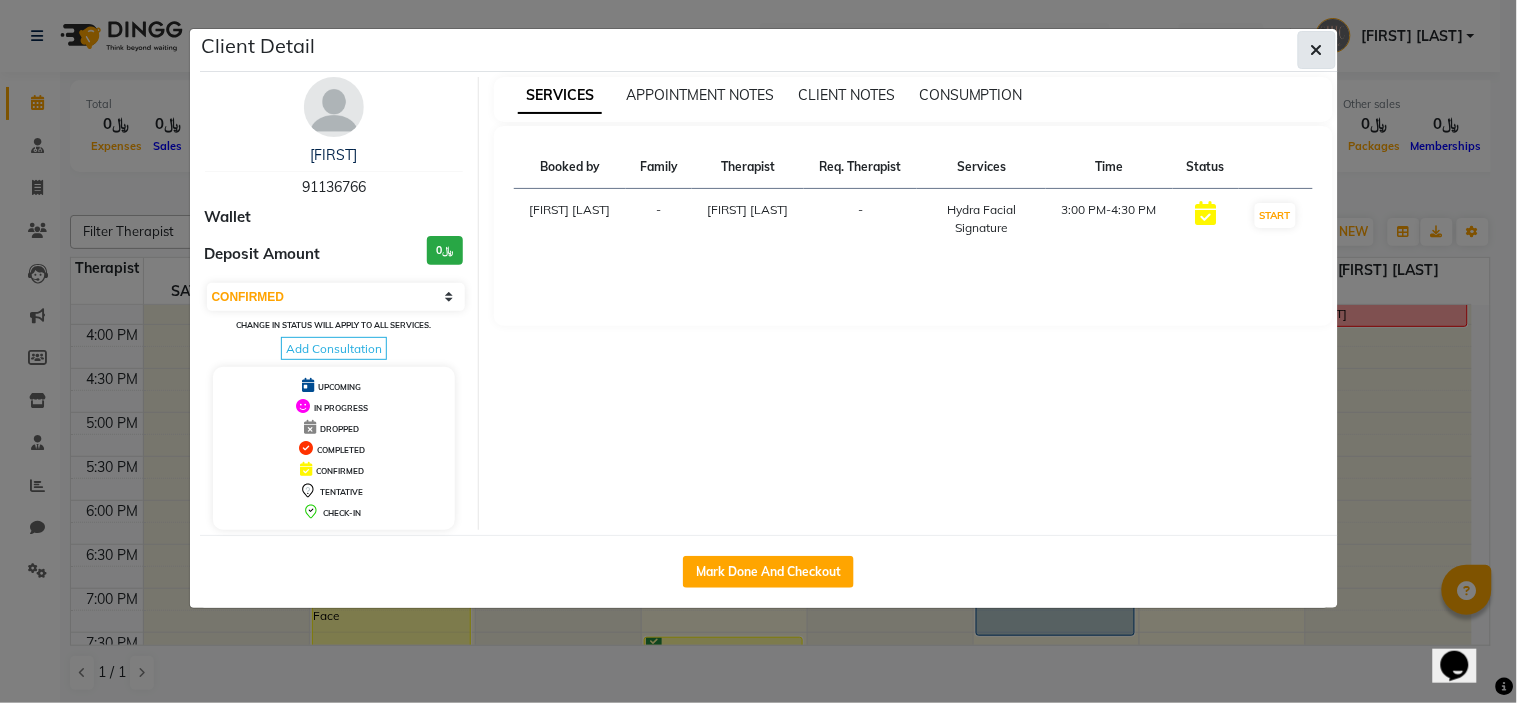 click 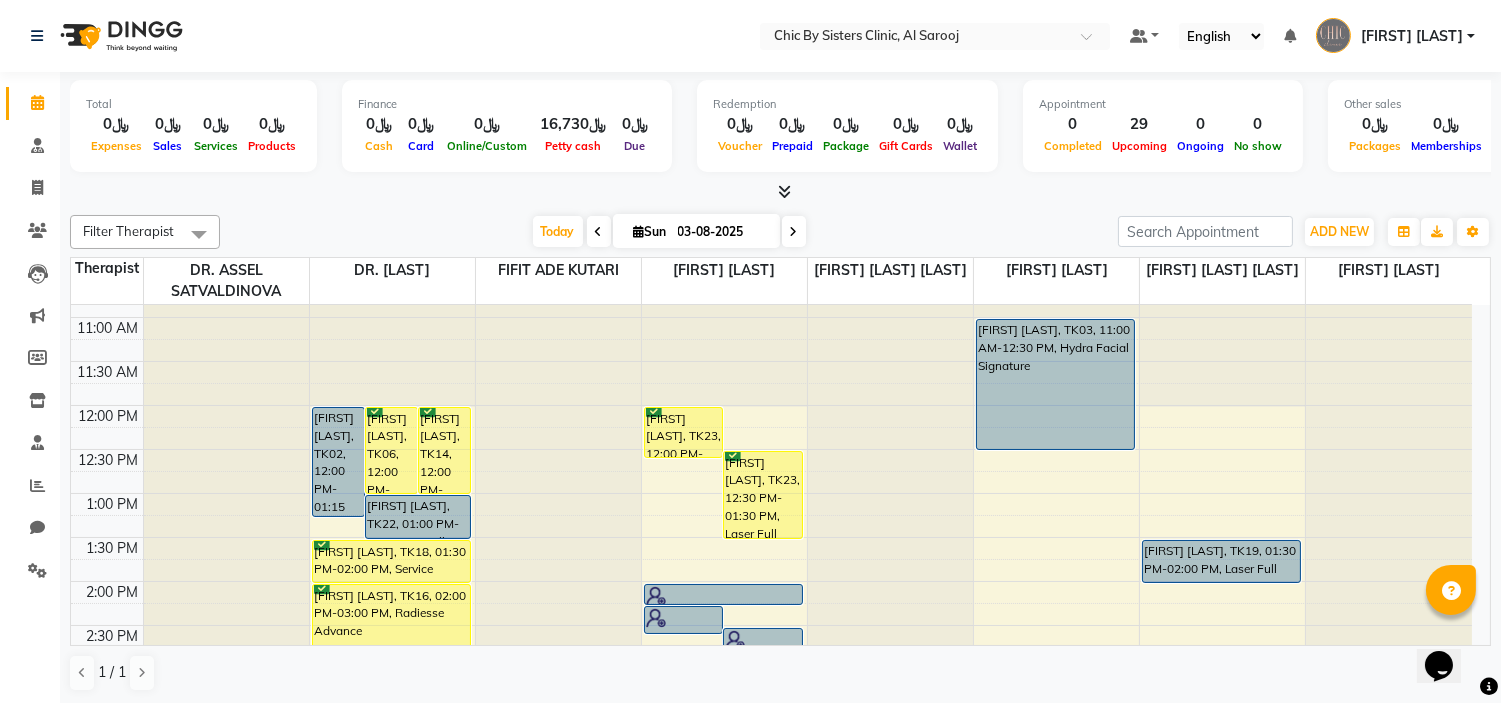 scroll, scrollTop: 248, scrollLeft: 0, axis: vertical 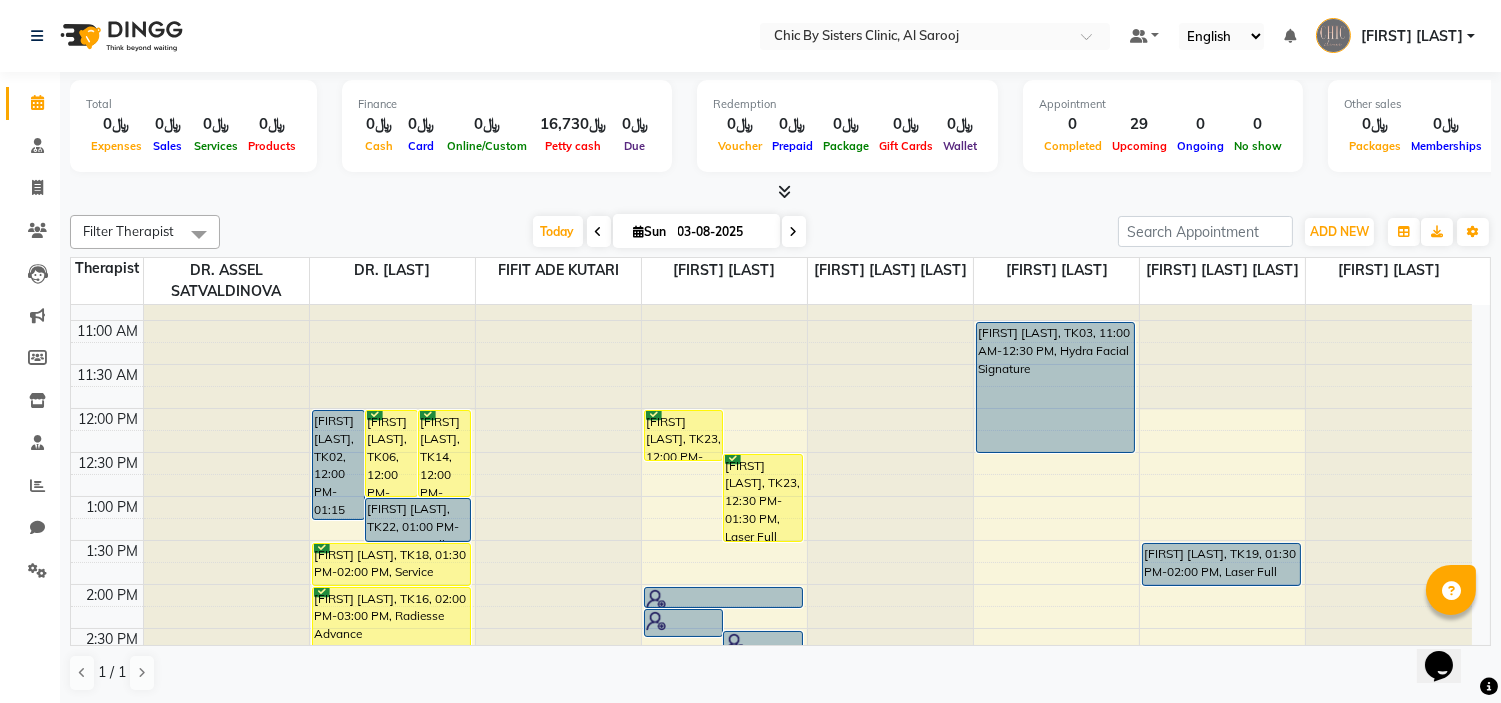 click on "[FIRST] [LAST], TK03, 11:00 AM-12:30 PM, Hydra Facial Signature" at bounding box center [1055, 387] 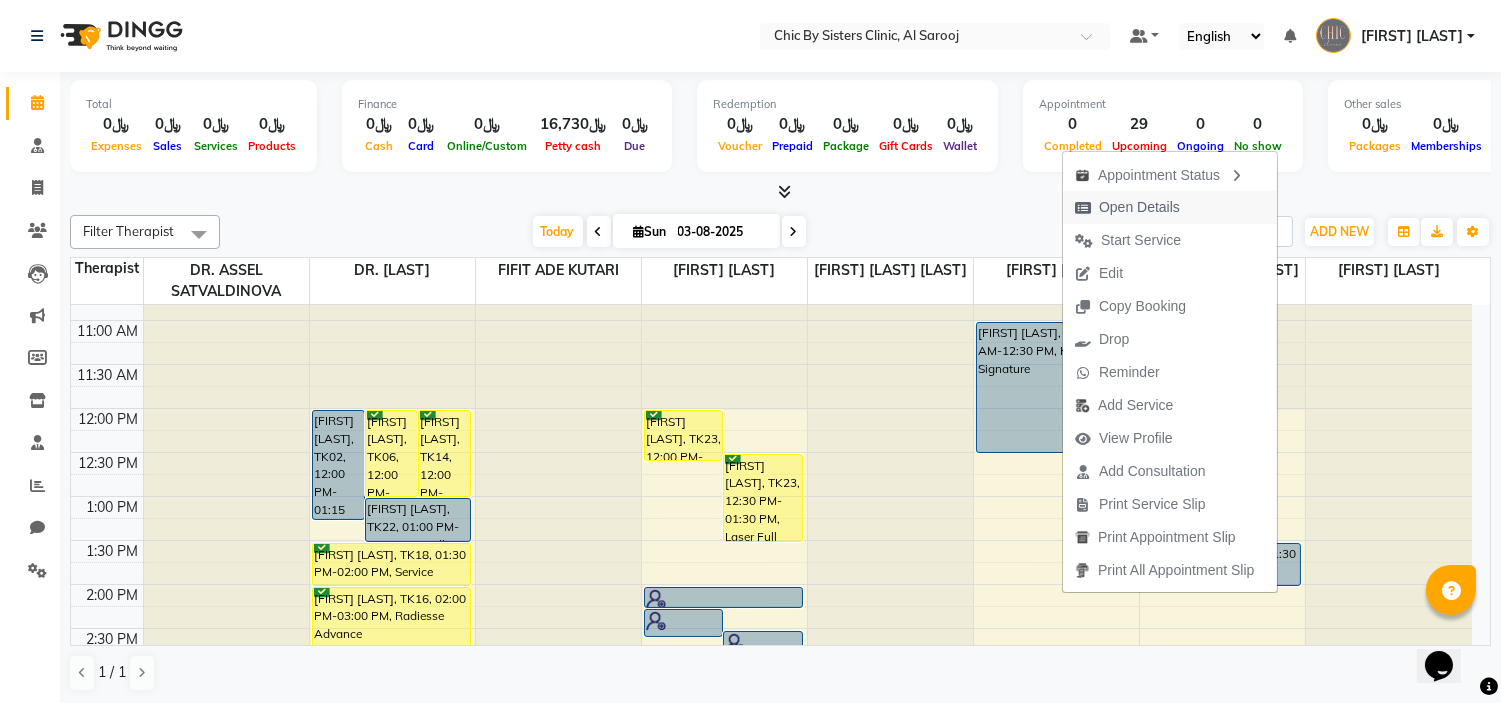 click on "Open Details" at bounding box center [1139, 207] 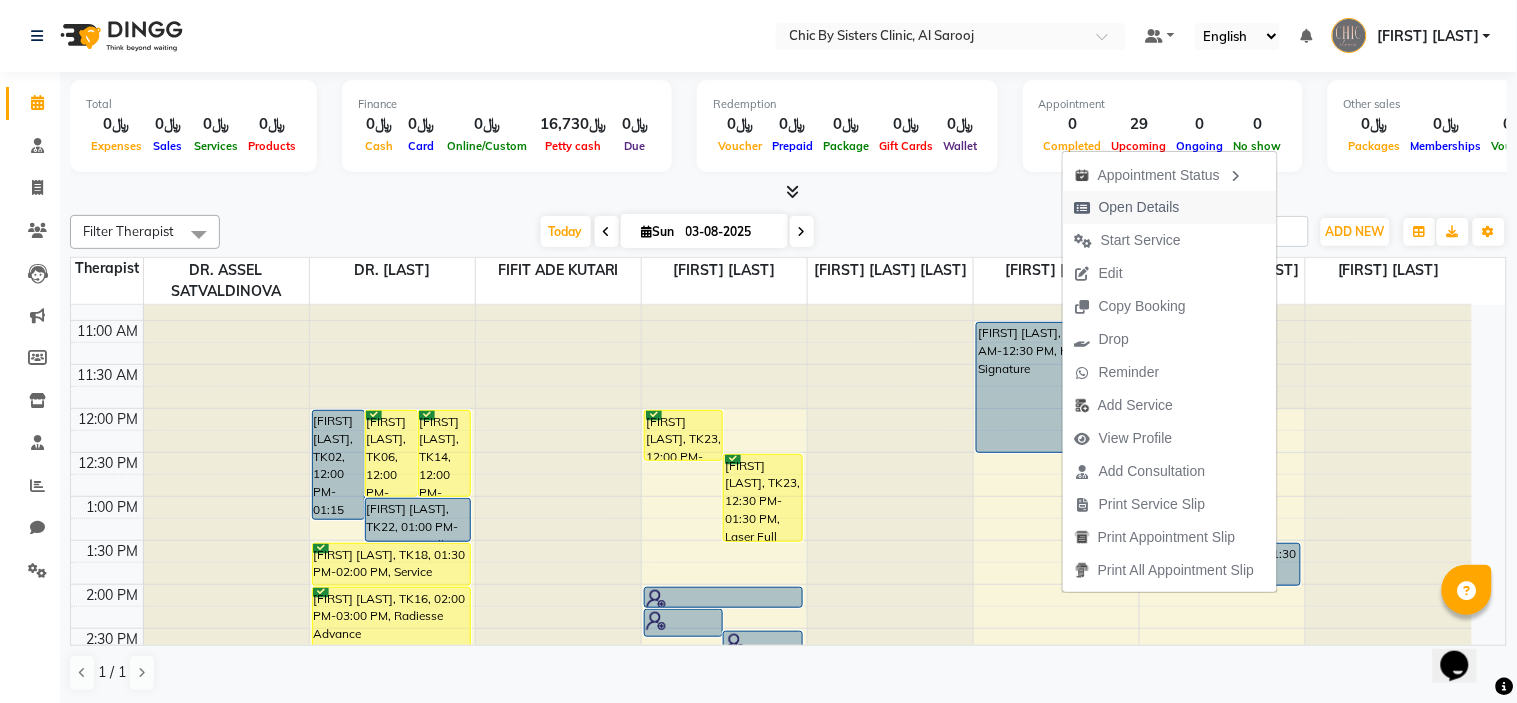 select on "5" 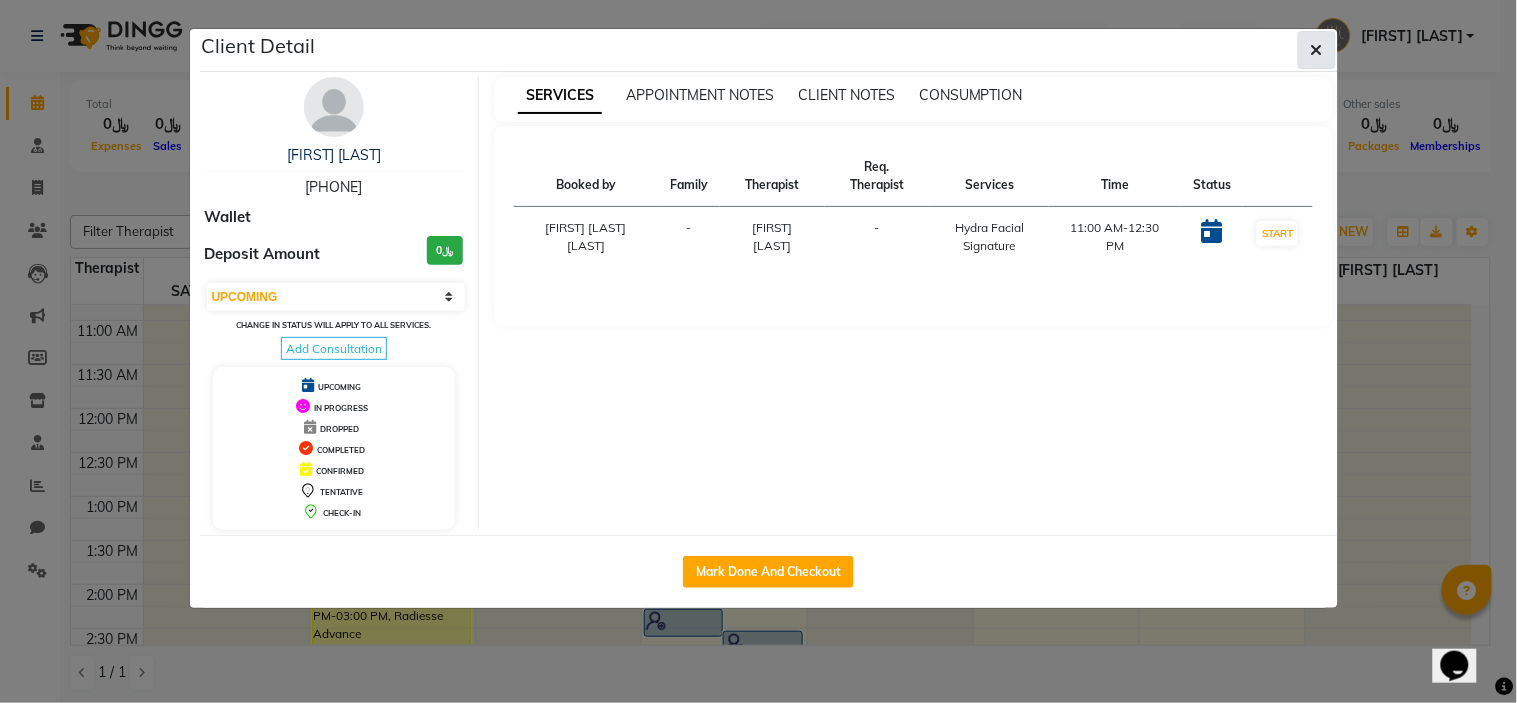 click 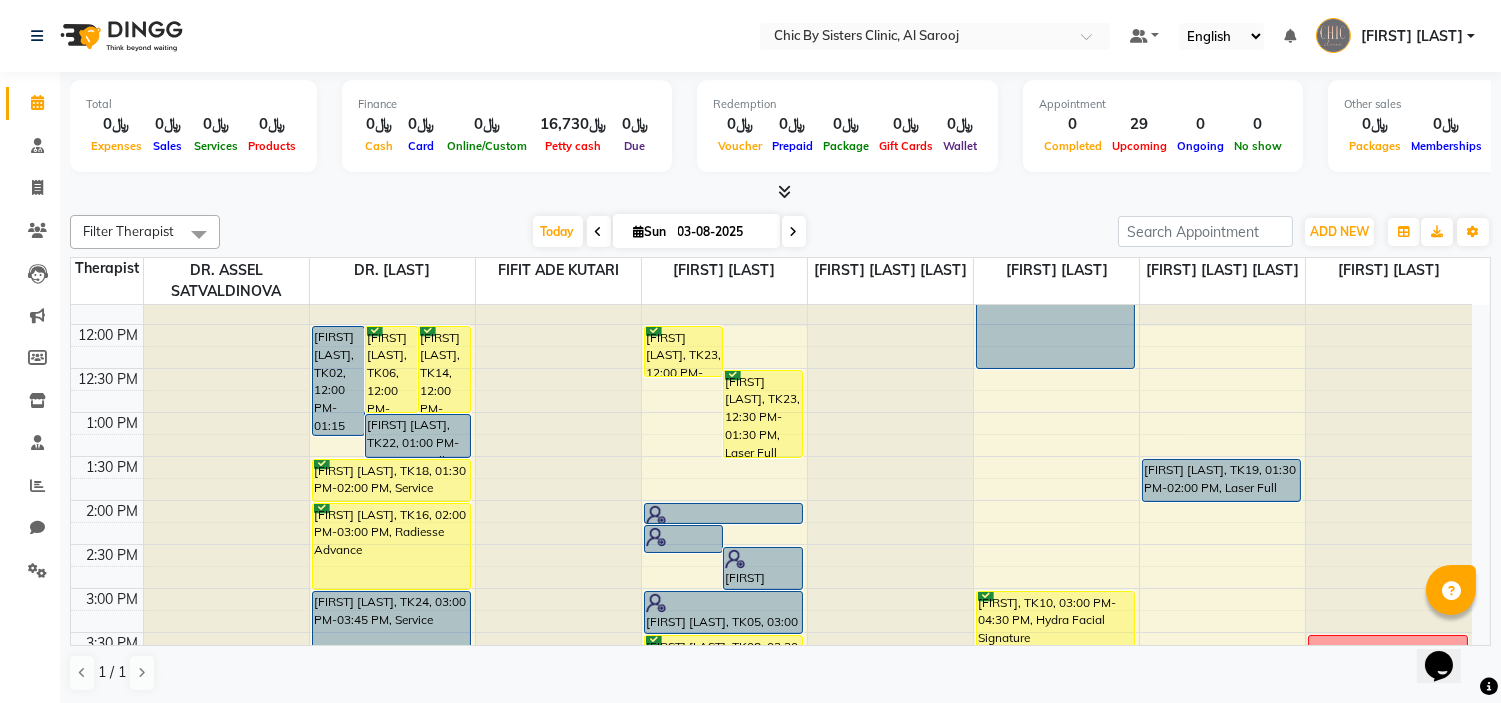 scroll, scrollTop: 331, scrollLeft: 0, axis: vertical 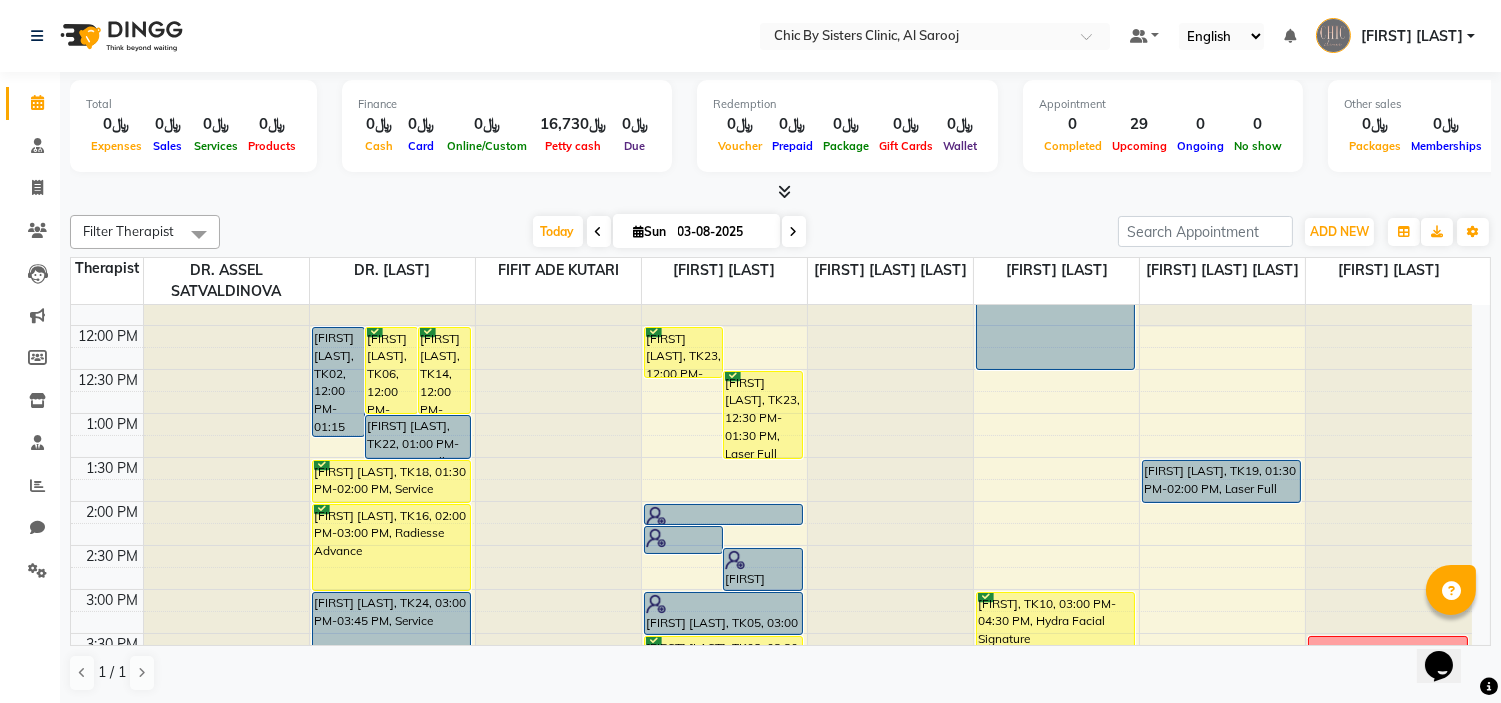 click on "[FIRST] [LAST], TK02, 12:00 PM-01:15 PM, Follow Up" at bounding box center (338, 382) 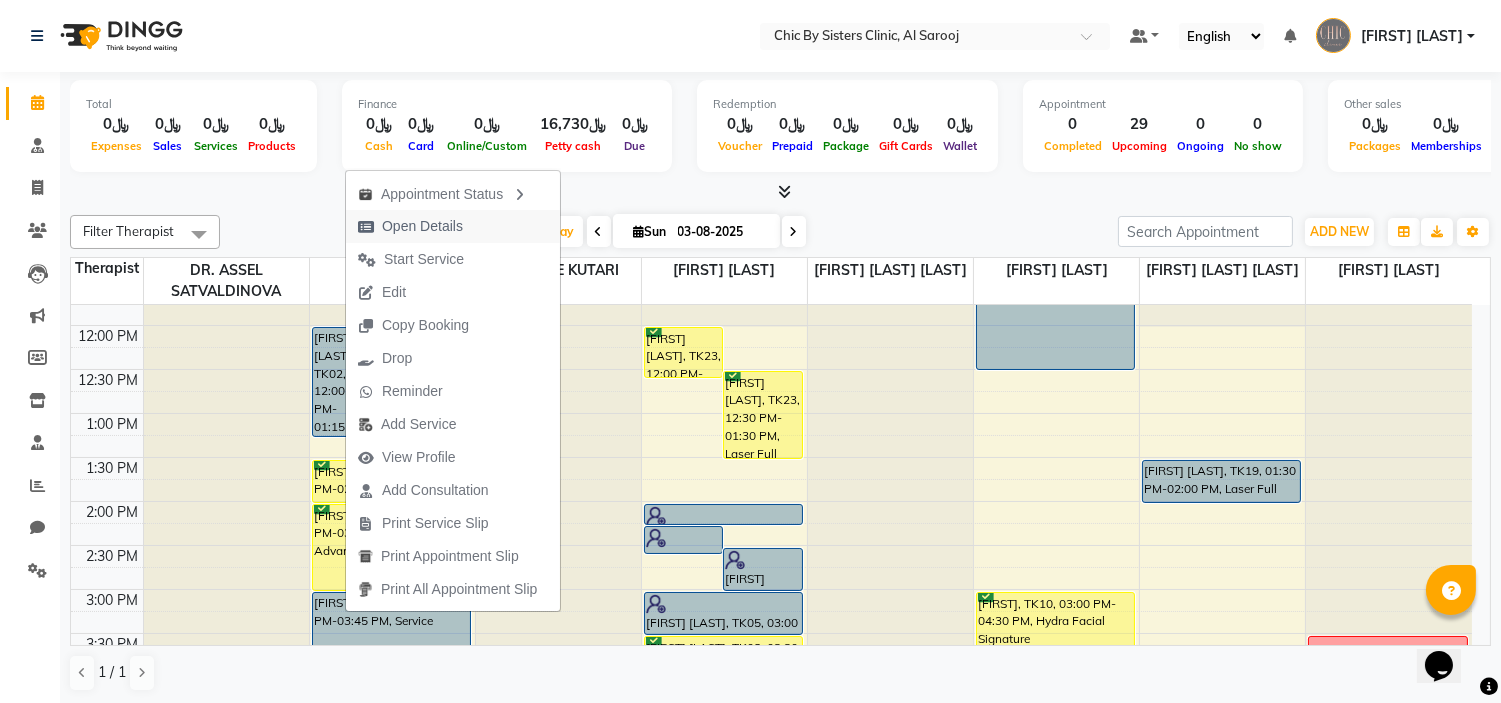 click on "Open Details" at bounding box center [422, 226] 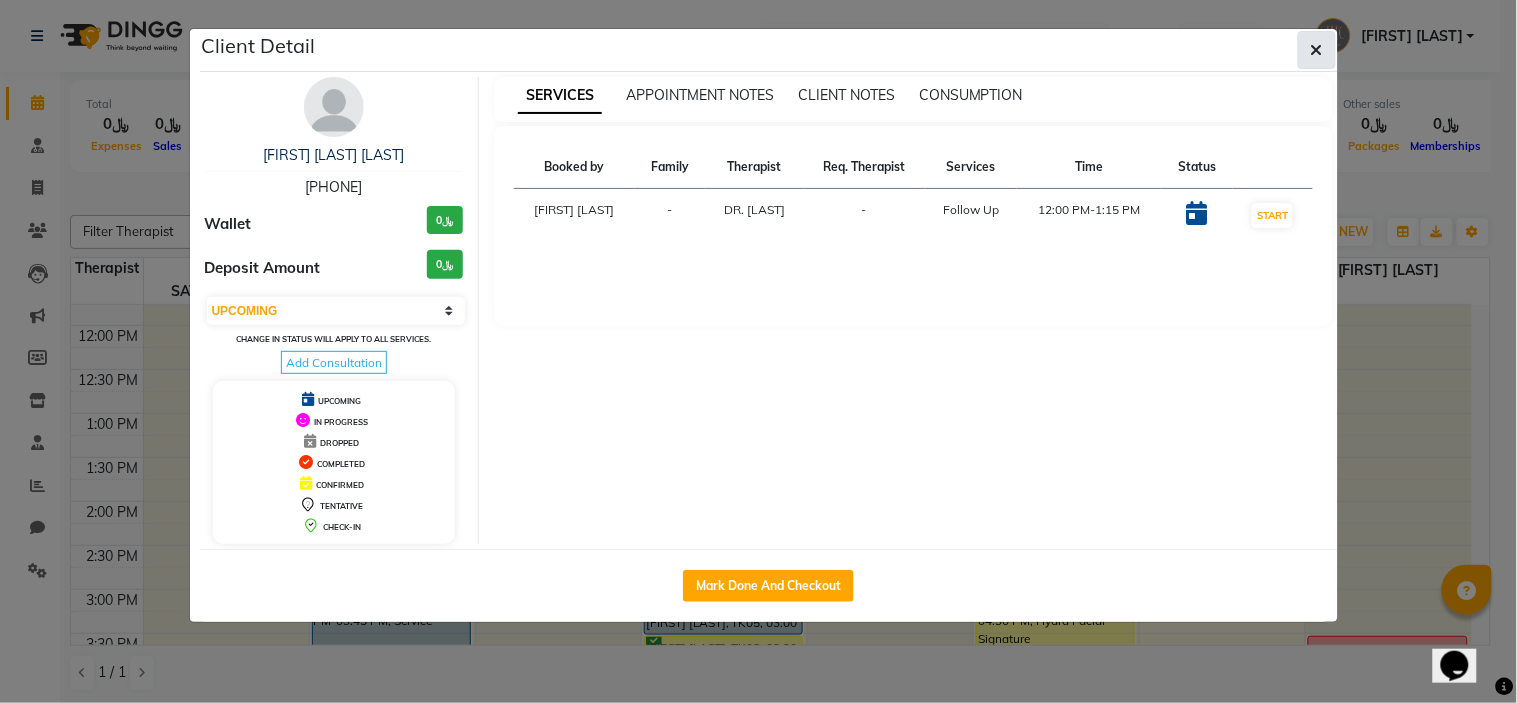 click 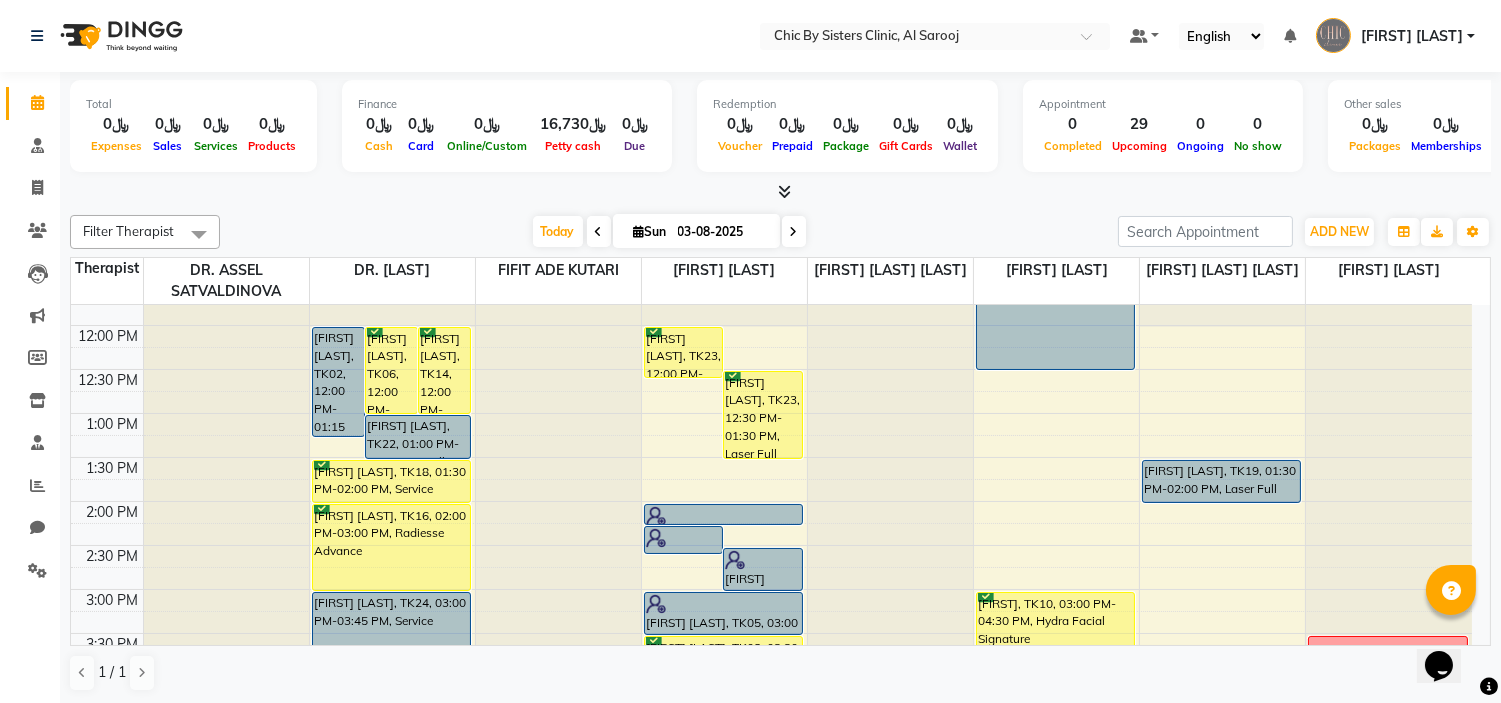 click on "[FIRST] [LAST], TK02, 12:00 PM-01:15 PM, Follow Up" at bounding box center (338, 382) 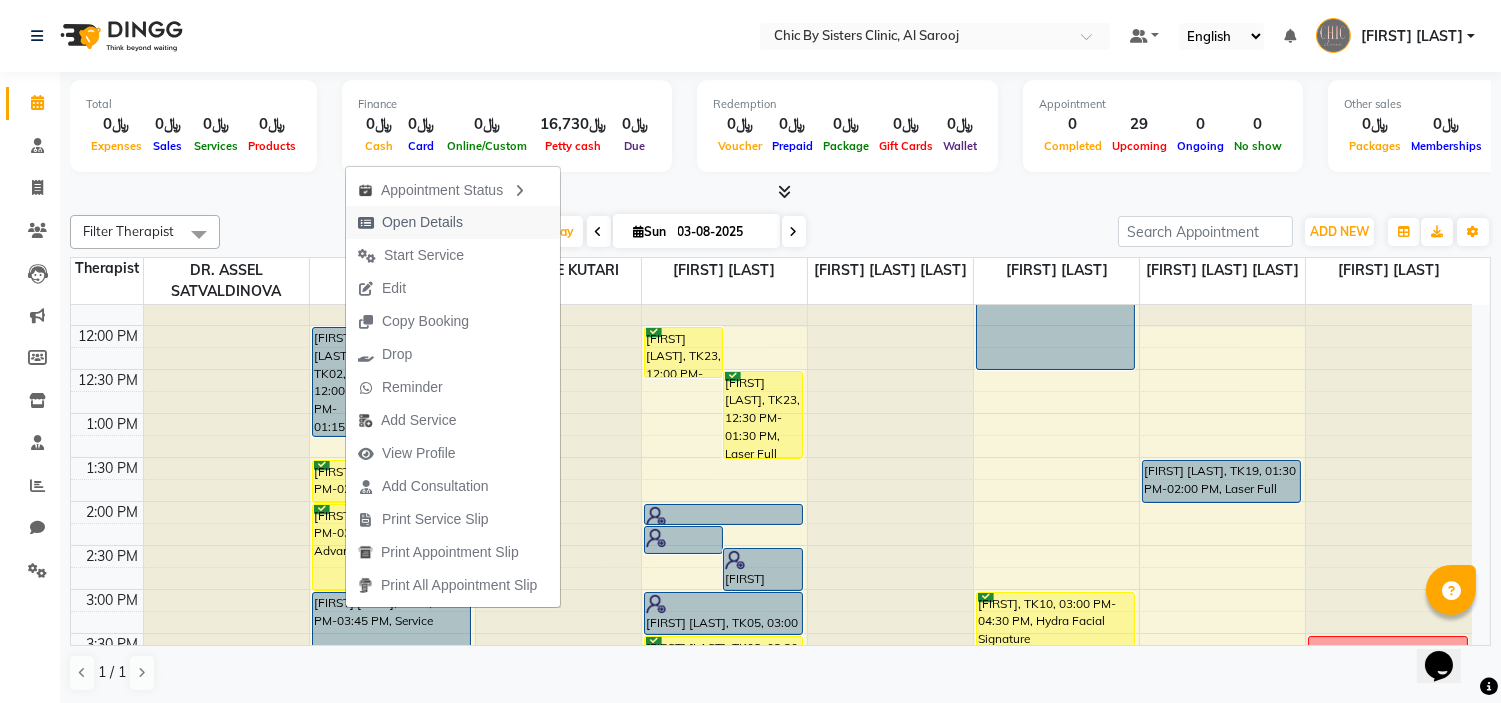 click on "Open Details" at bounding box center (422, 222) 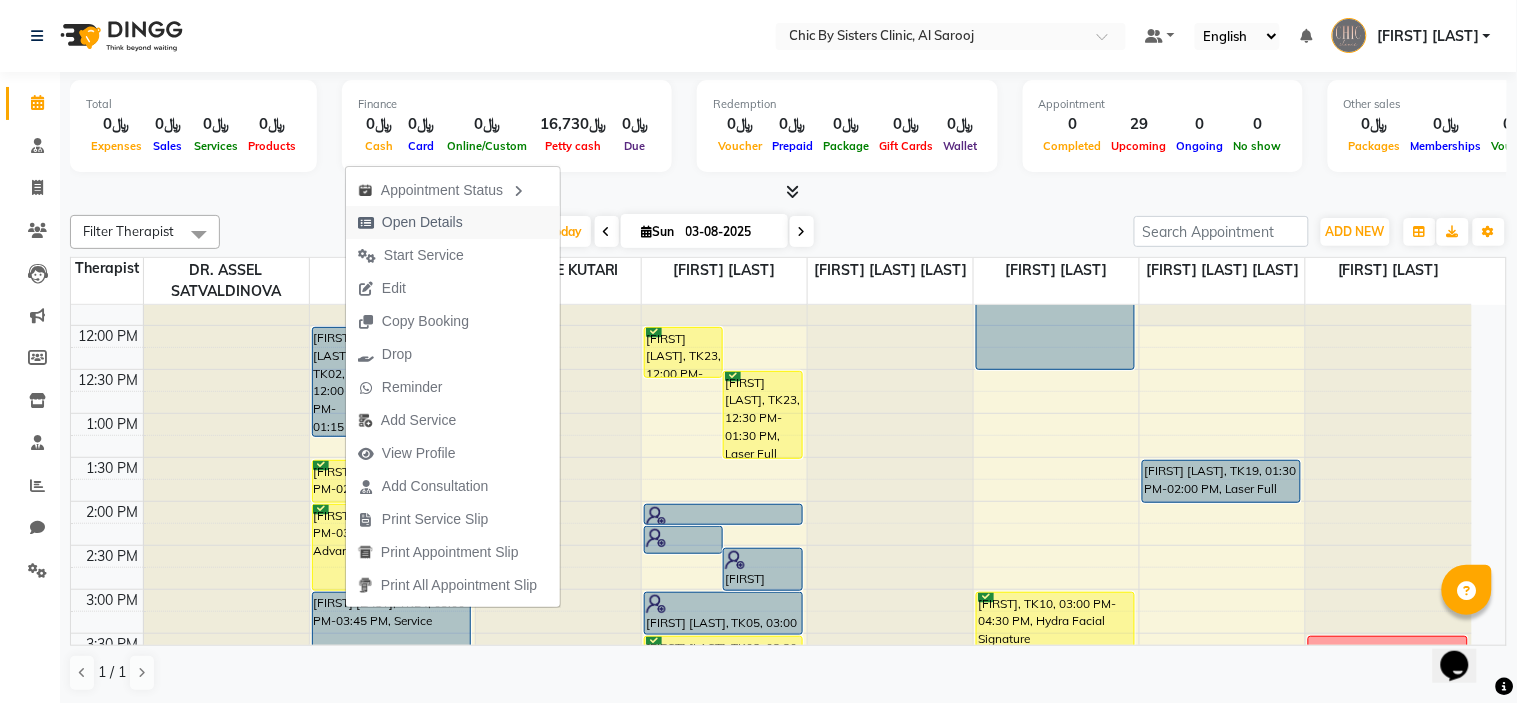 select on "5" 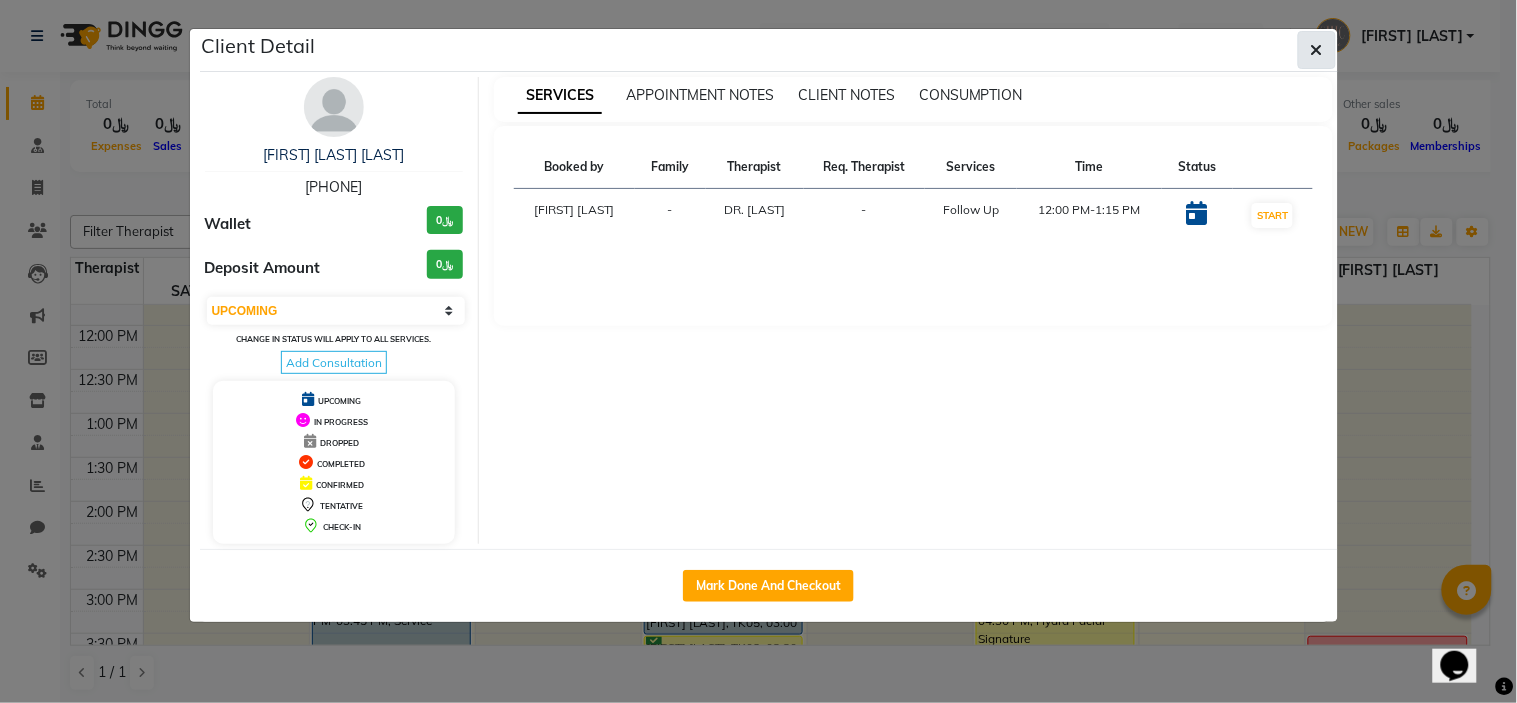 click 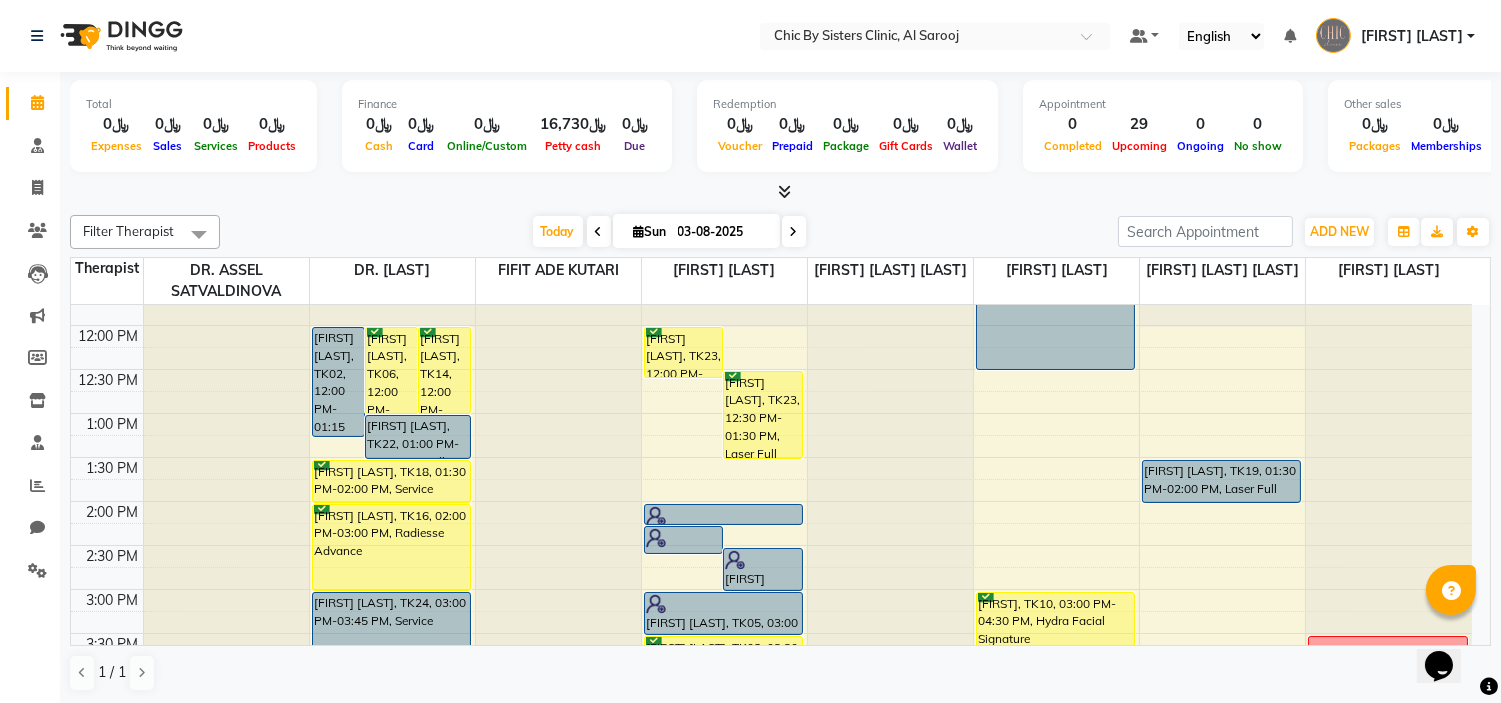 click on "[FIRST] [LAST], TK06, 12:00 PM-01:00 PM, Service" at bounding box center (391, 370) 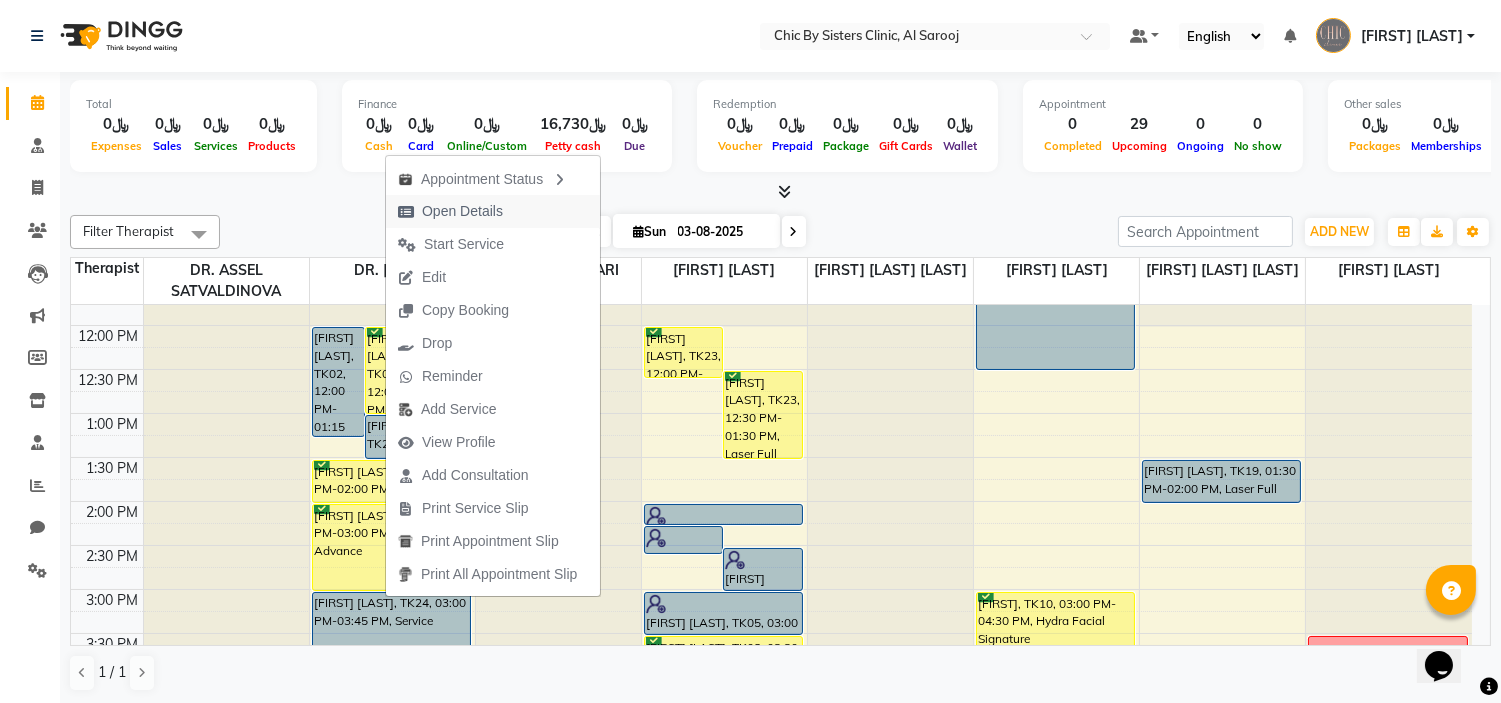 click on "Open Details" at bounding box center [462, 211] 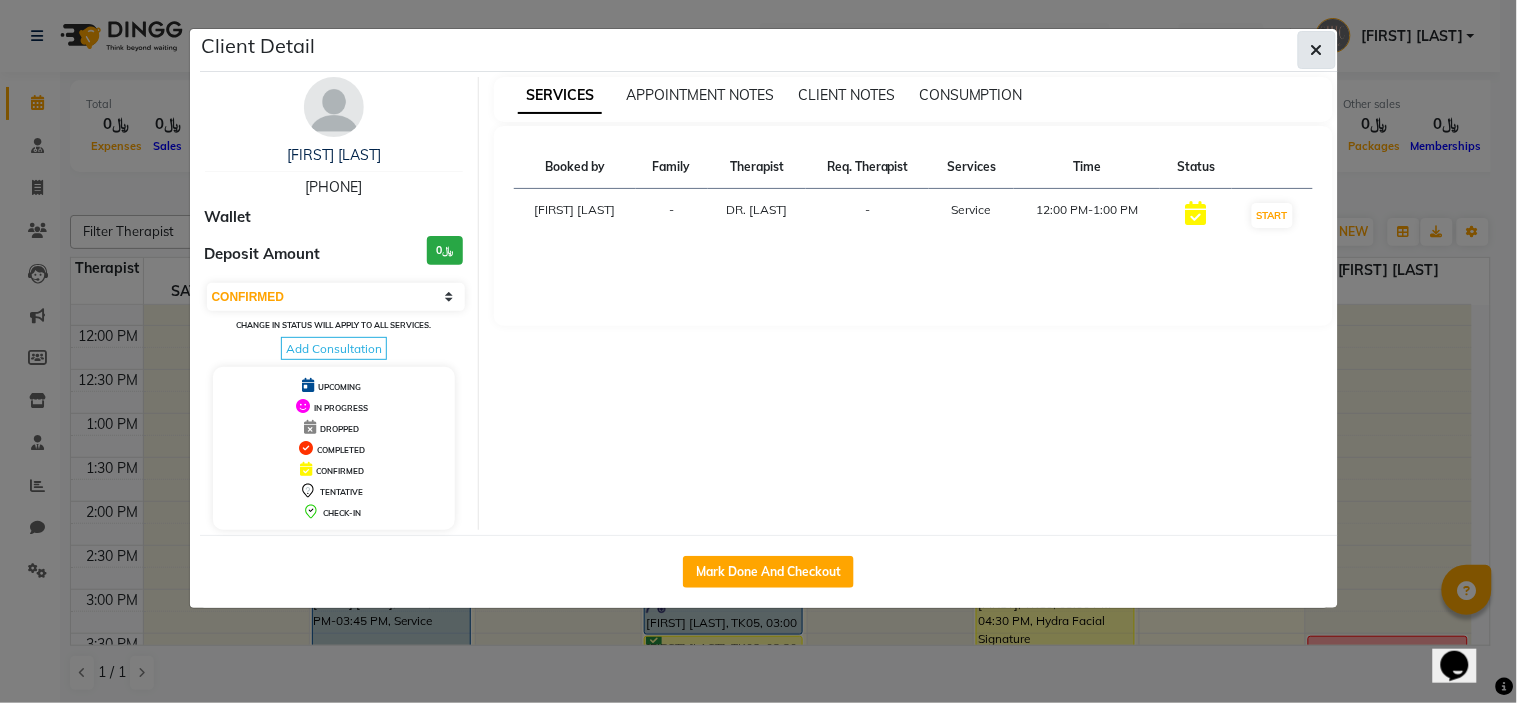 click 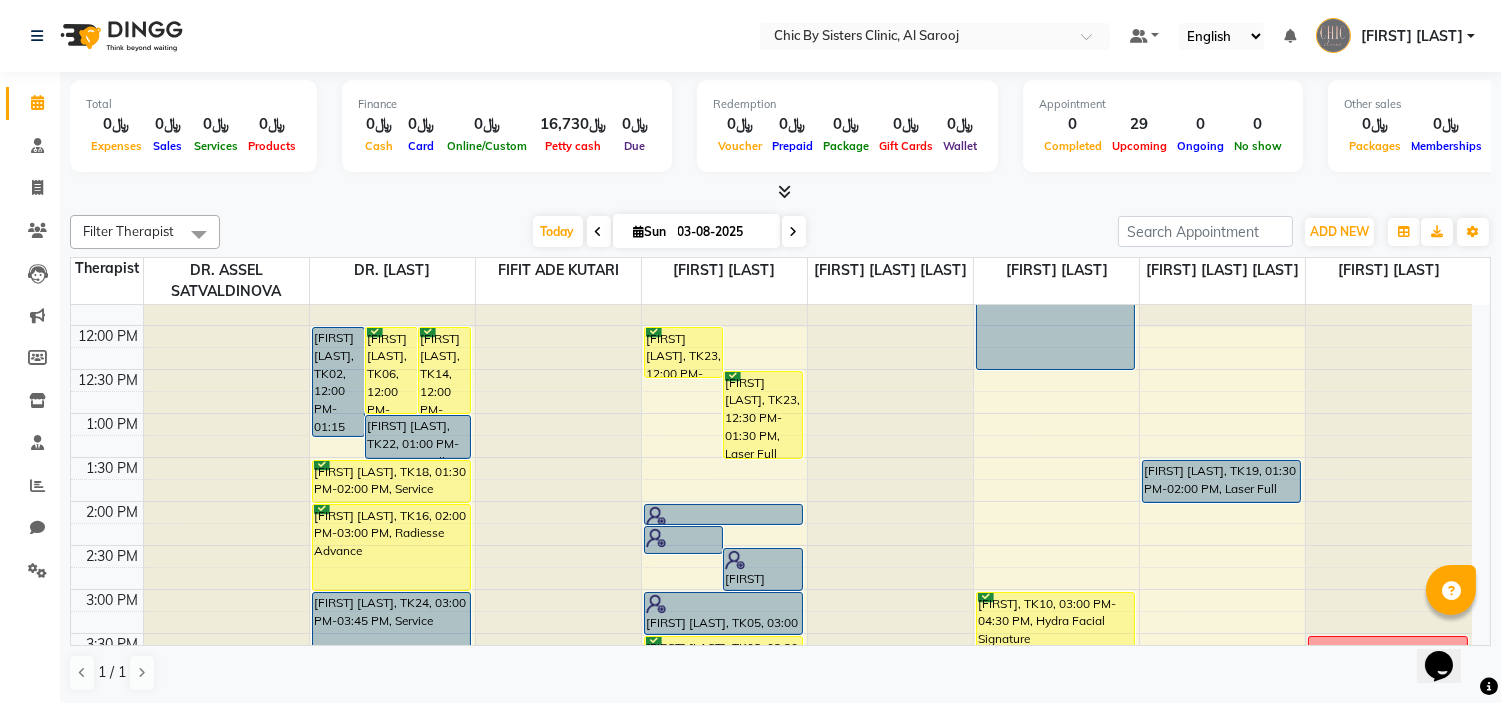 click on "[FIRST] [LAST], TK14, 12:00 PM-01:00 PM, Service" at bounding box center [444, 370] 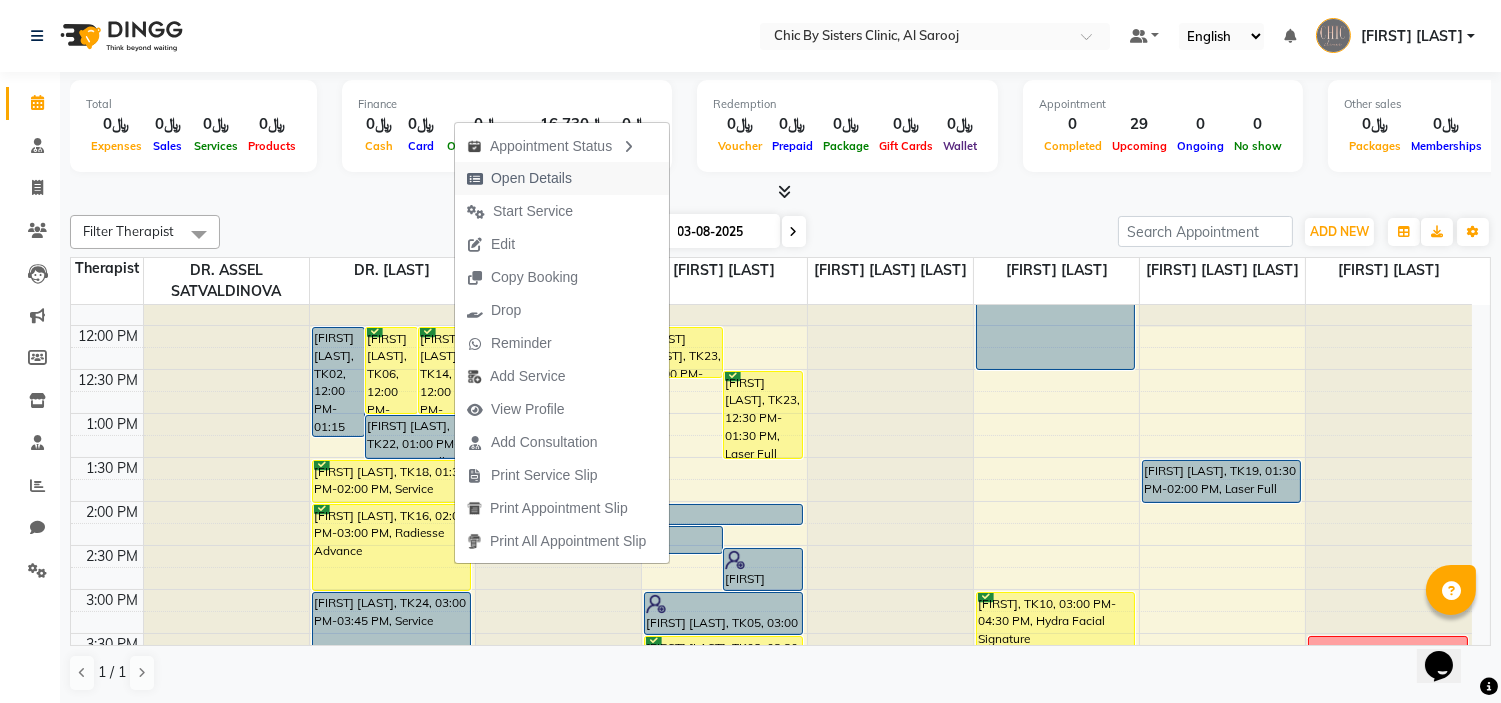 click on "Open Details" at bounding box center [531, 178] 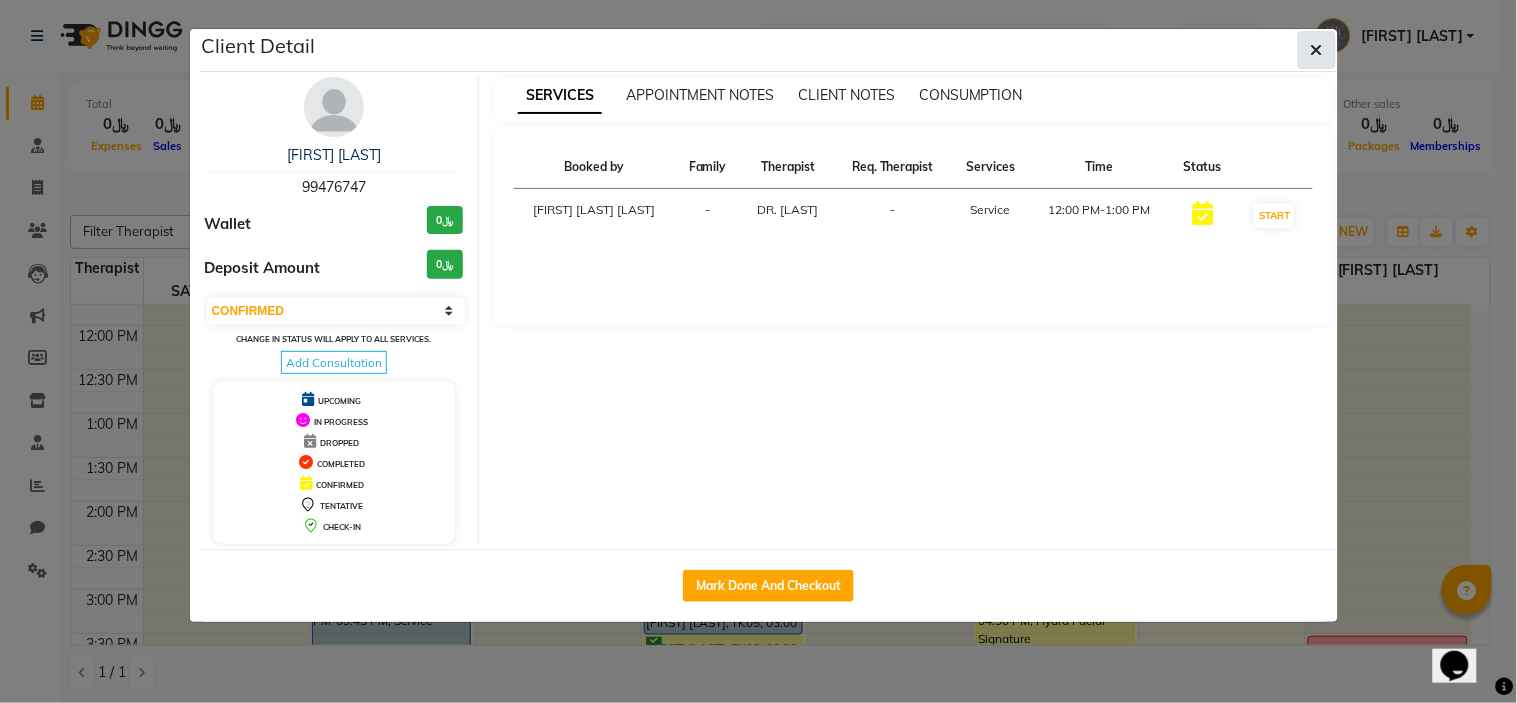 click 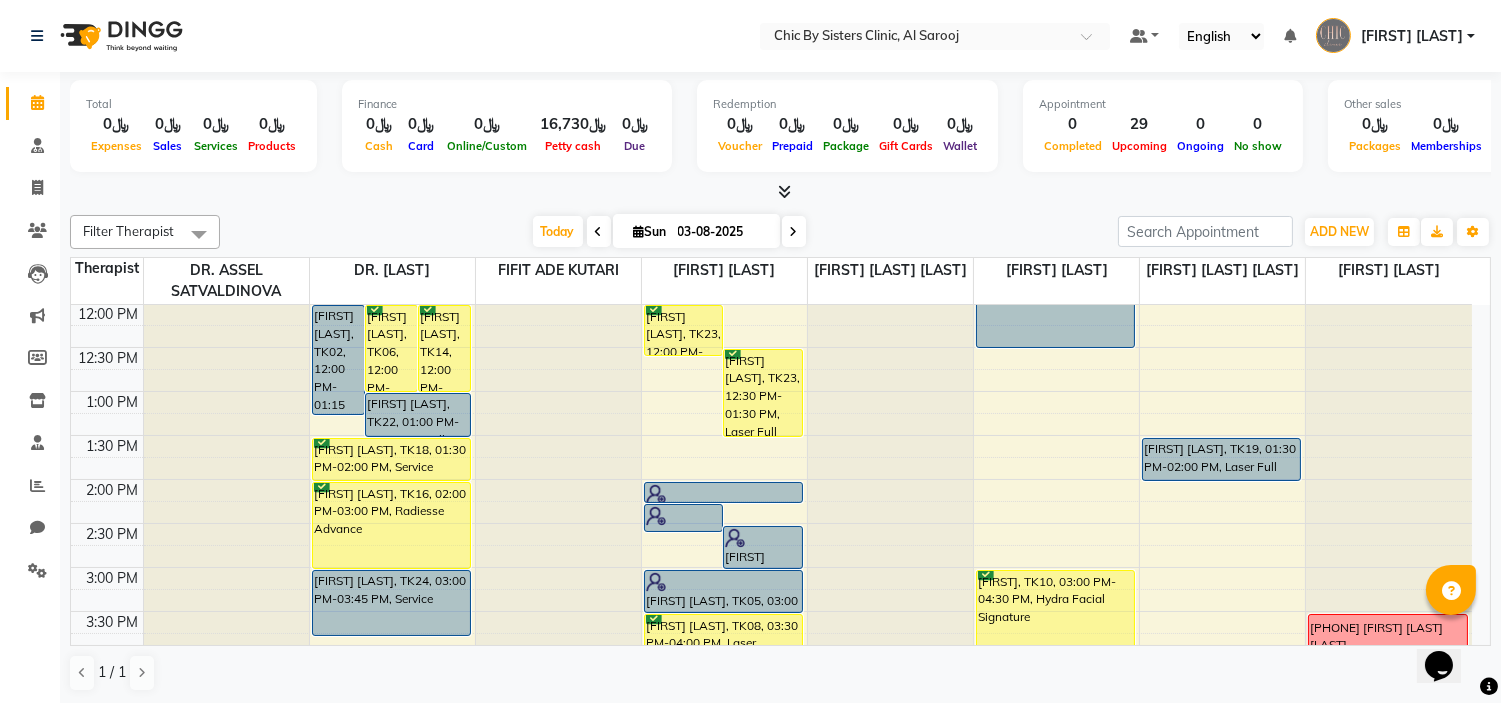 scroll, scrollTop: 352, scrollLeft: 0, axis: vertical 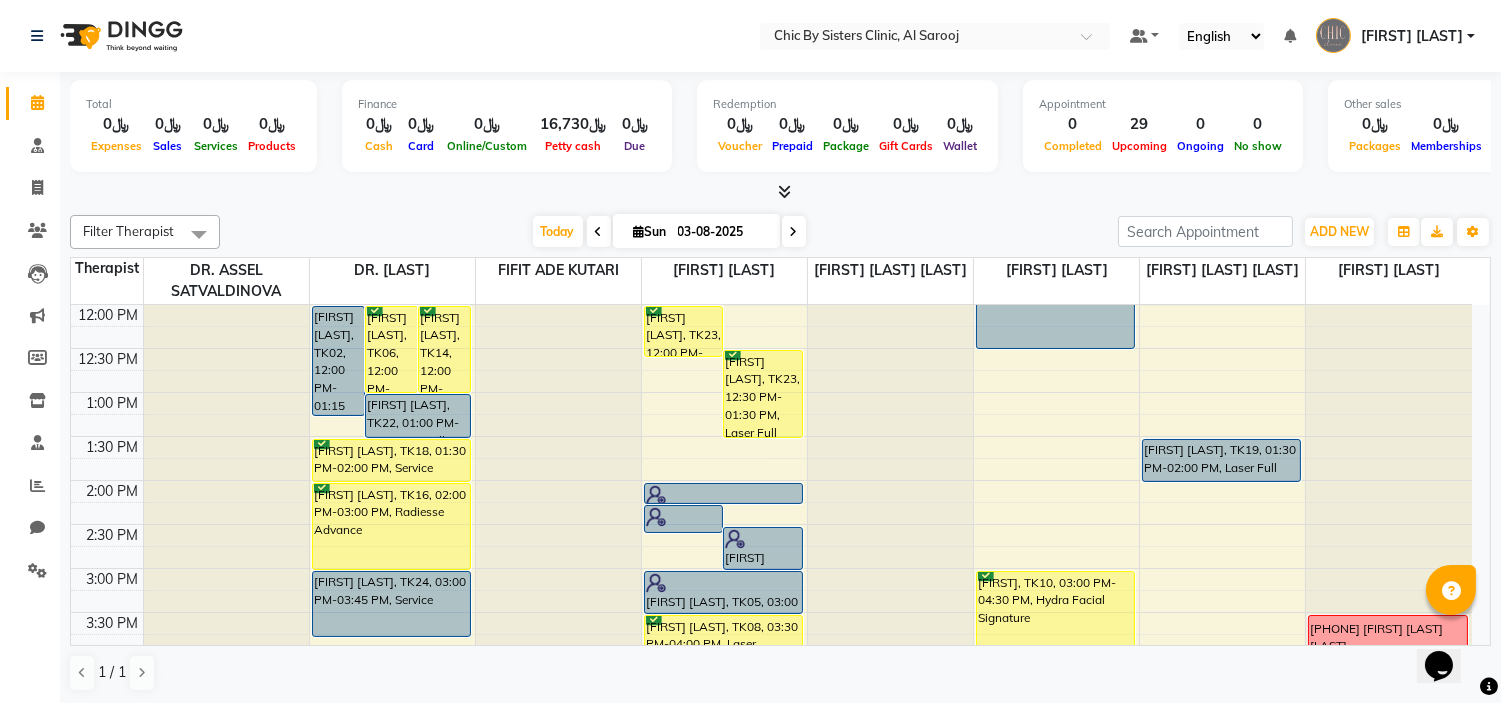 click on "[FIRST] [LAST], TK22, 01:00 PM-01:30 PM, Follow Up" at bounding box center [418, 416] 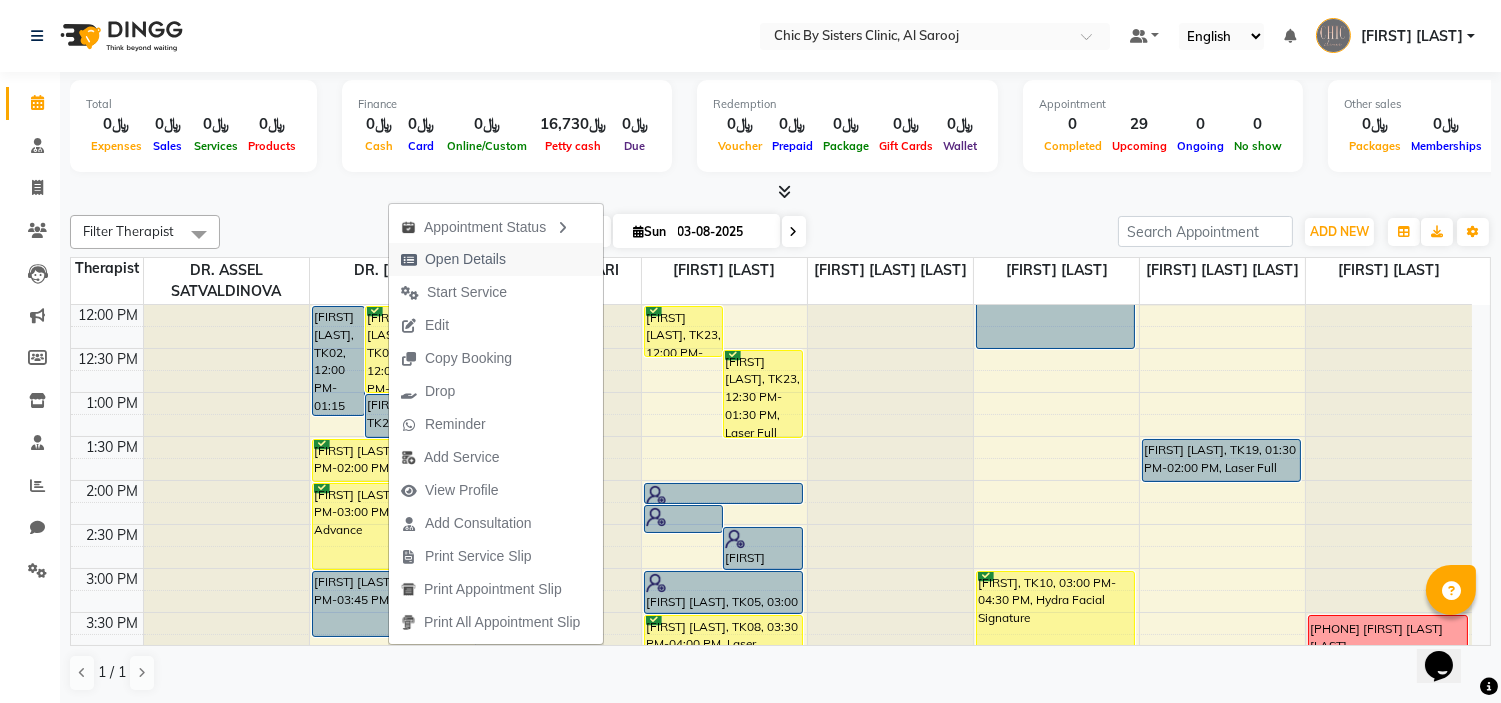 click on "Open Details" at bounding box center [465, 259] 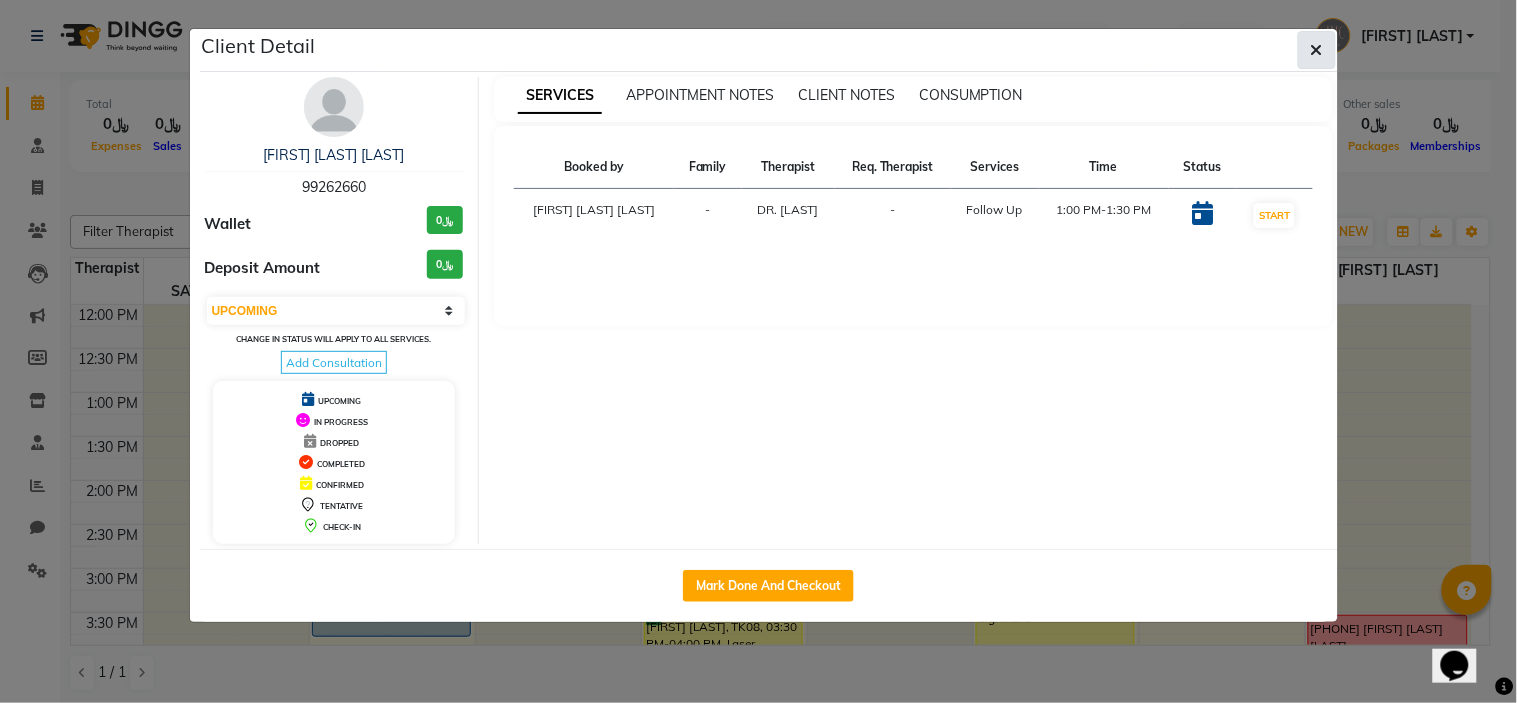 click 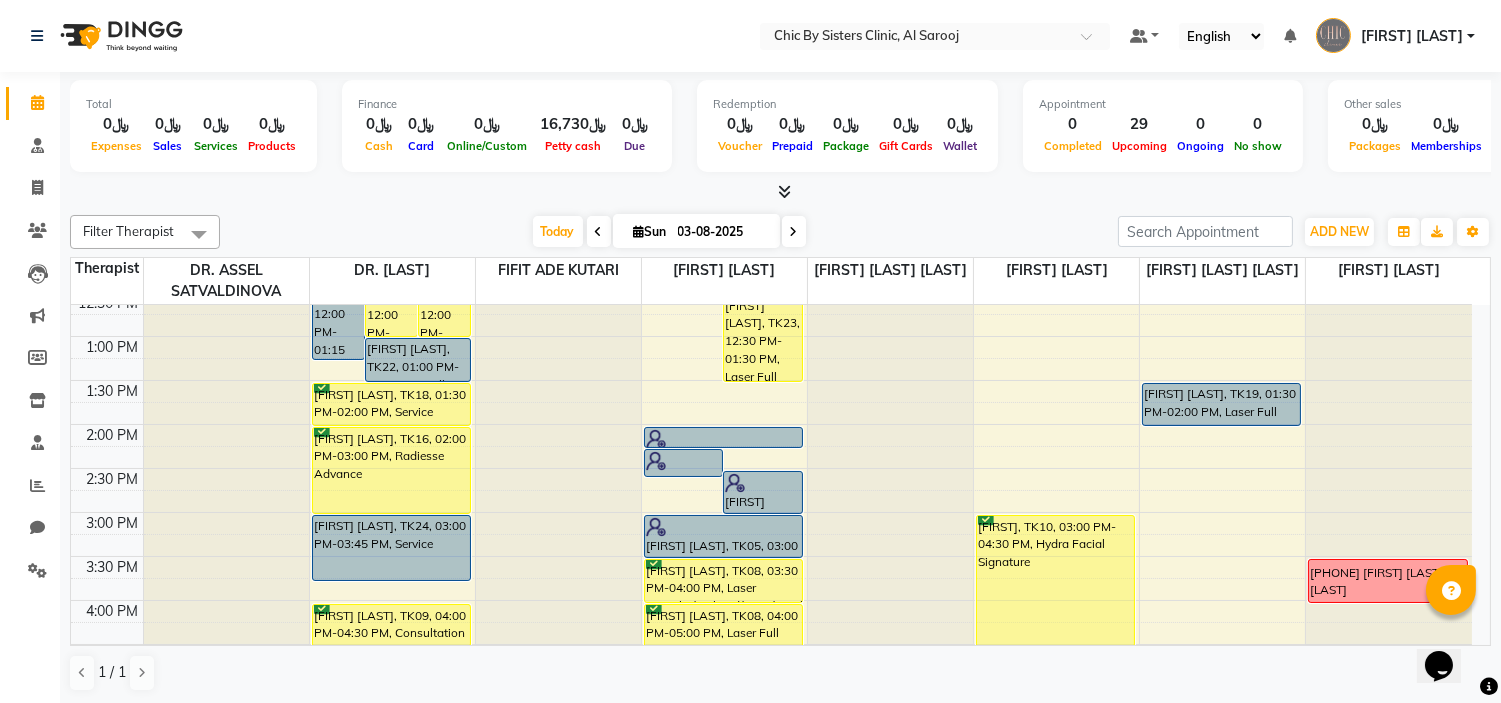 scroll, scrollTop: 410, scrollLeft: 0, axis: vertical 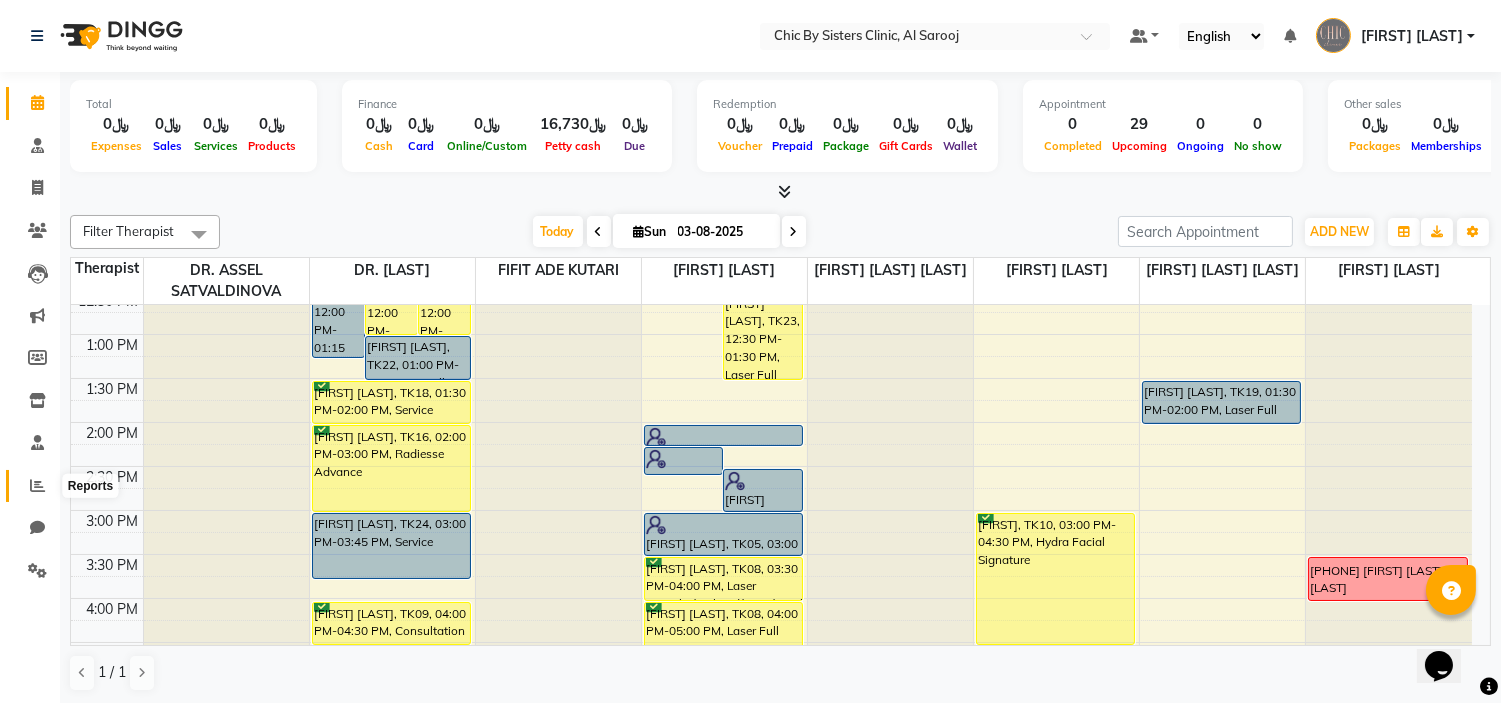 click 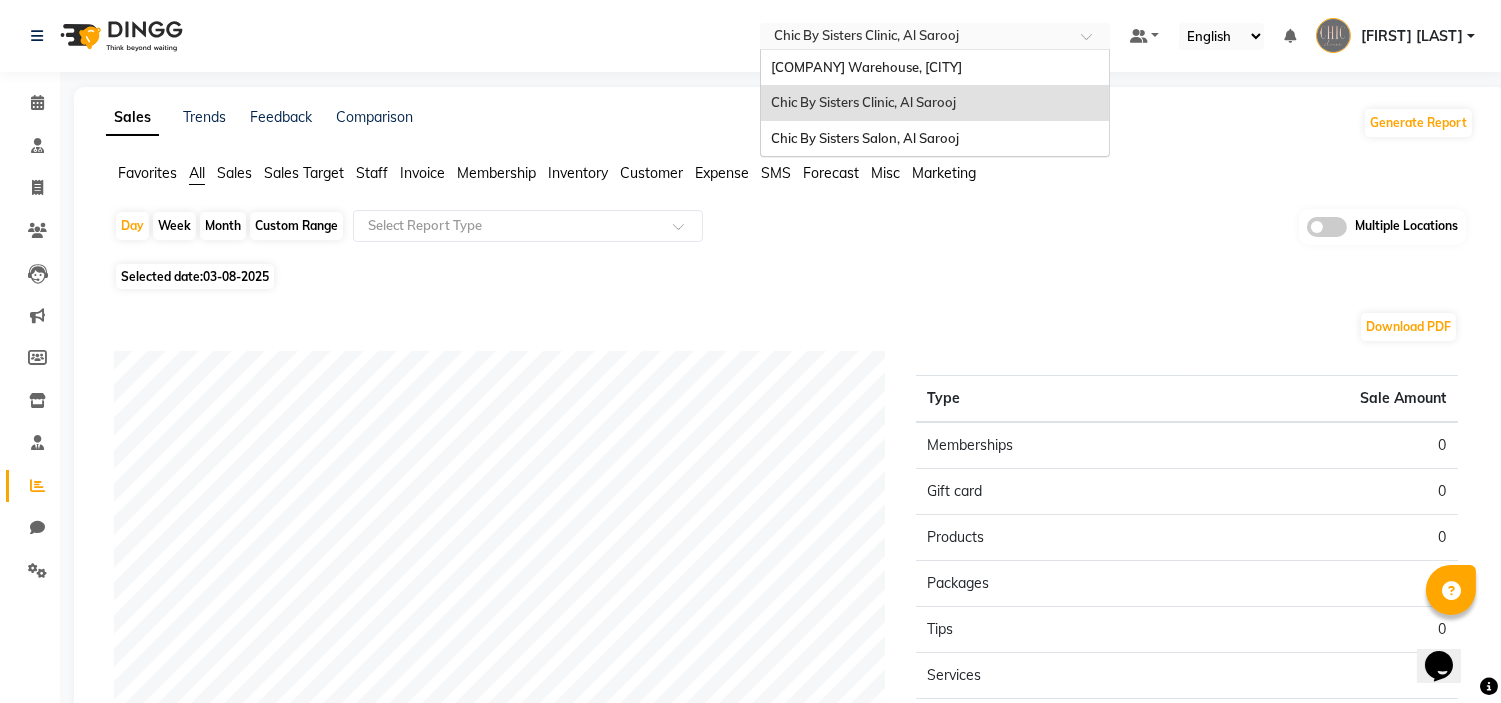 click at bounding box center (915, 38) 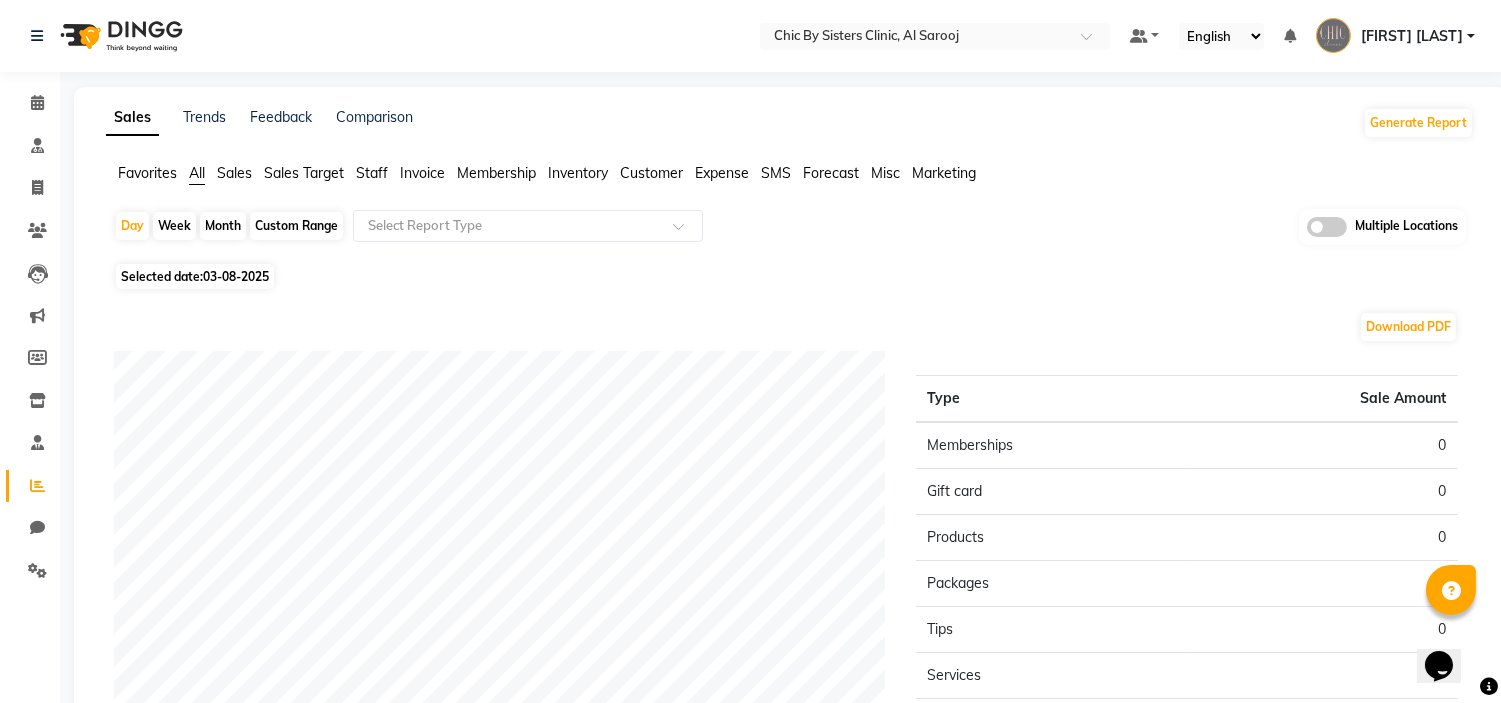 click on "Download PDF" 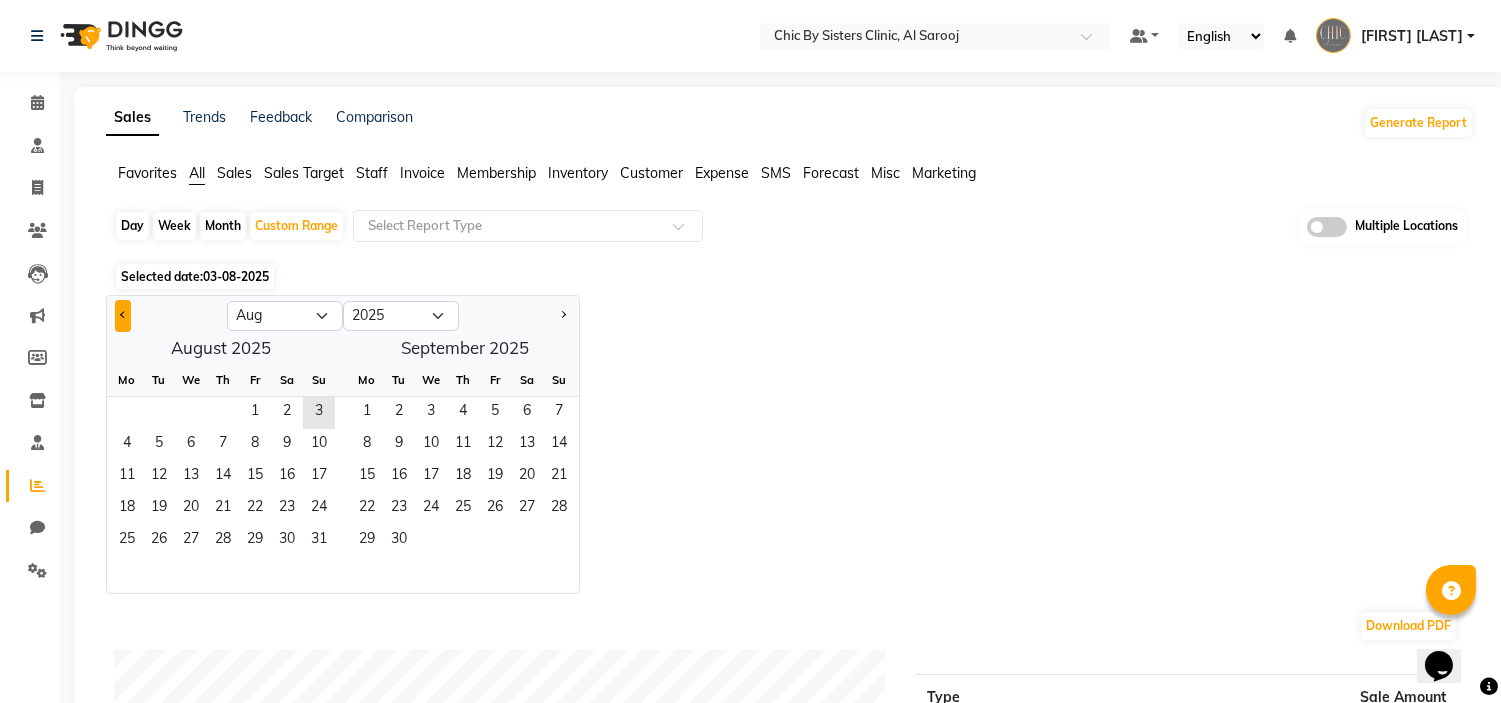 click 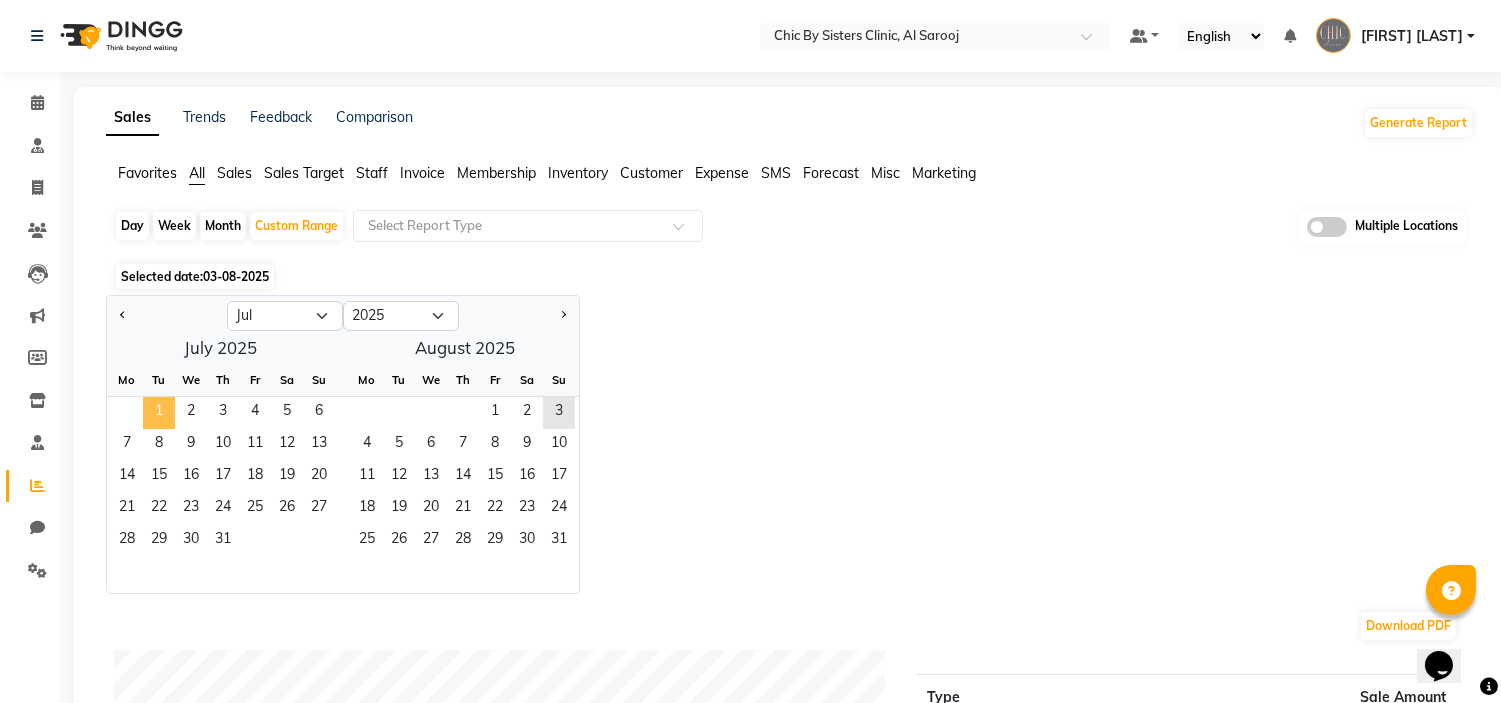 click on "1" 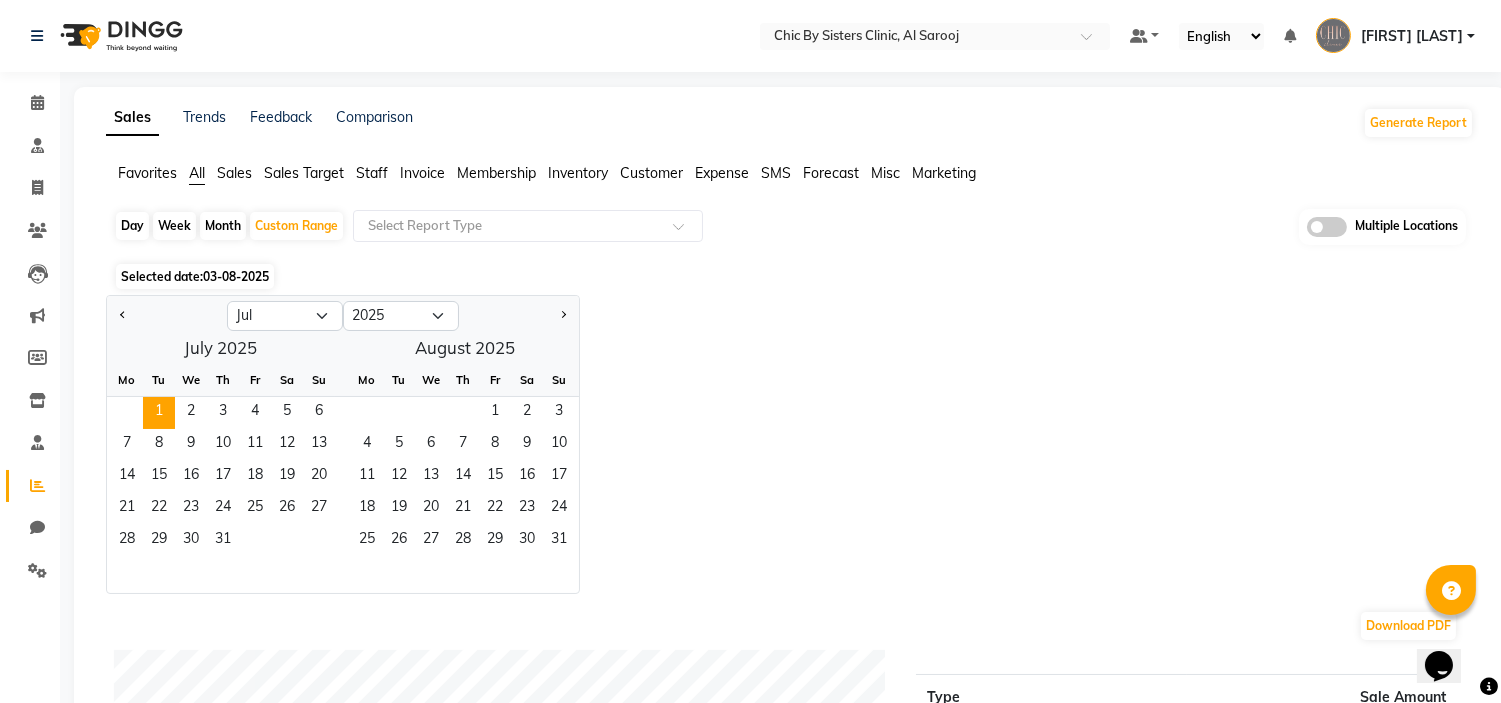 click on "Jan Feb Mar Apr May Jun Jul Aug Sep Oct Nov Dec 2015 2016 2017 2018 2019 2020 2021 2022 2023 2024 2025 2026 2027 2028 2029 2030 2031 2032 2033 2034 2035  July 2025  Mo Tu We Th Fr Sa Su  1   2   3   4   5   6   7   8   9   10   11   12   13   14   15   16   17   18   19   20   21   22   23   24   25   26   27   28   29   30   31   August 2025  Mo Tu We Th Fr Sa Su  1   2   3   4   5   6   7   8   9   10   11   12   13   14   15   16   17   18   19   20   21   22   23   24   25   26   27   28   29   30   31" 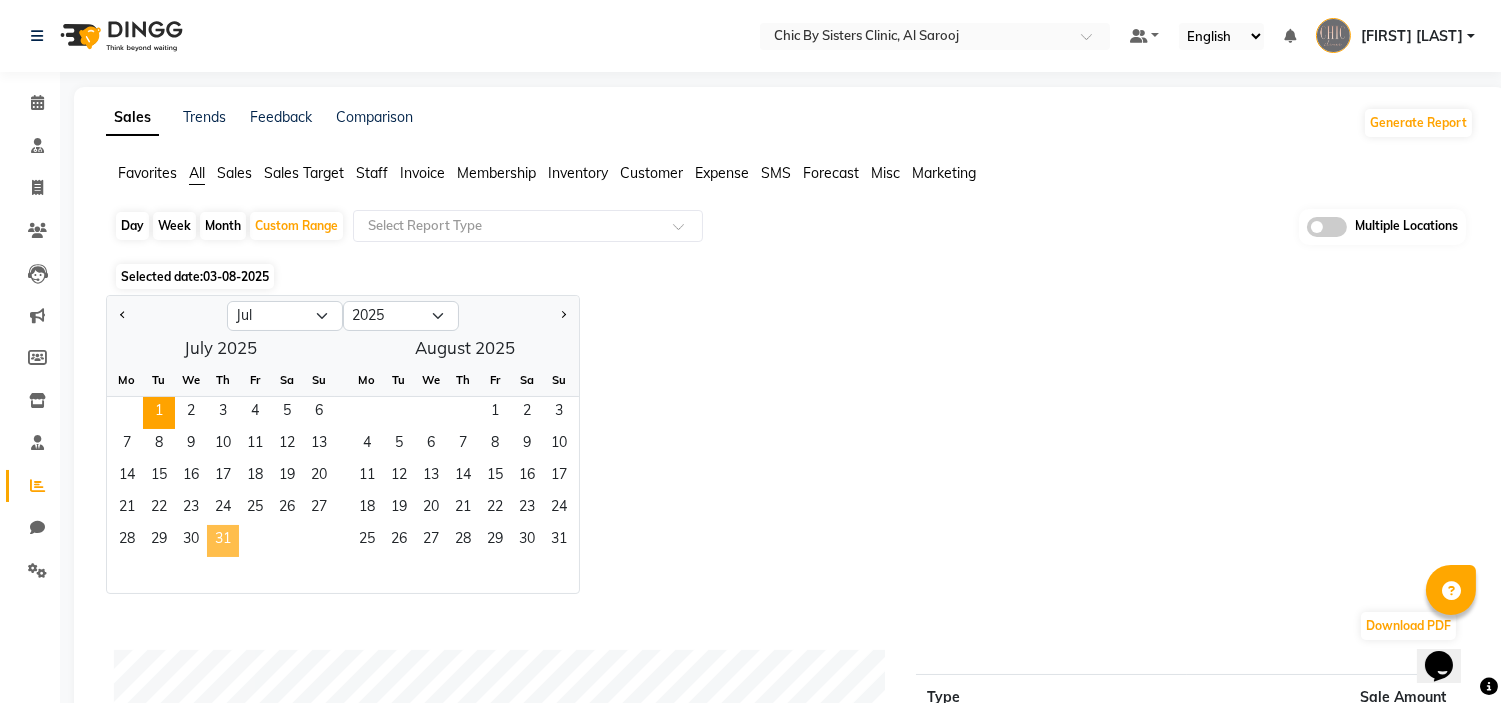 click on "31" 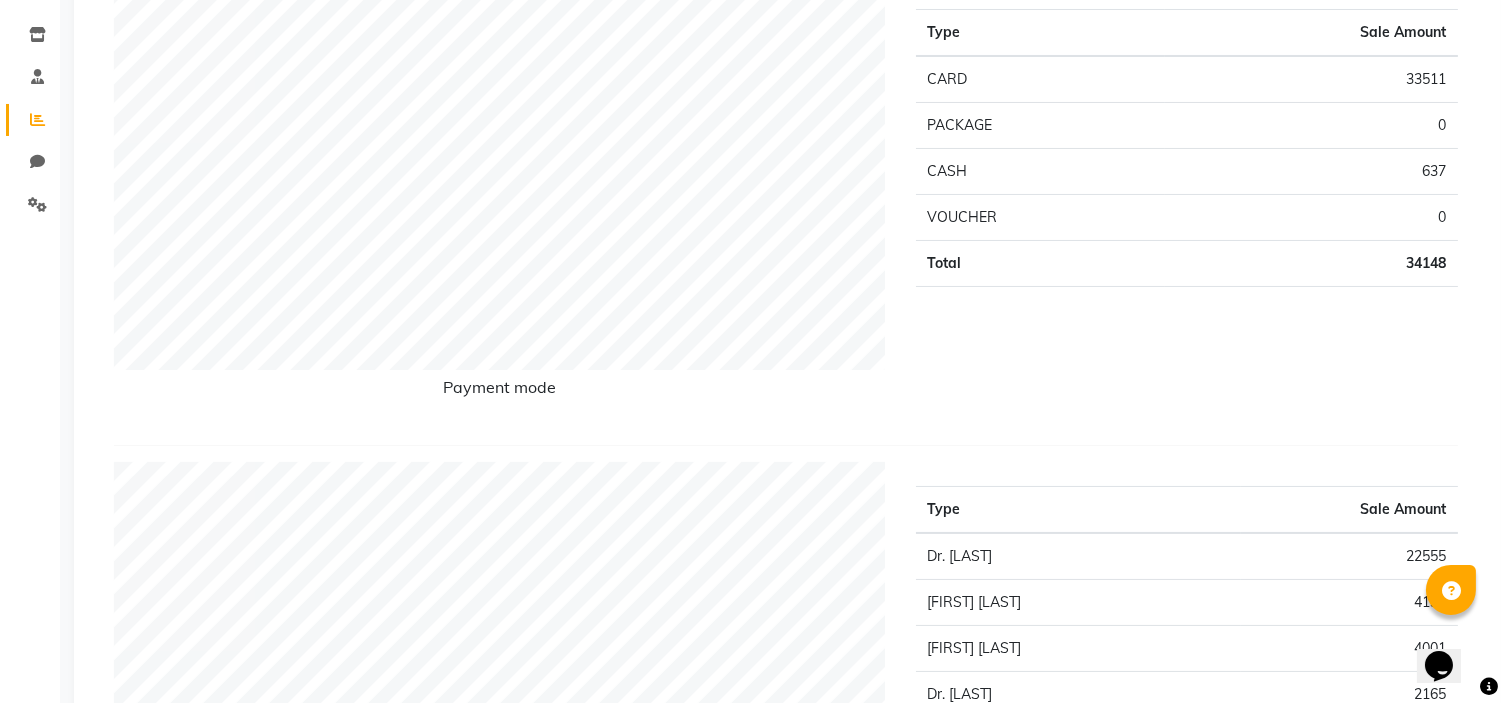 scroll, scrollTop: 0, scrollLeft: 0, axis: both 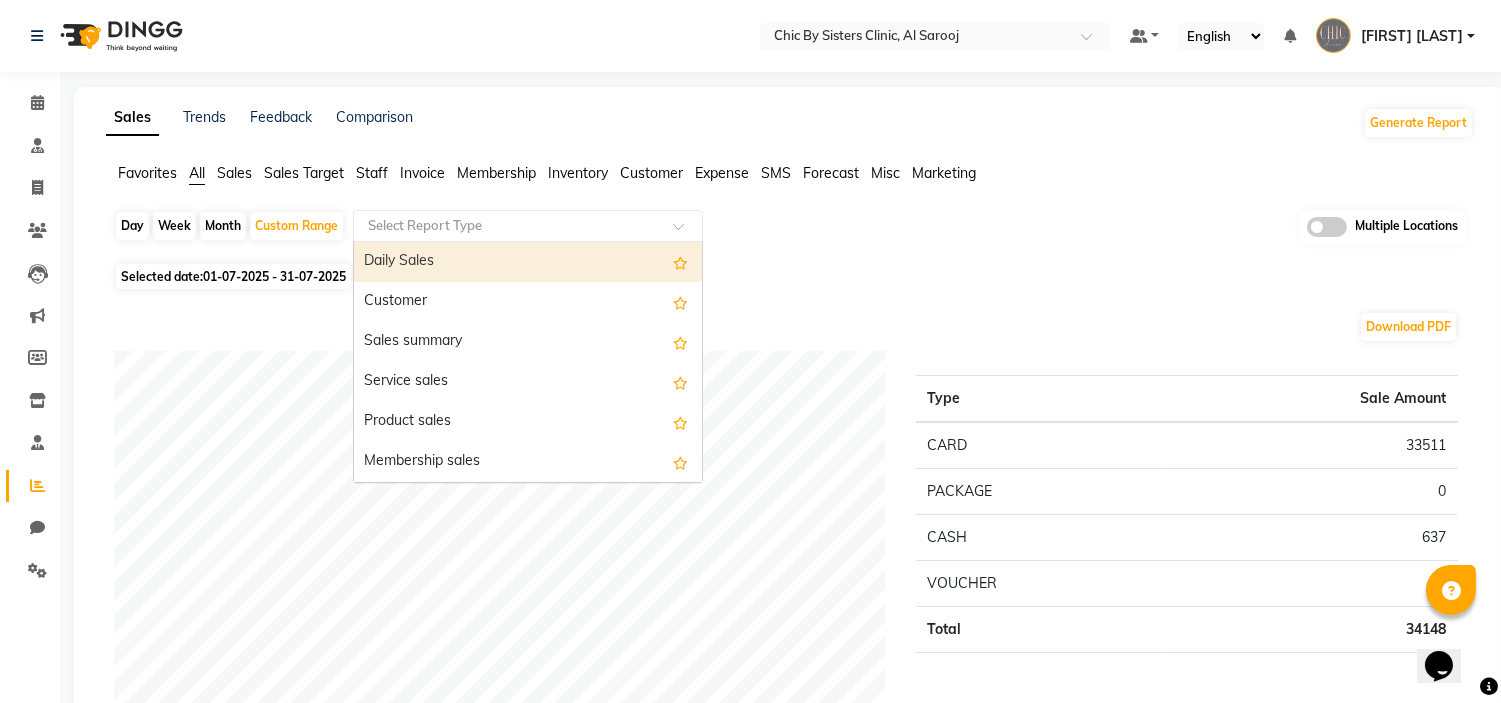 click 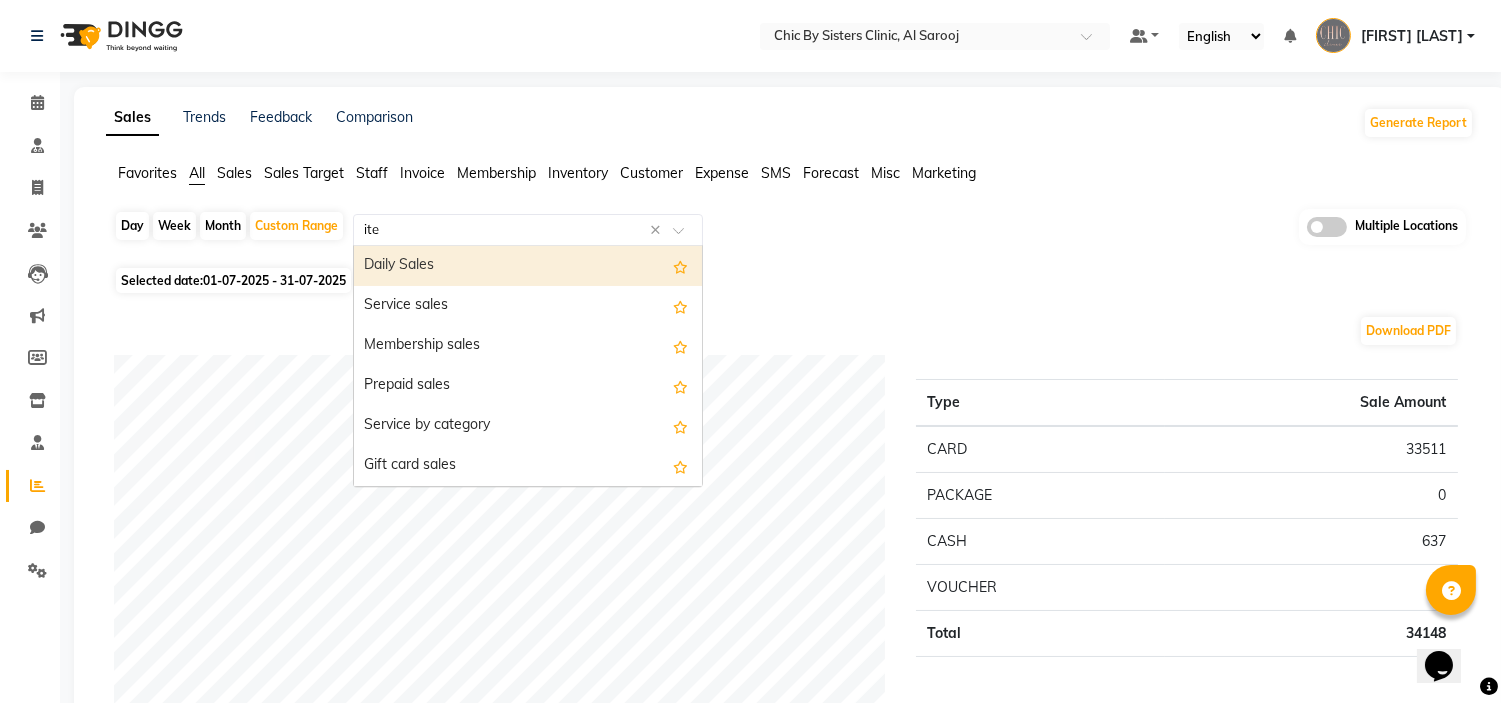 type on "item" 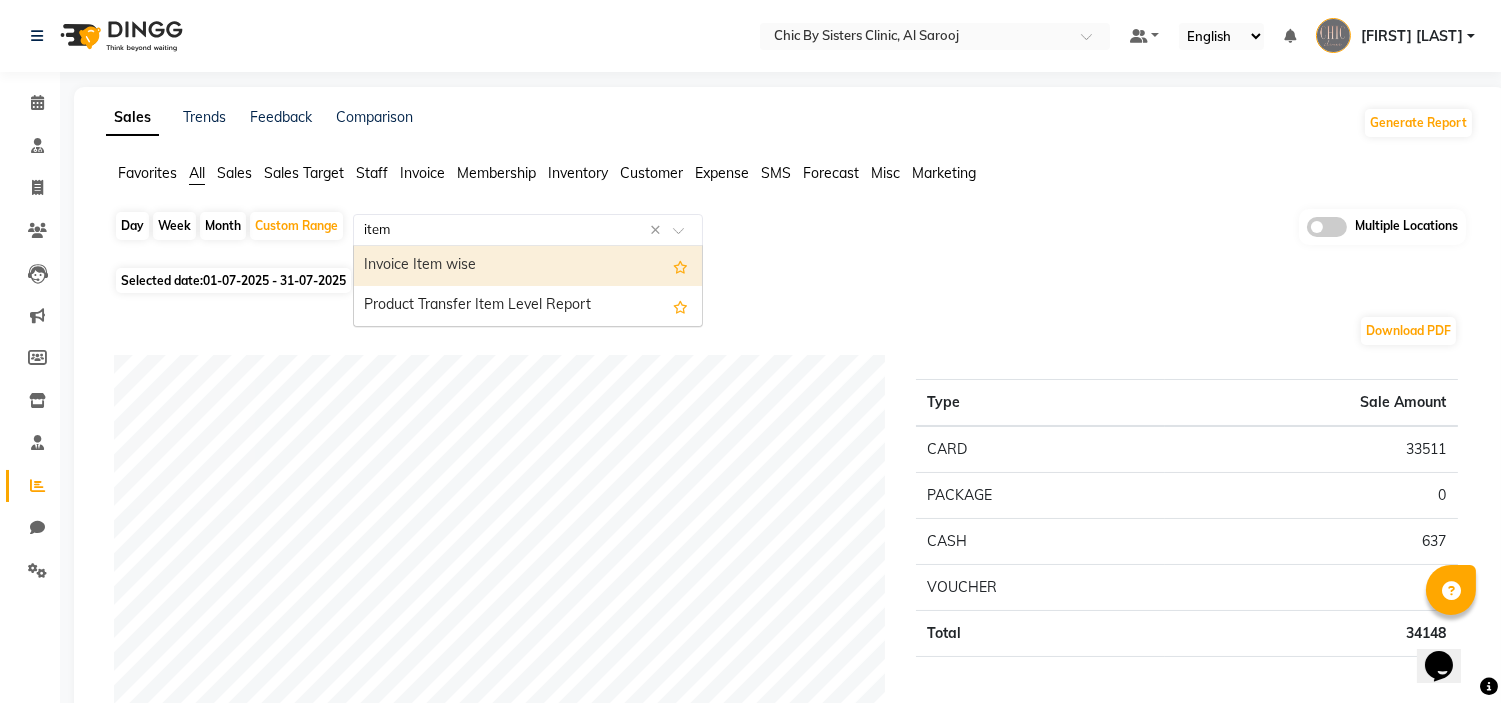 type 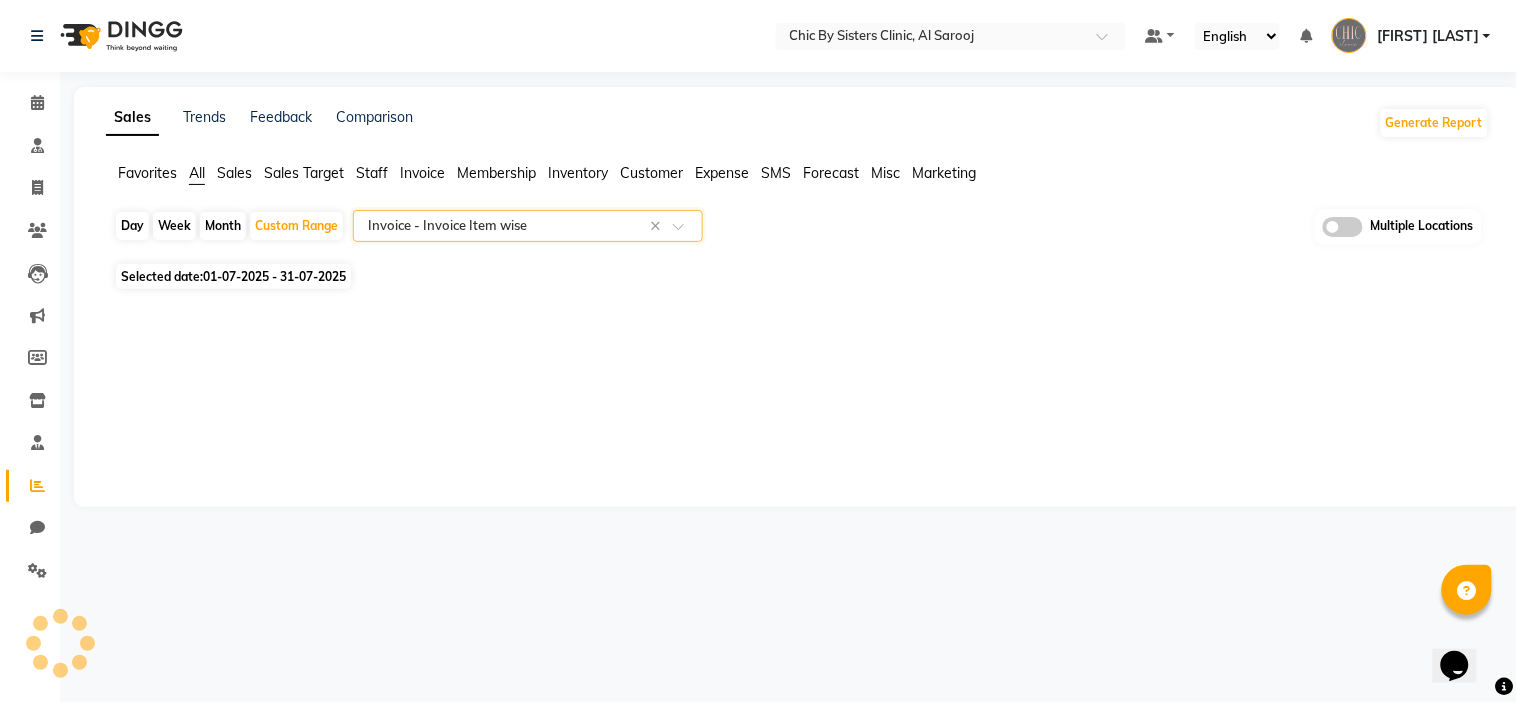 select on "full_report" 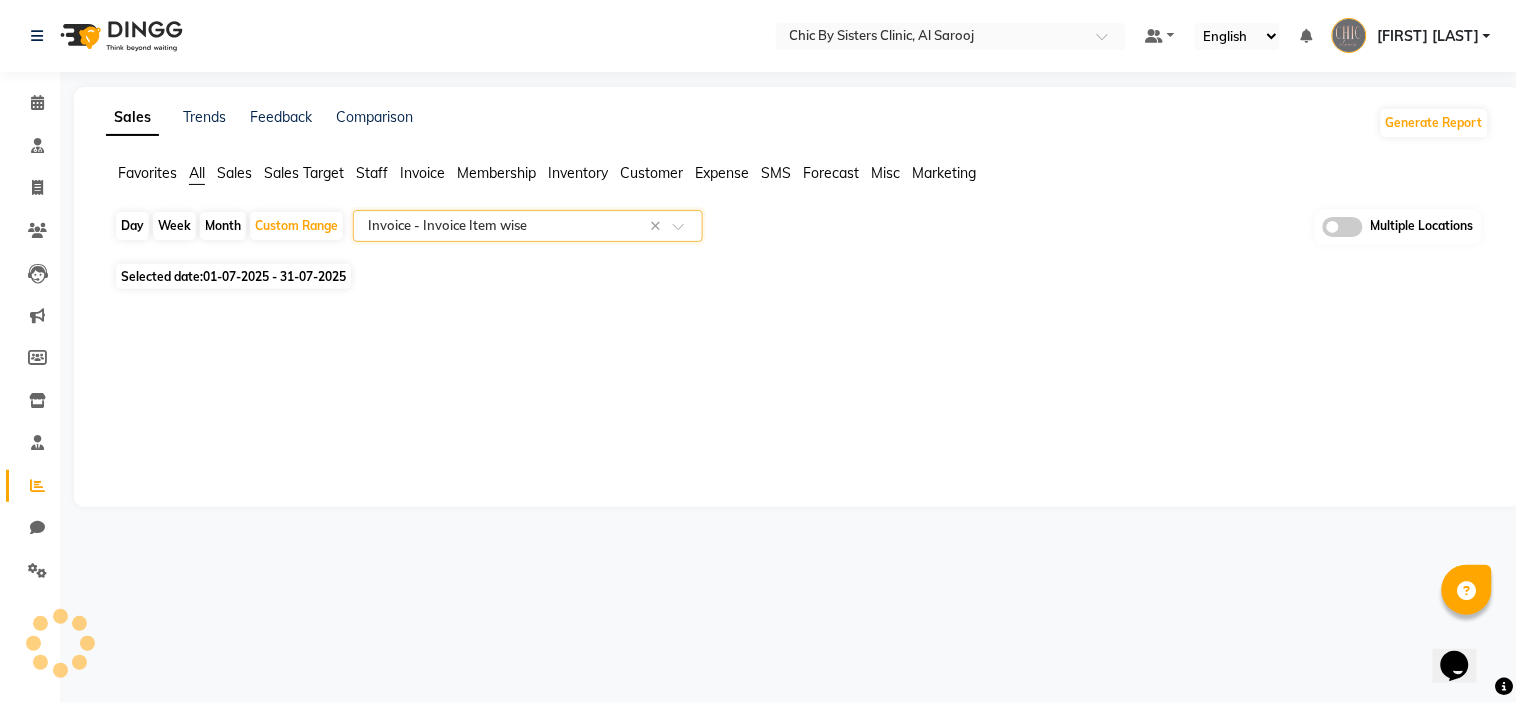 select on "csv" 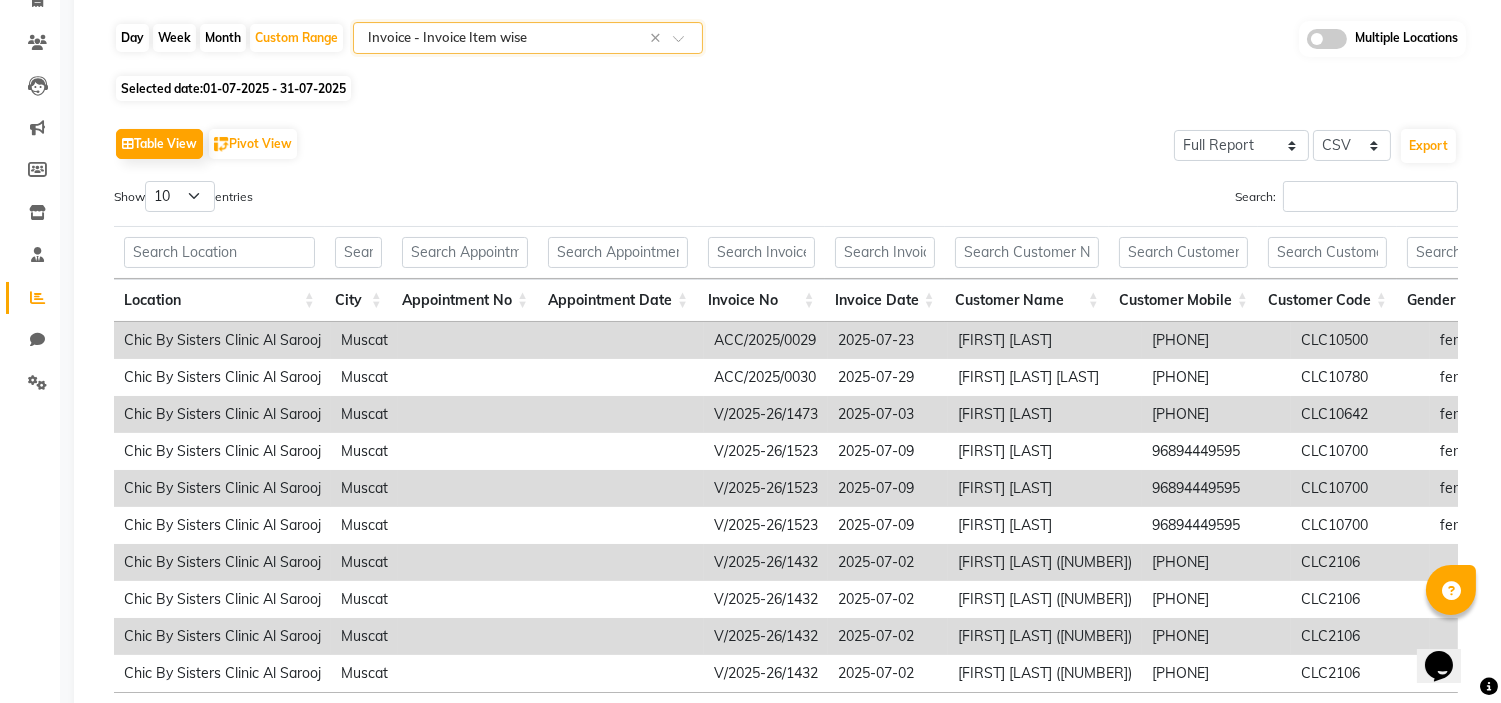 scroll, scrollTop: 191, scrollLeft: 0, axis: vertical 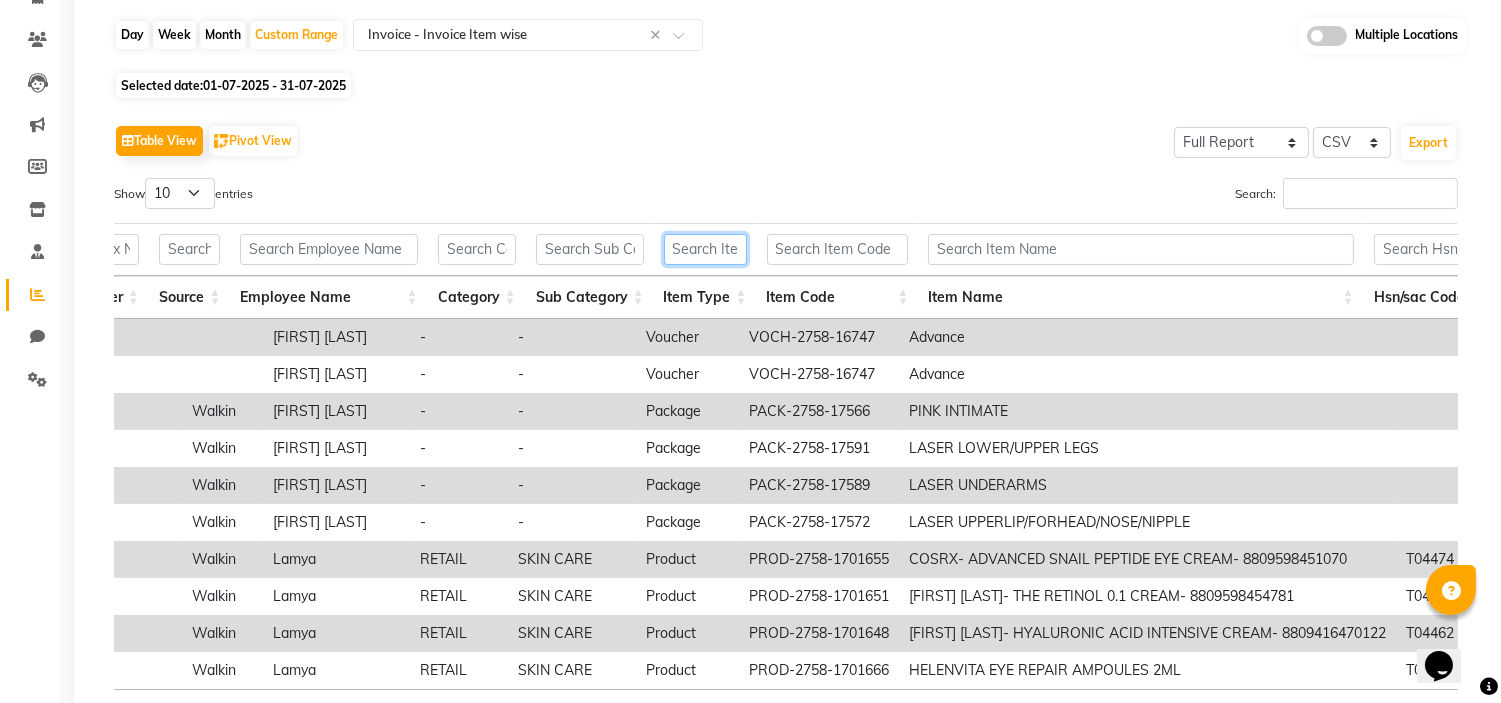 click at bounding box center (705, 249) 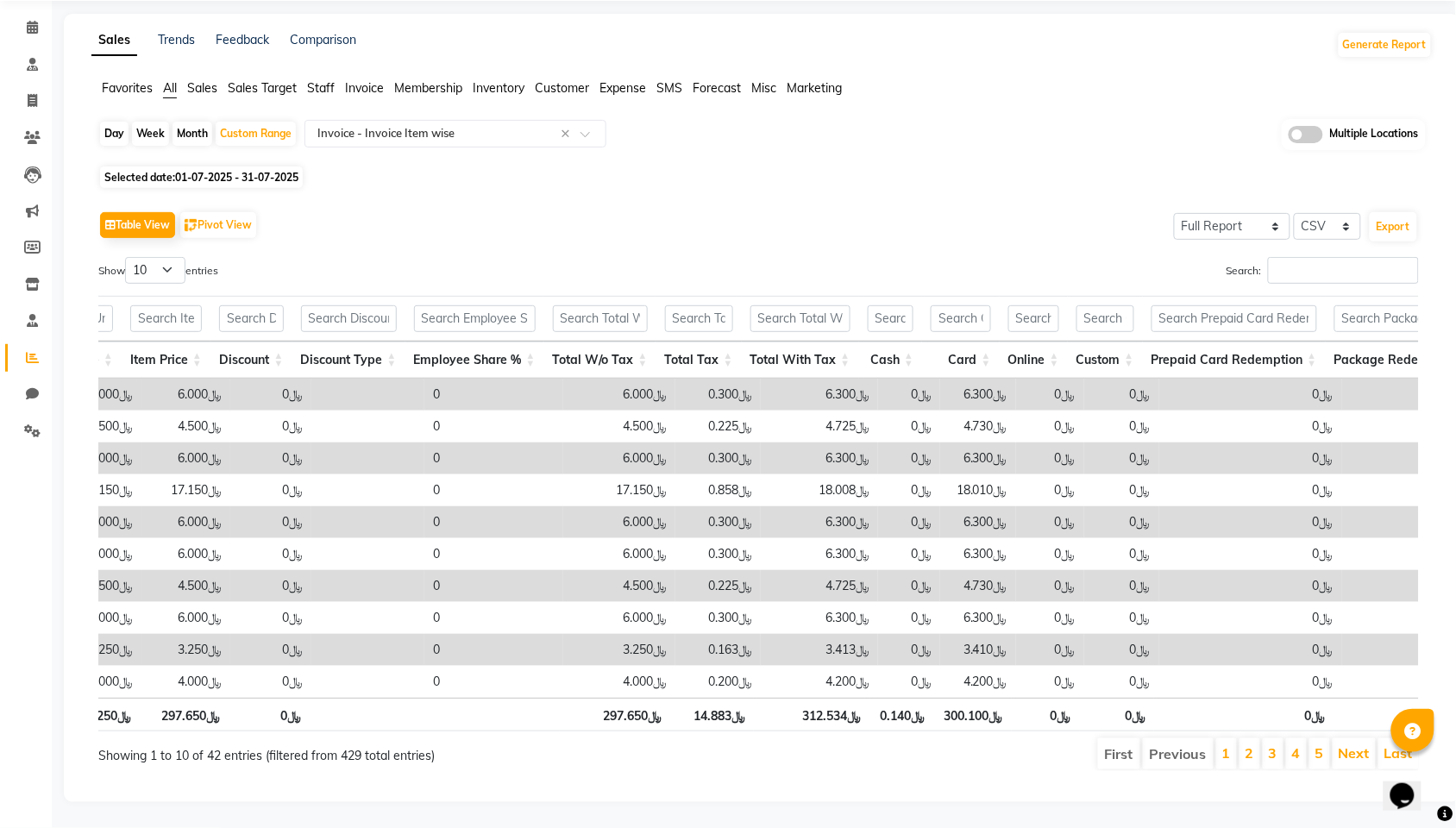 type on "product" 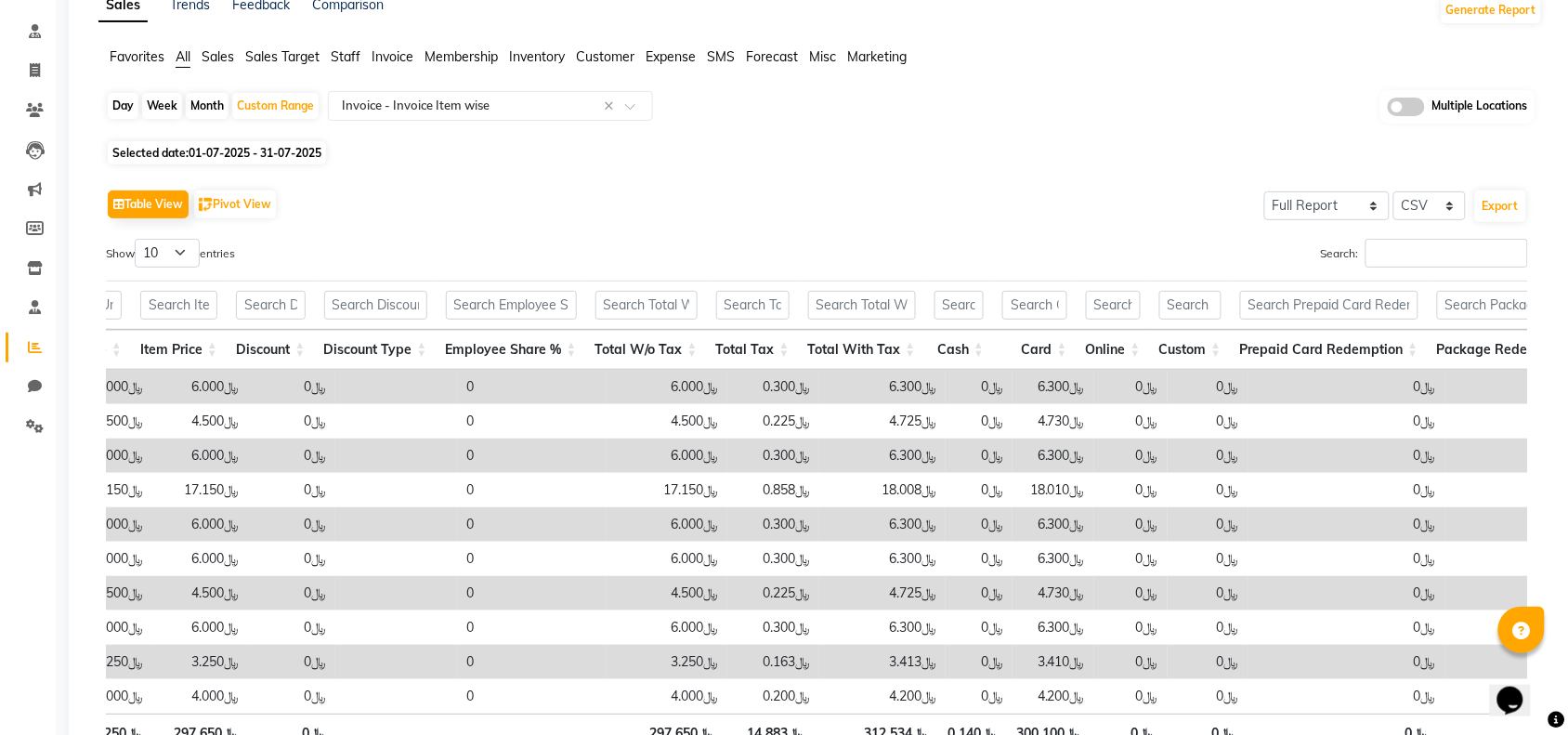 scroll, scrollTop: 261, scrollLeft: 0, axis: vertical 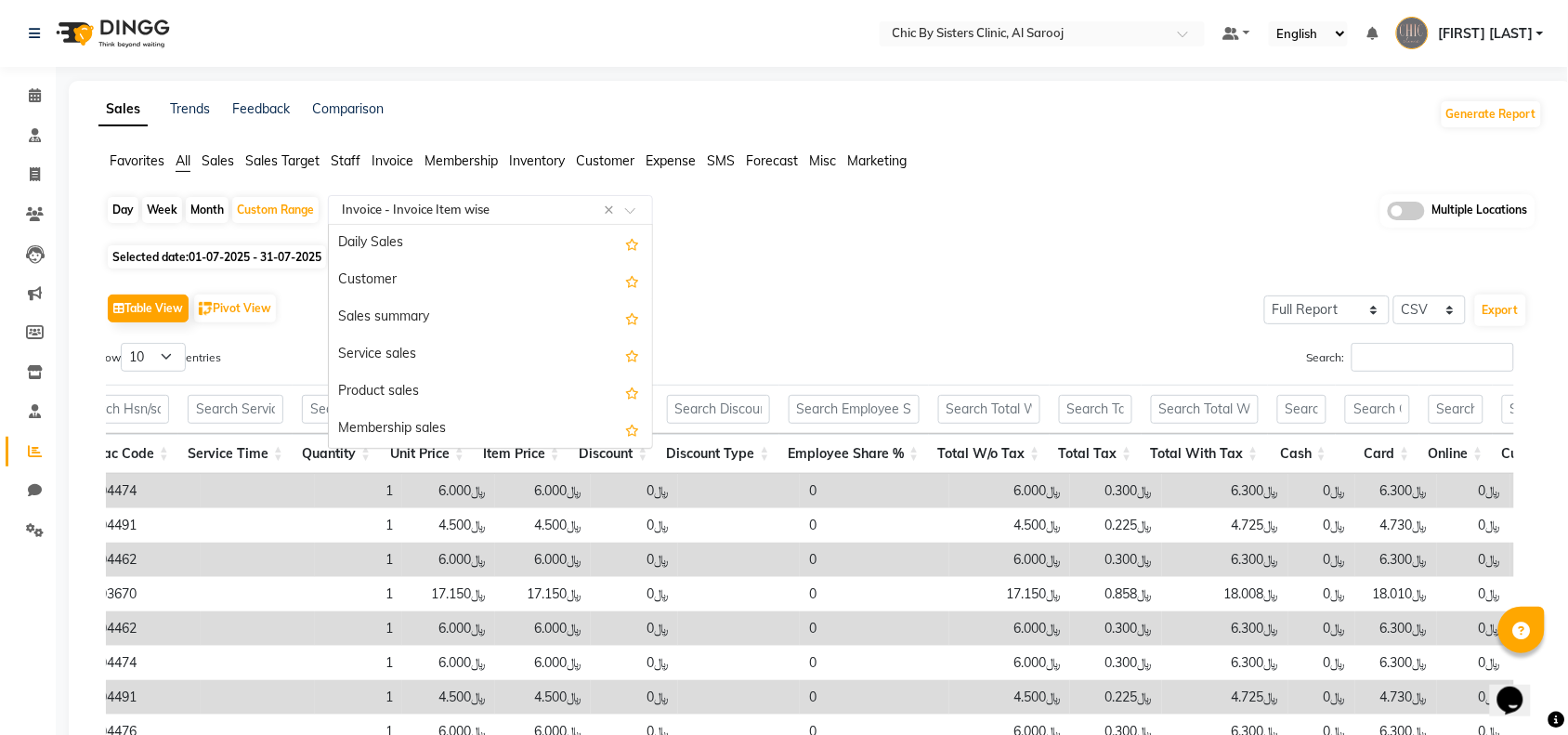 click on "Select Report Type × Invoice -  Invoice Item wise ×" 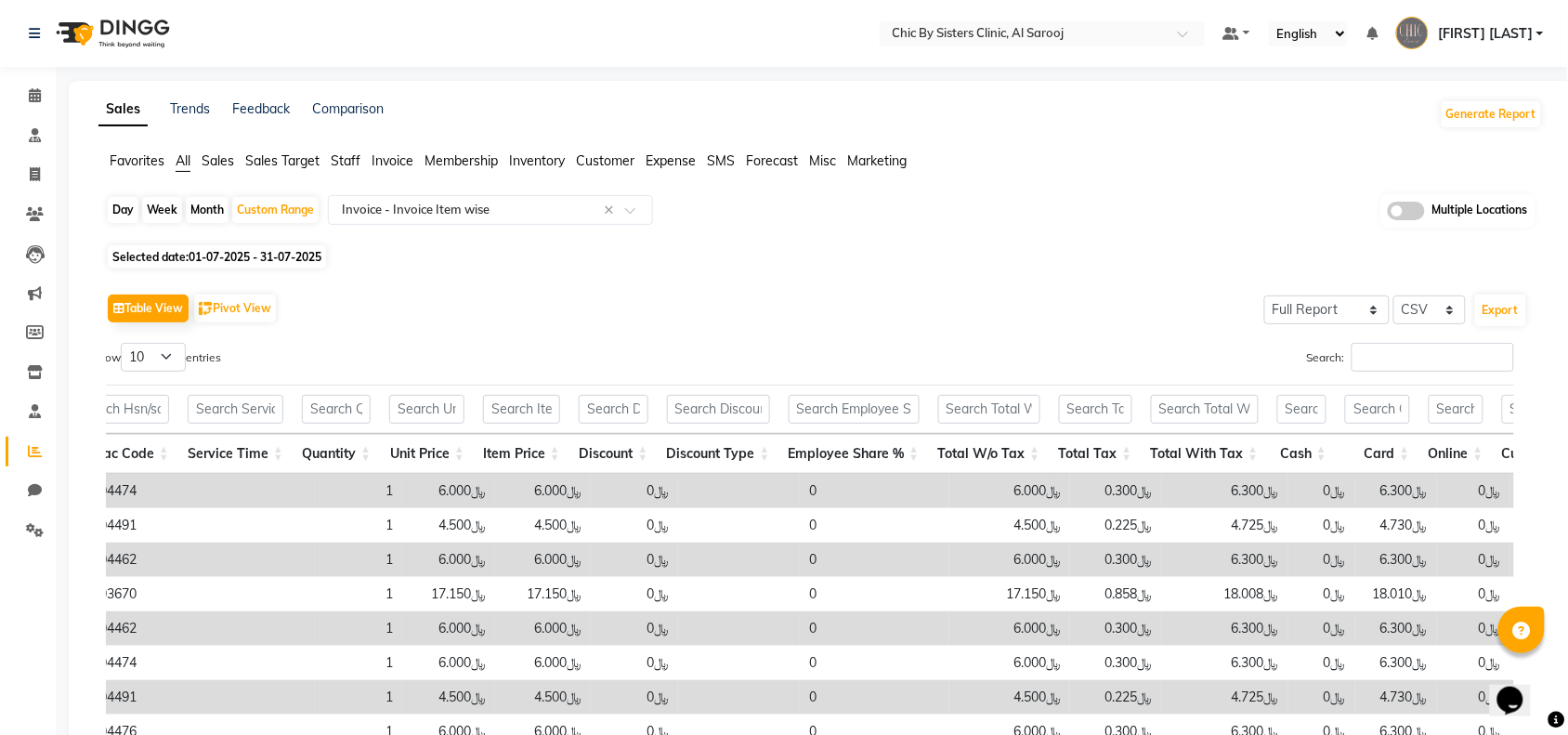 click on "Day   Week   Month   Custom Range  Select Report Type × Invoice -  Invoice Item wise × Multiple Locations Selected date:  01-07-2025 - 31-07-2025   Table View   Pivot View  Select Full Report Filtered Report Select CSV PDF  Export  Show  10 25 50 100  entries Search: product Location City Appointment No Appointment Date Invoice No Invoice Date Customer Name Customer Mobile Customer Code Gender Member Visit Tax Number Source Employee Name Category Sub Category Item Type Item Code Item Name Hsn/sac Code Service Time Quantity Unit Price Item Price Discount Discount Type Employee Share % Total W/o Tax Total Tax Total With Tax Cash Card Online Custom Prepaid Card Redemption Package Redemption Gift Card Redemption Wallet Redemption Payment Mode Invoice Status Comment Location City Appointment No Appointment Date Invoice No Invoice Date Customer Name Customer Mobile Customer Code Gender Member Visit Tax Number Source Employee Name Category Sub Category Item Type Item Code Item Name Hsn/sac Code Service Time 45" 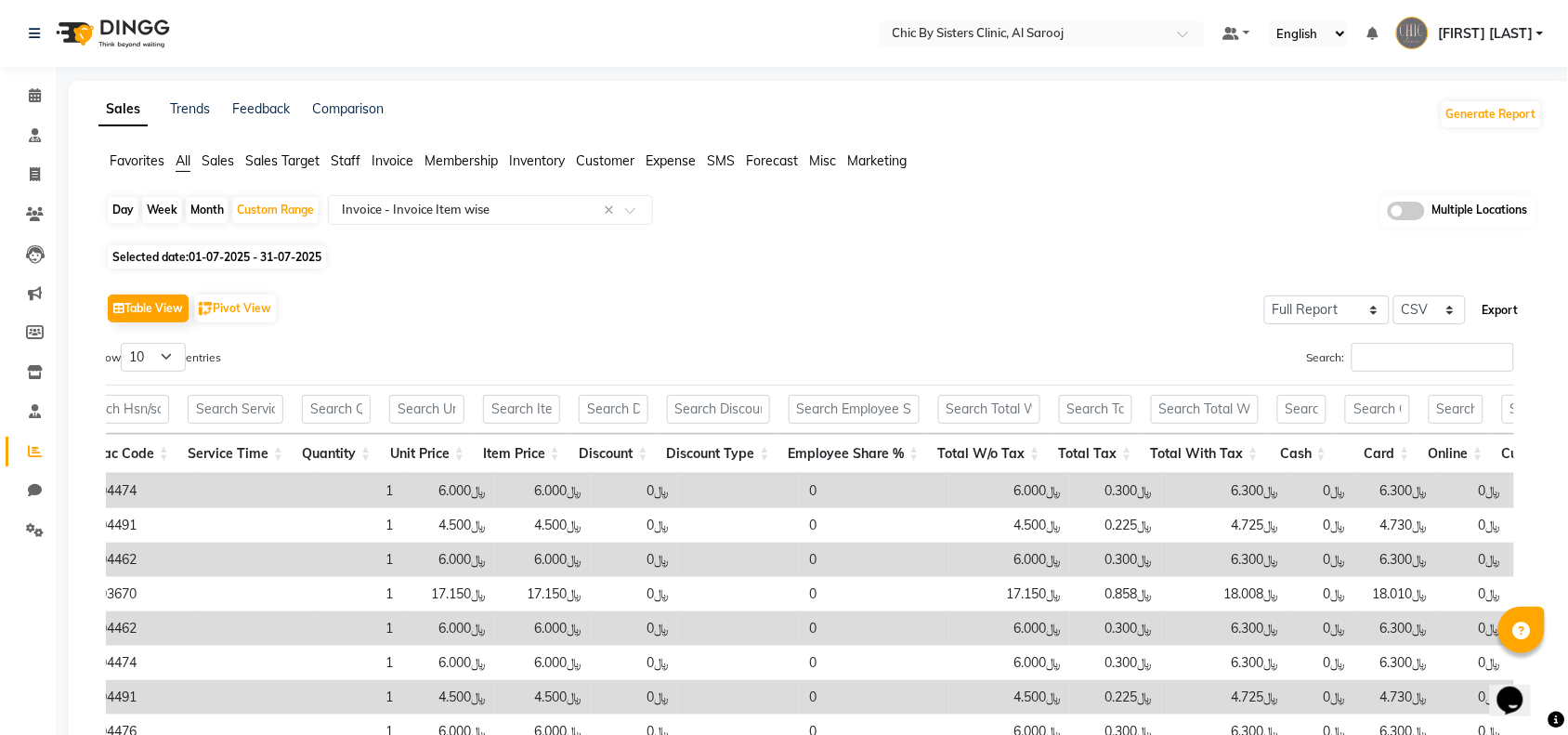 click on "Export" 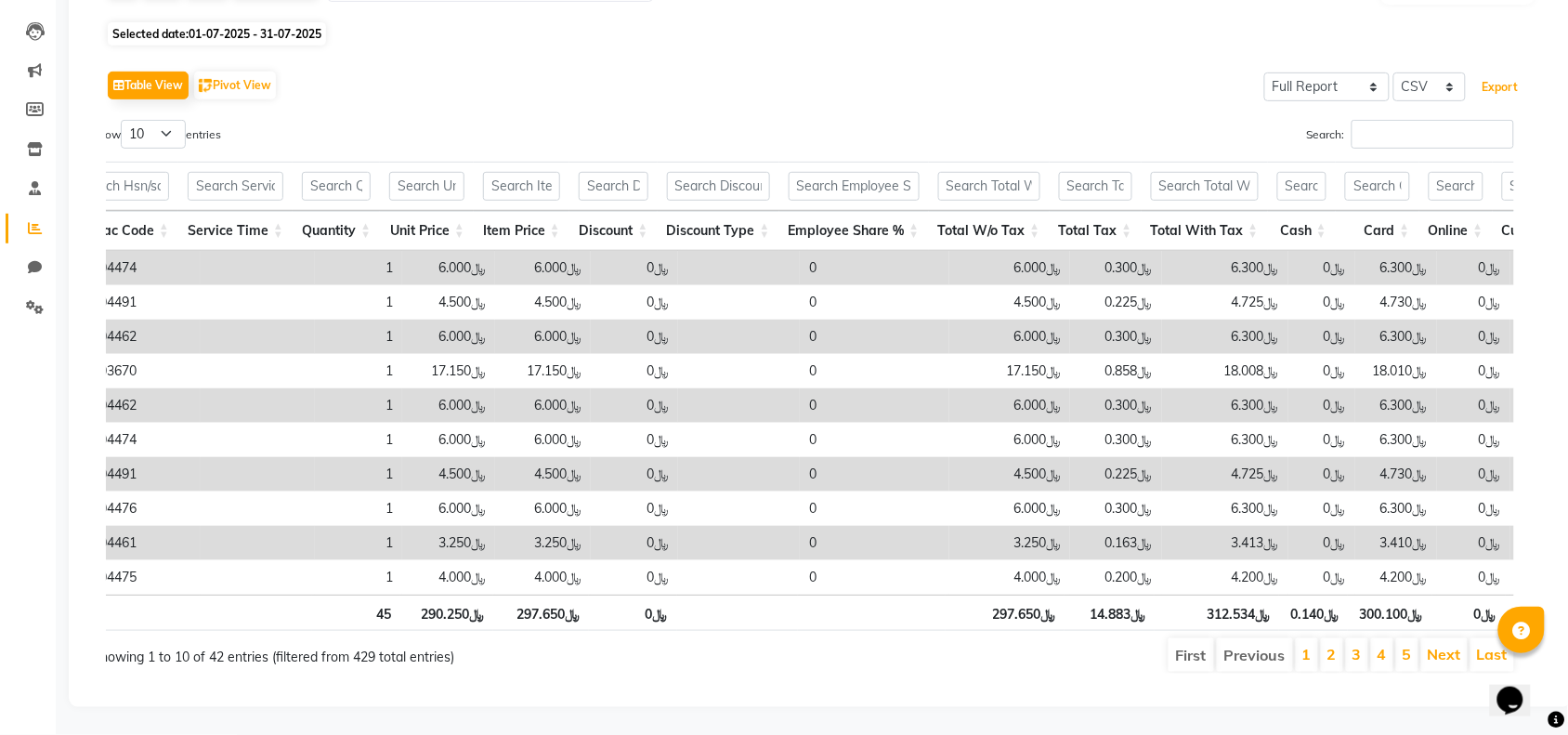 scroll, scrollTop: 0, scrollLeft: 0, axis: both 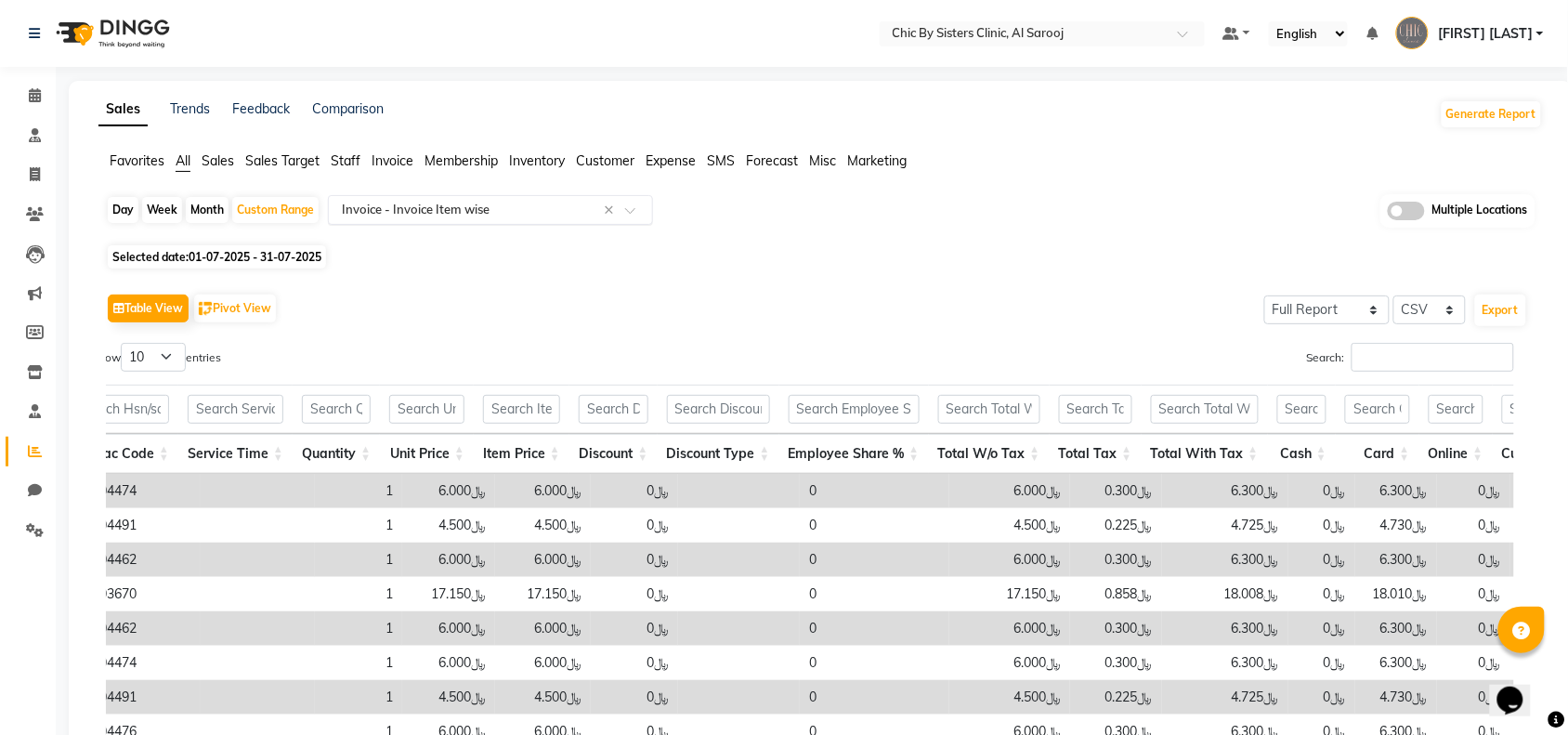 click 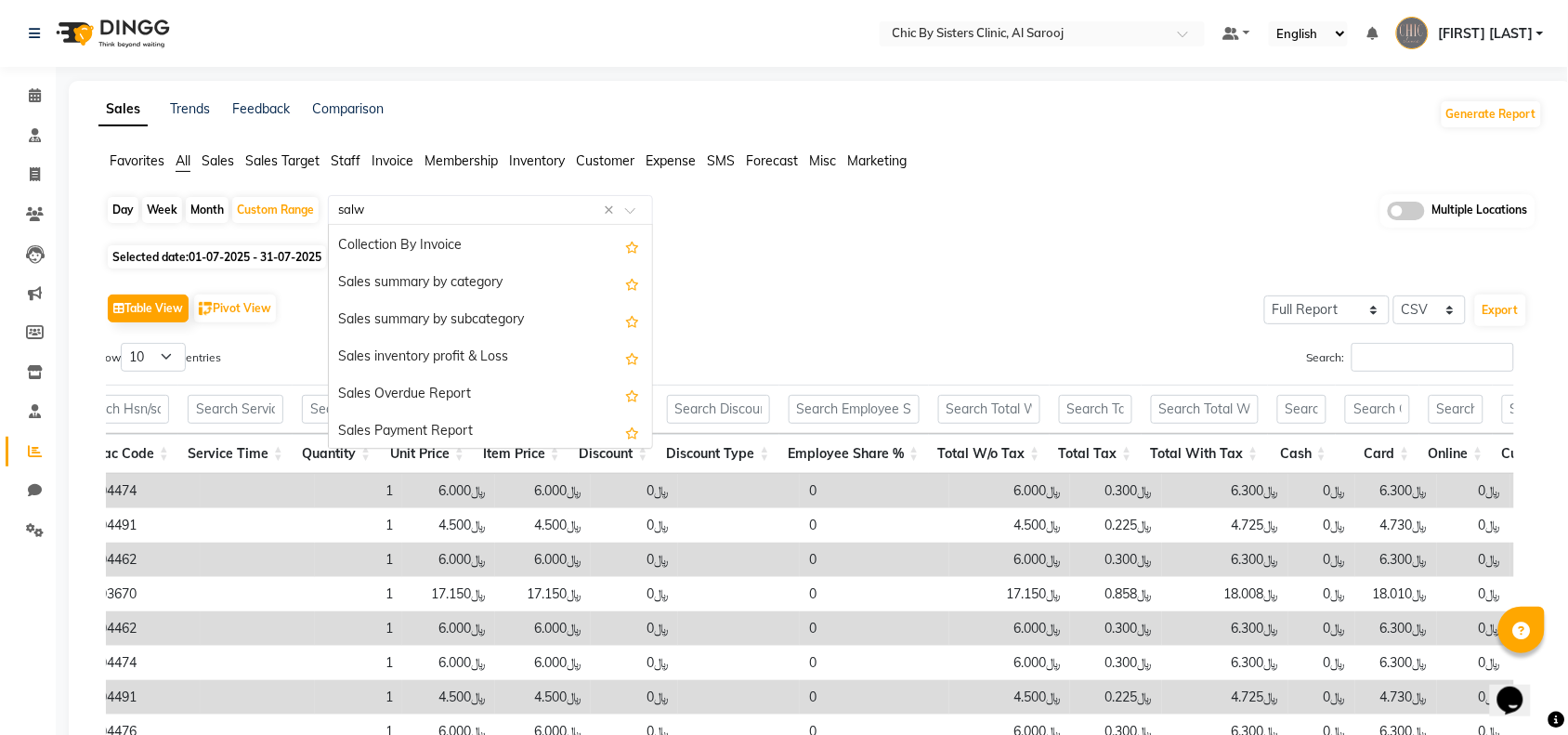 scroll, scrollTop: 0, scrollLeft: 0, axis: both 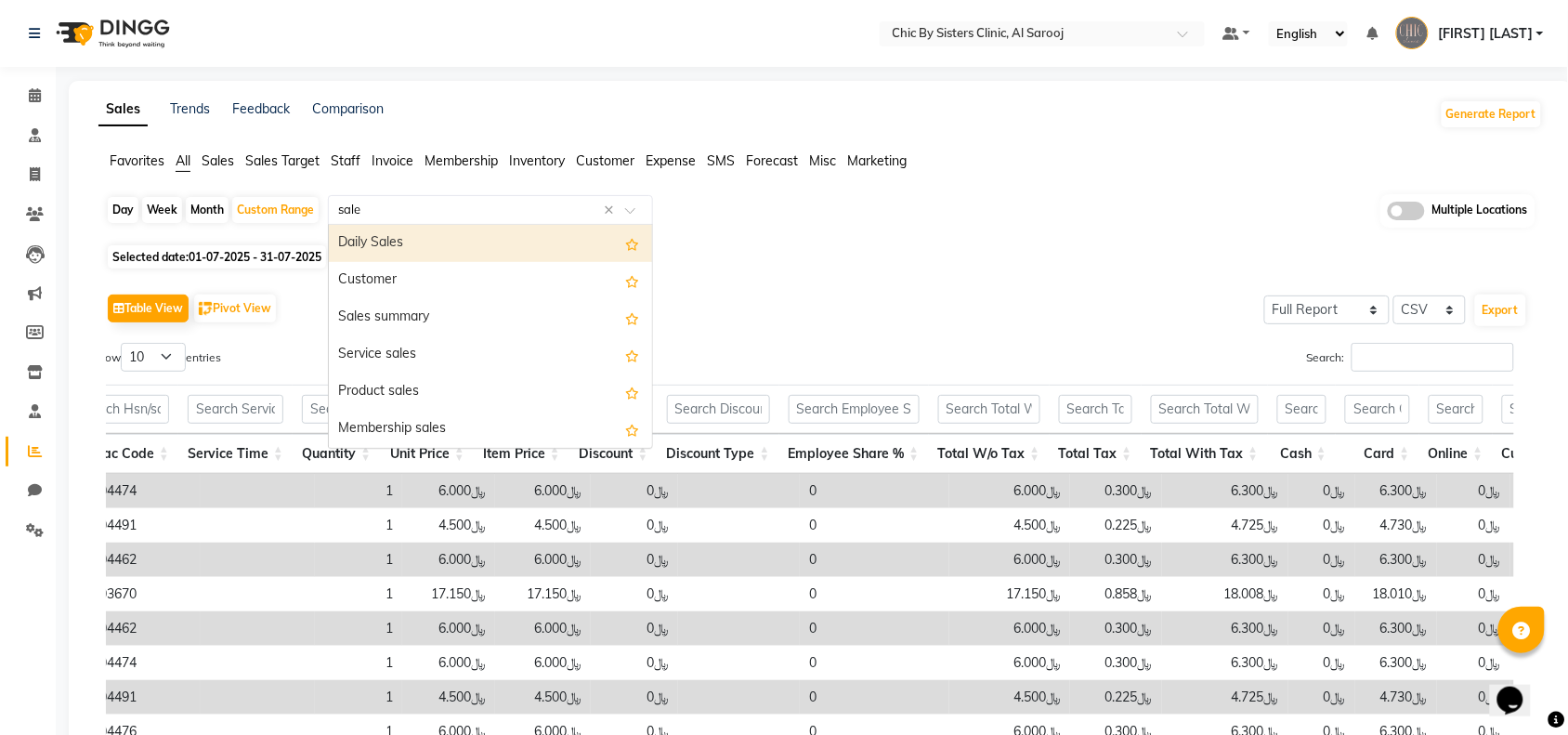 type on "sales" 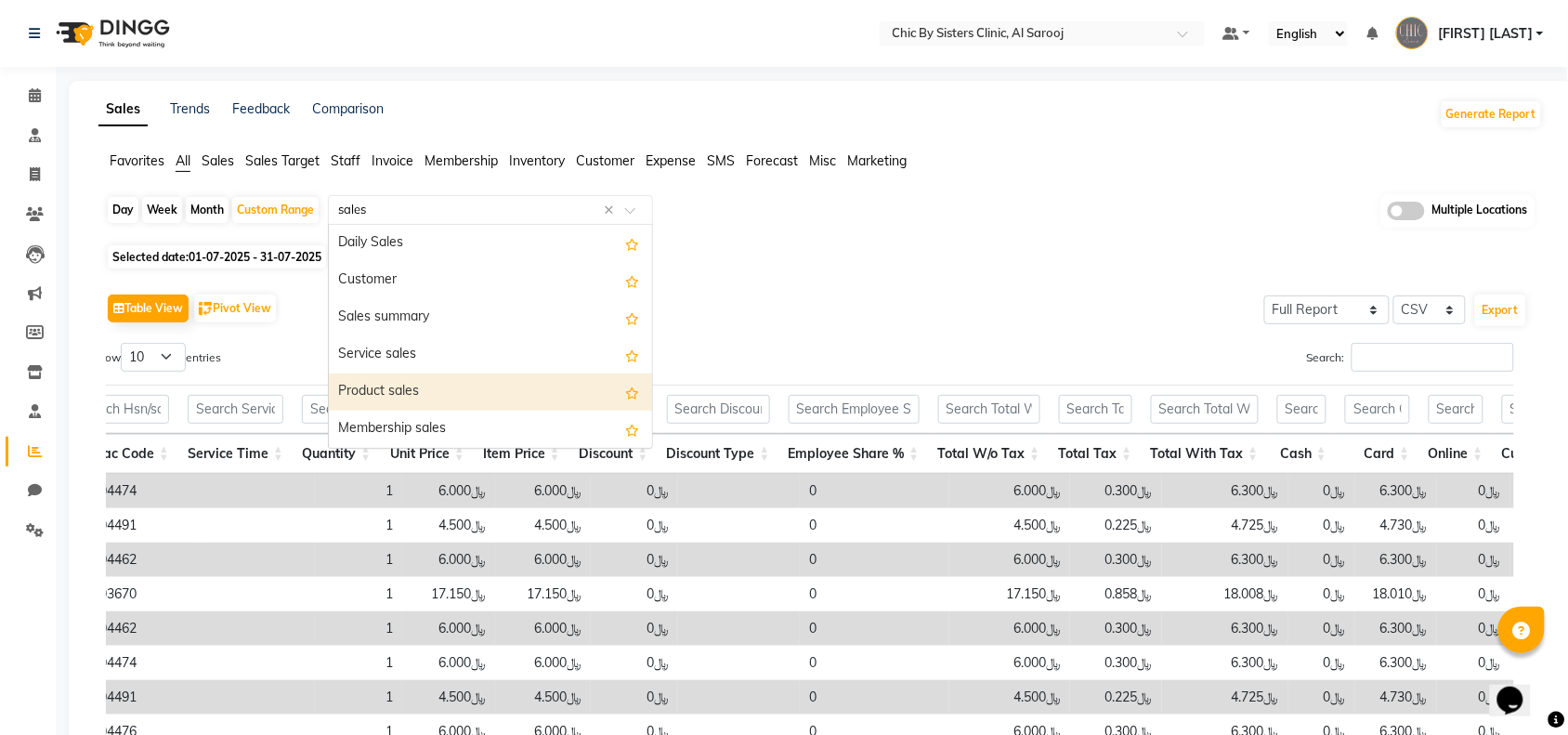 click on "Product sales" at bounding box center (490, 392) 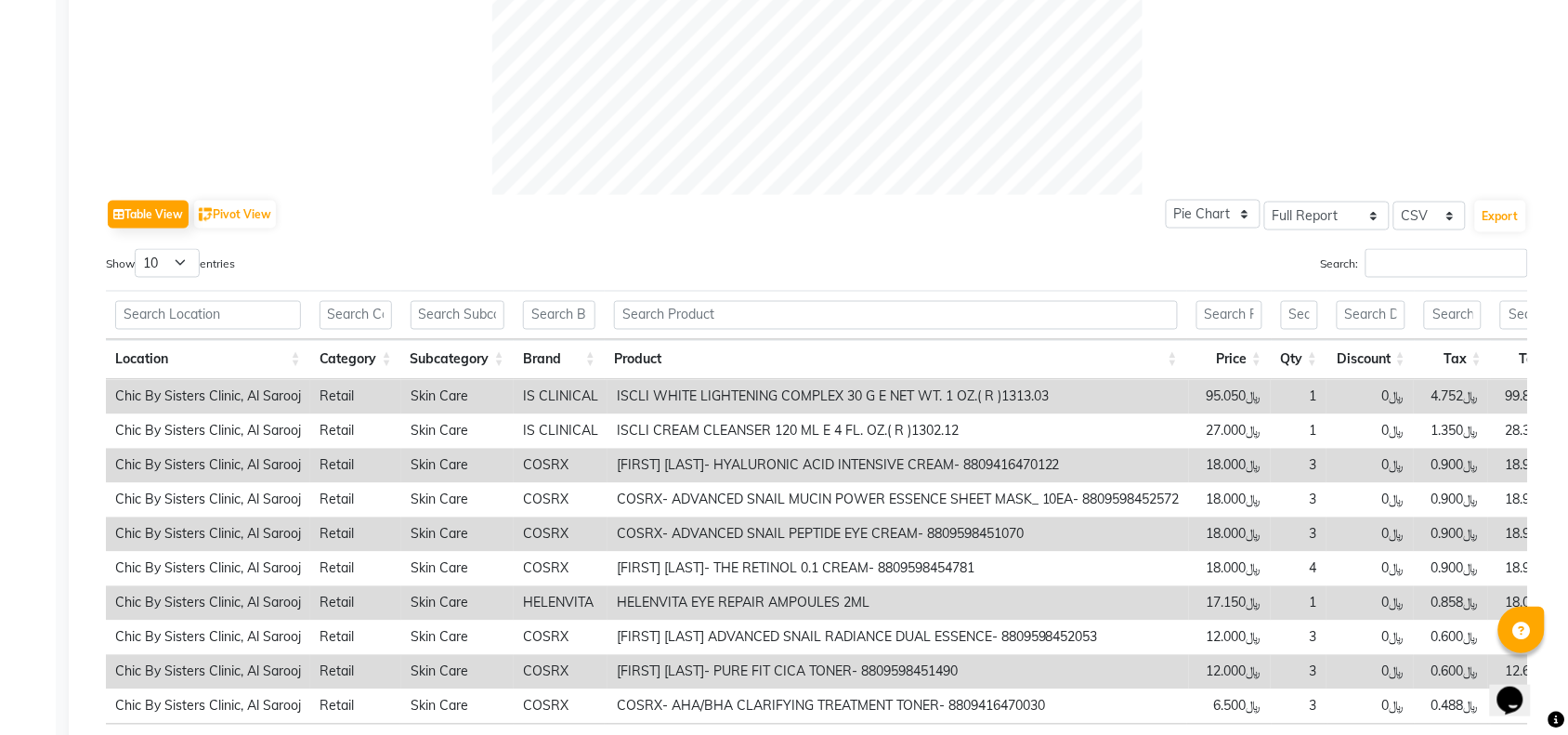 scroll, scrollTop: 934, scrollLeft: 0, axis: vertical 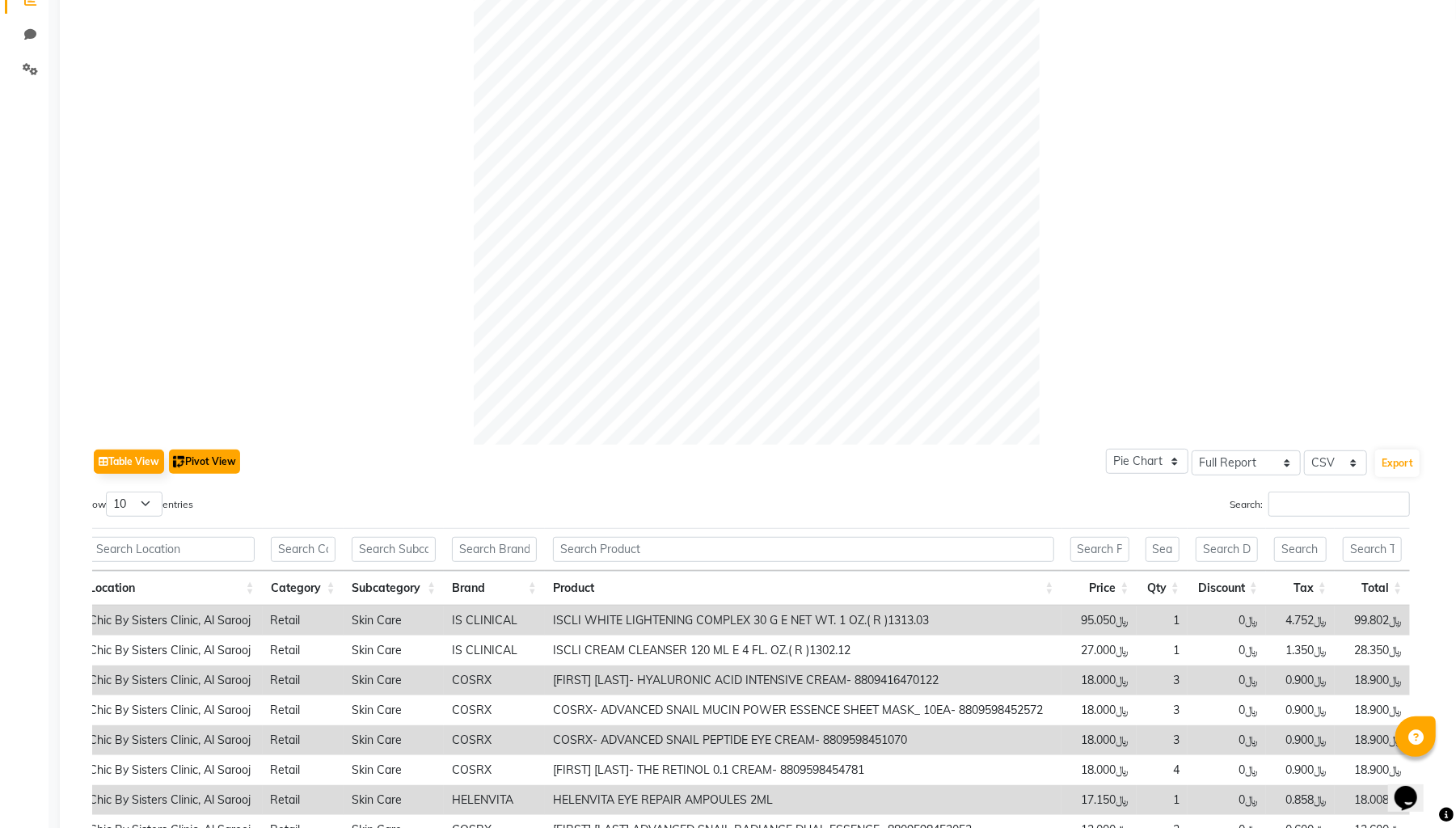click on "Pivot View" 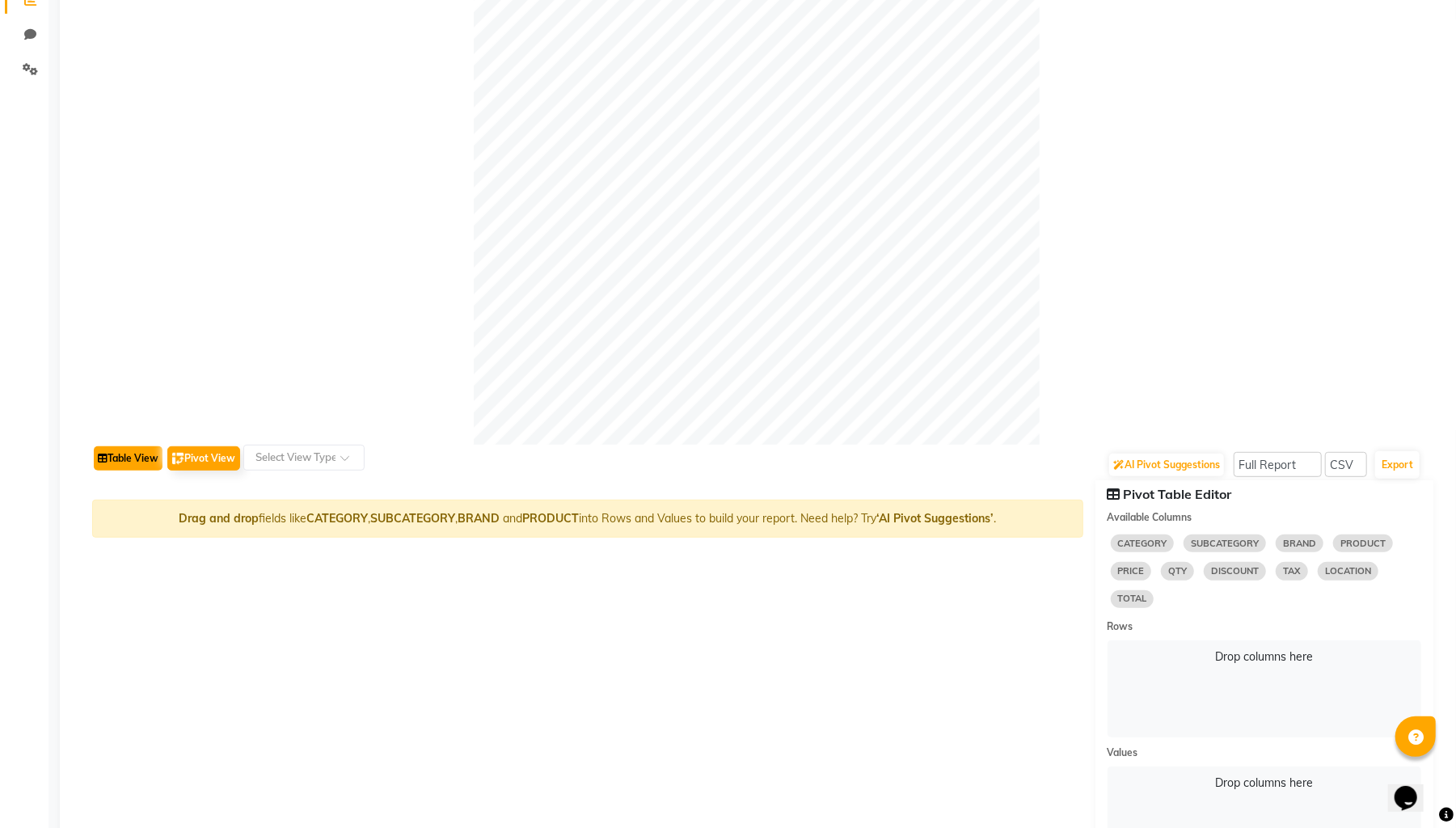 click on "Table View" 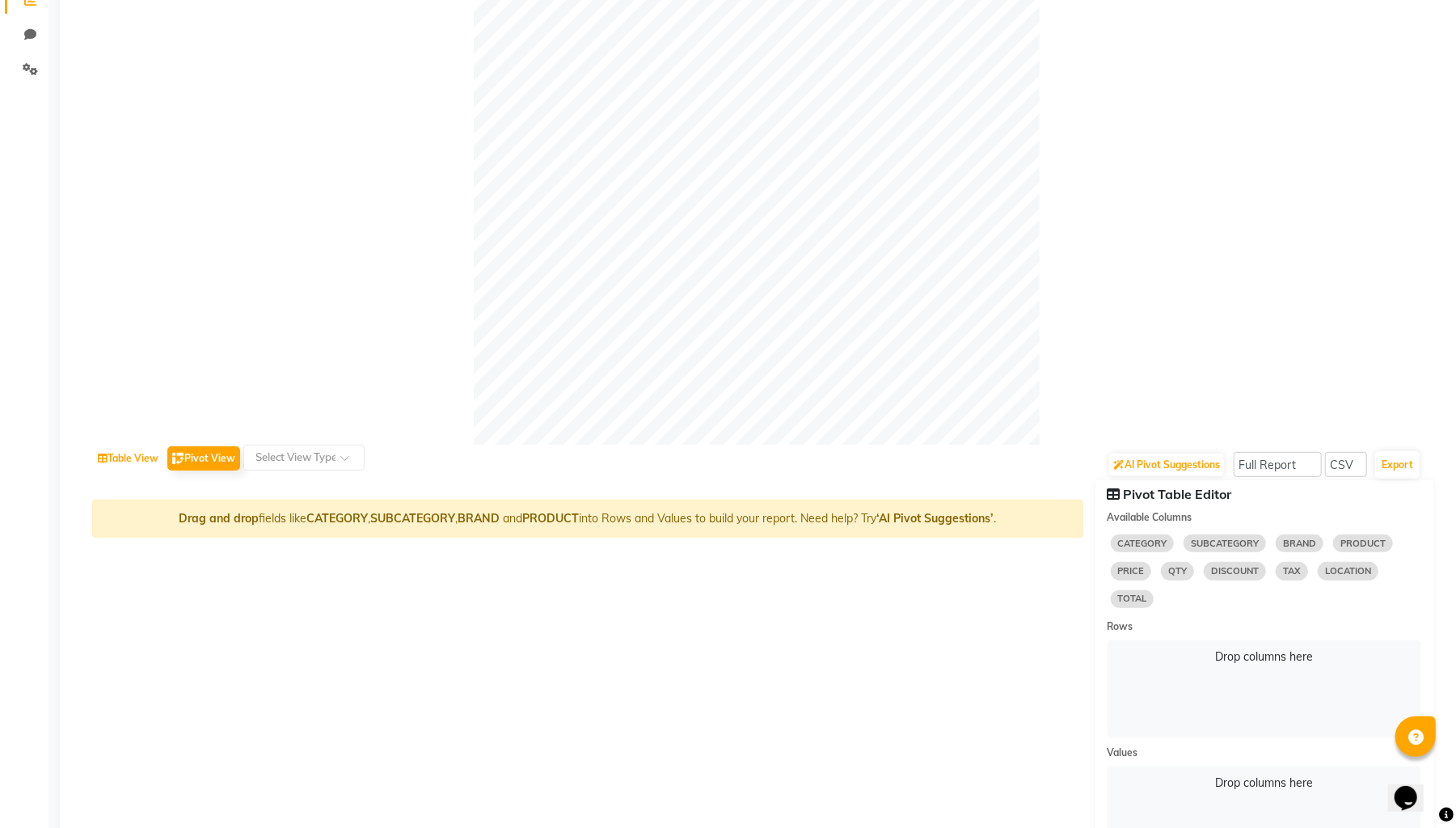 select on "full_report" 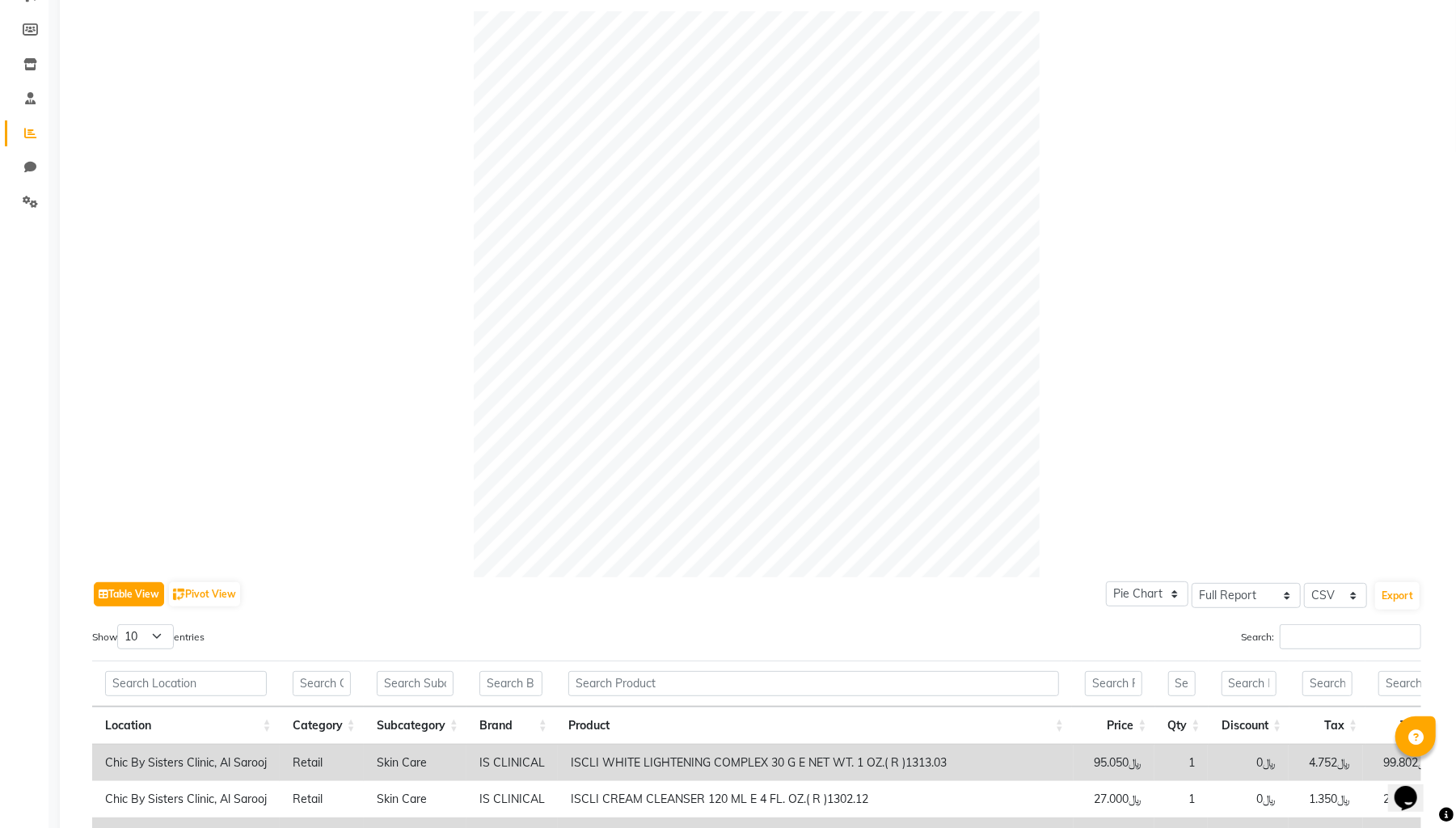 scroll, scrollTop: 259, scrollLeft: 0, axis: vertical 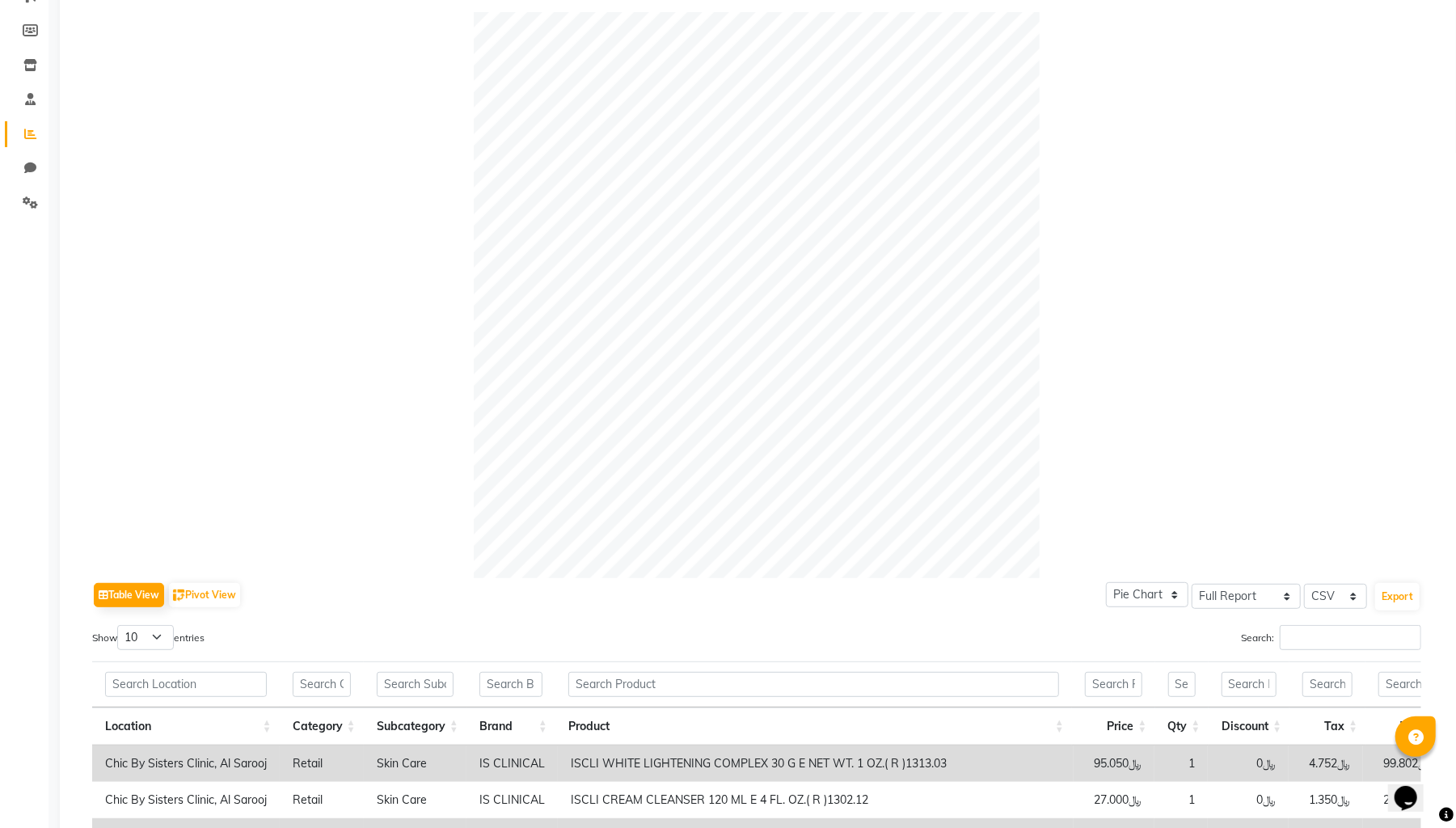 click on "Pie Chart Bar Chart Select Full Report Filtered Report Select CSV PDF  Export" 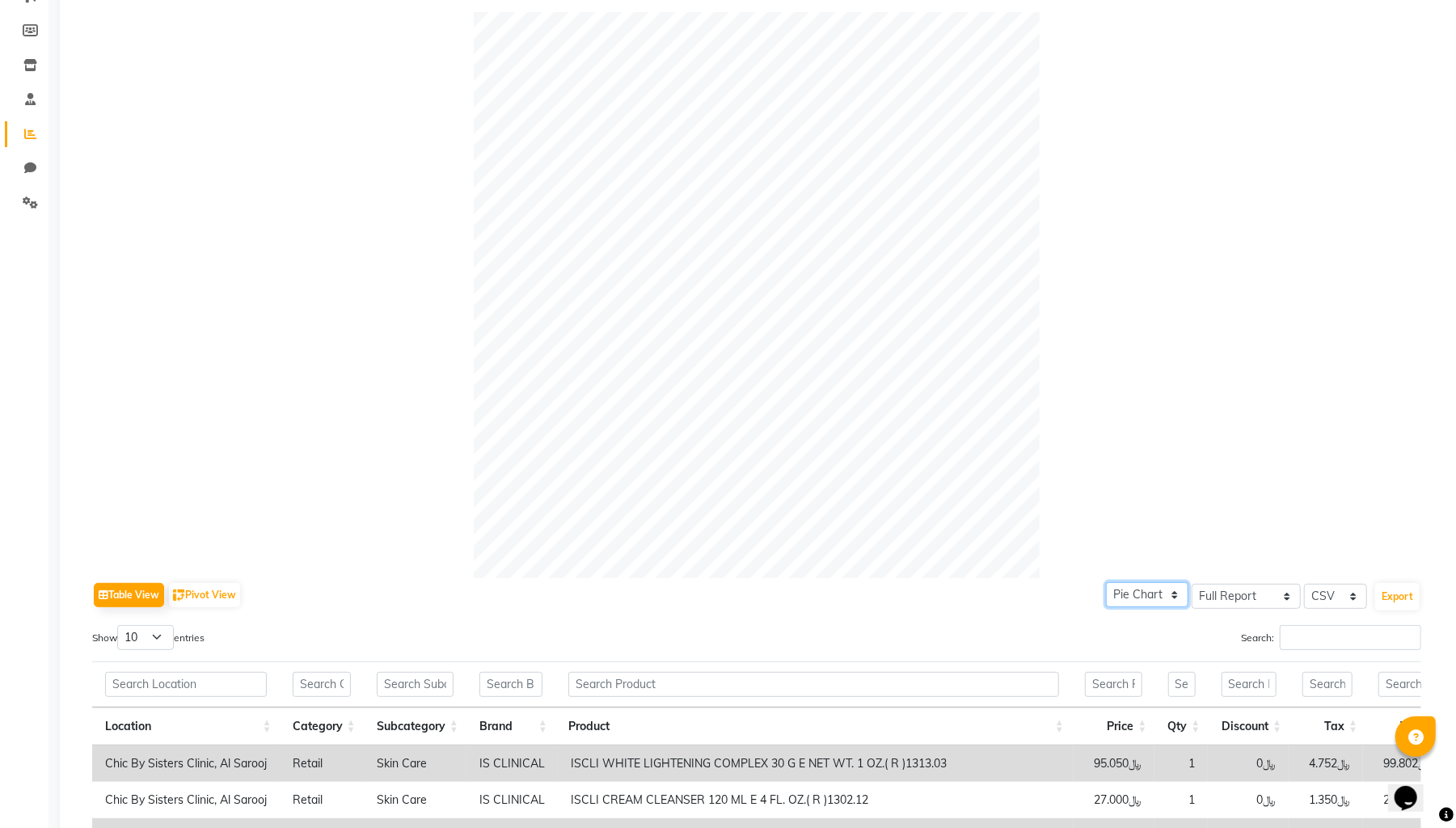 click on "Pie Chart Bar Chart" 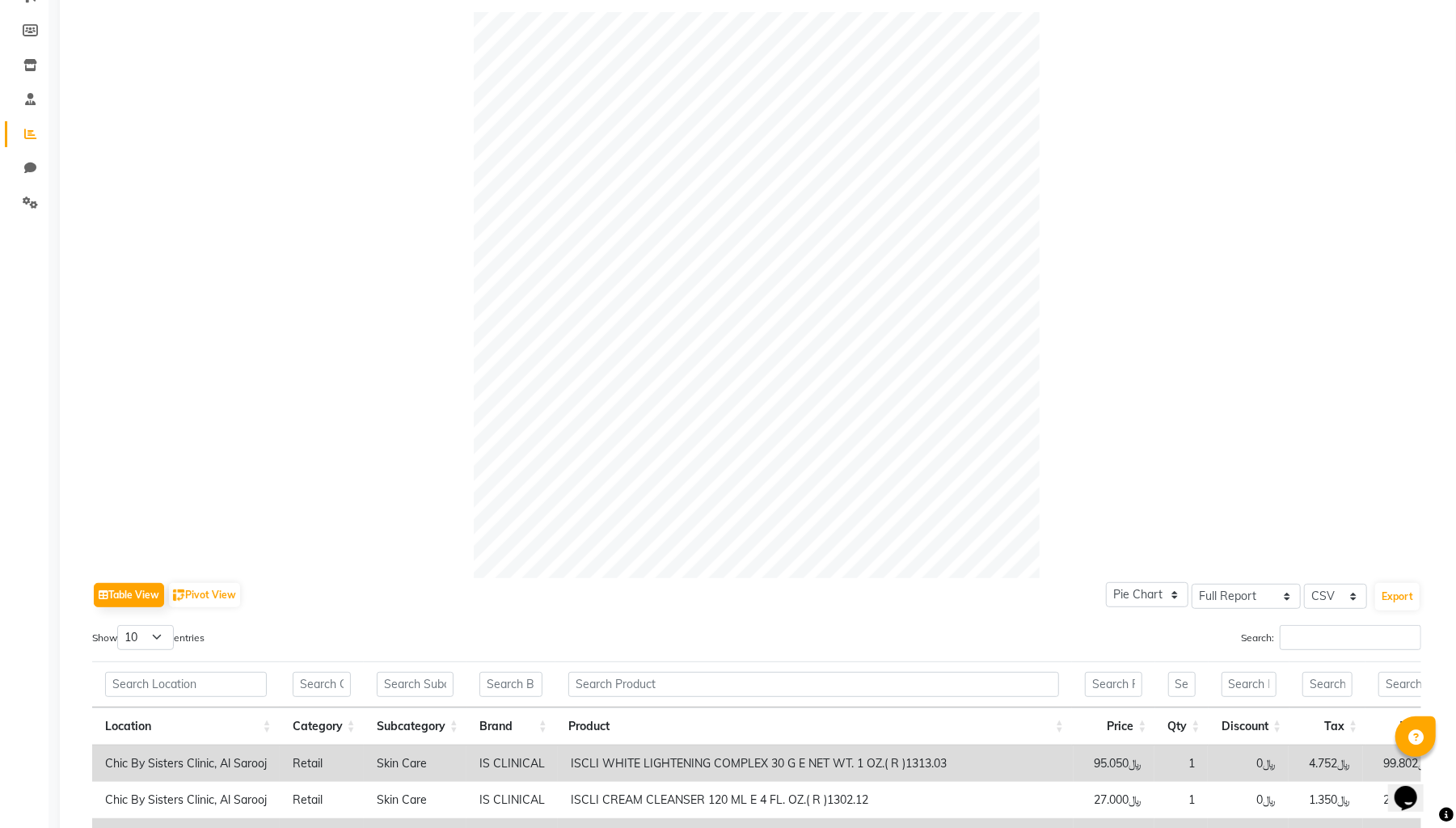 click 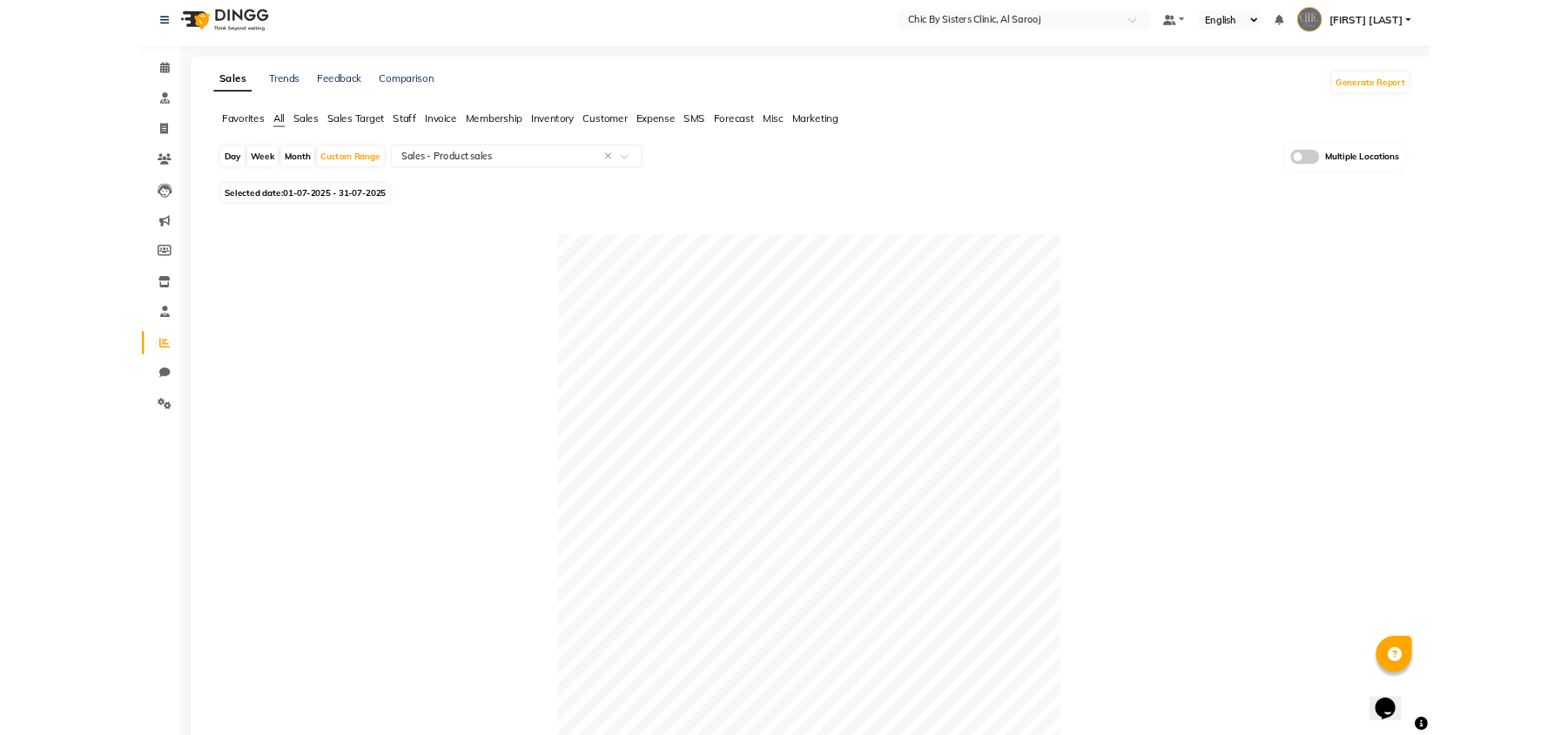 scroll, scrollTop: 0, scrollLeft: 0, axis: both 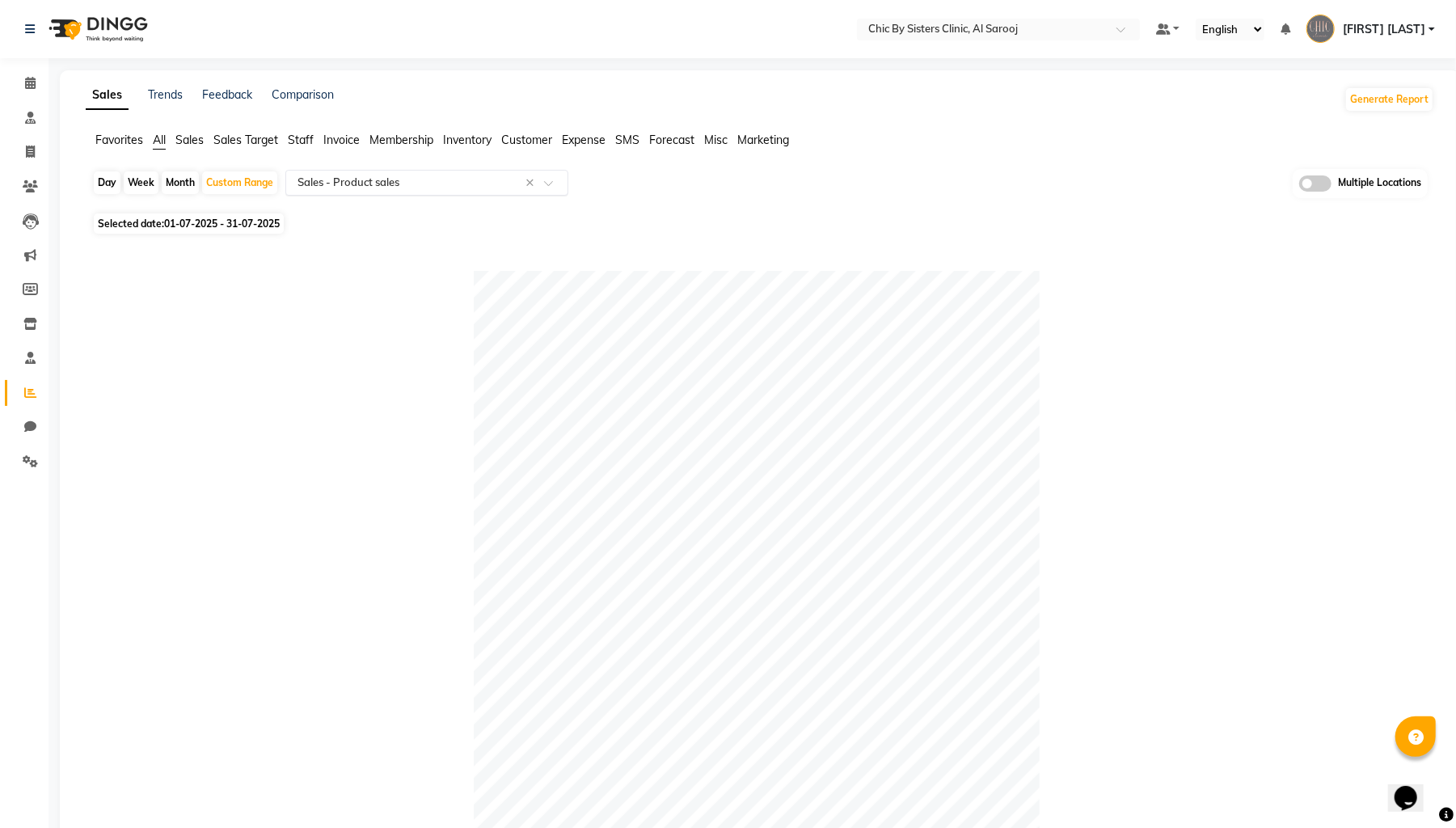 click 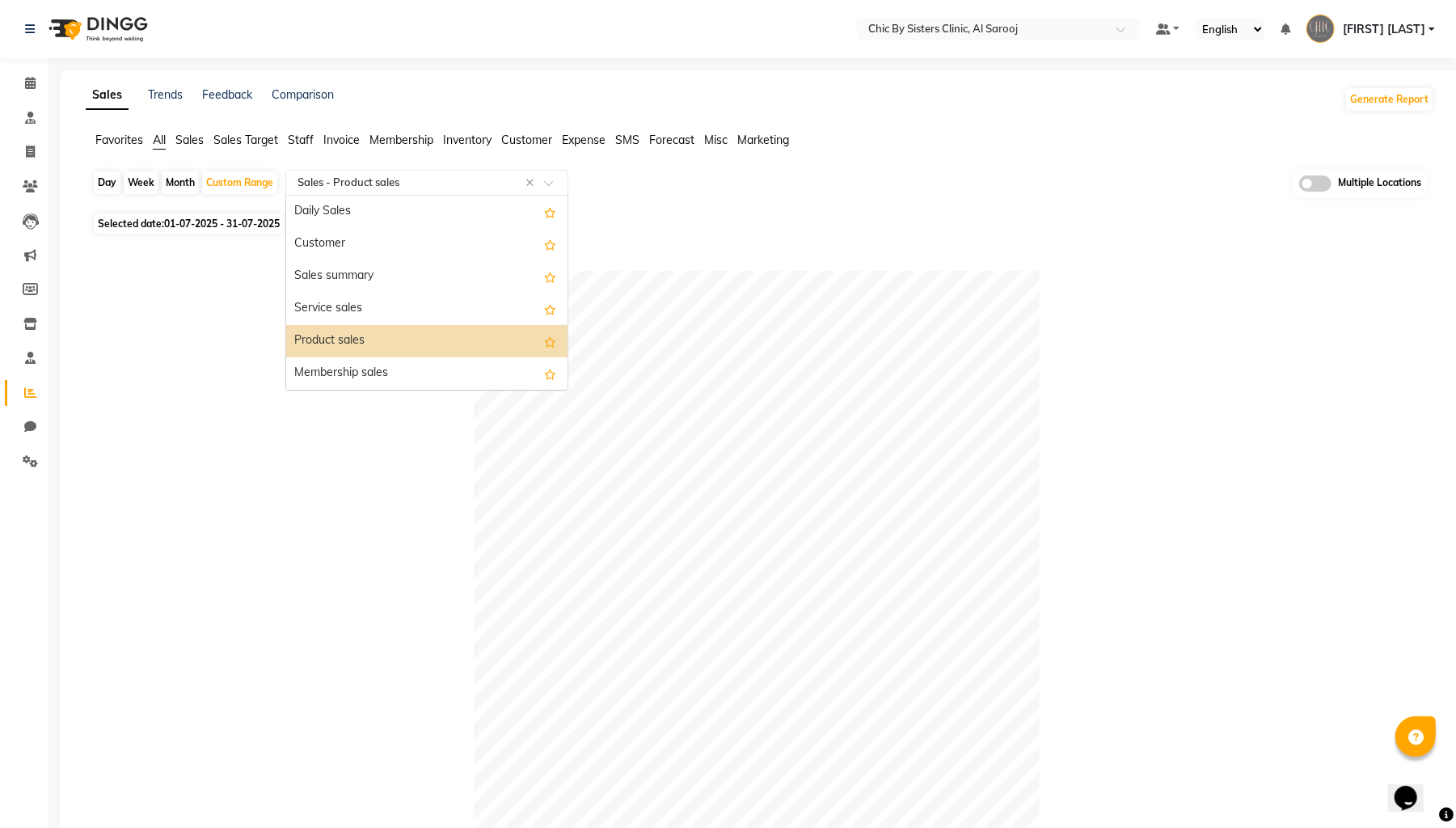 click on "Sales" 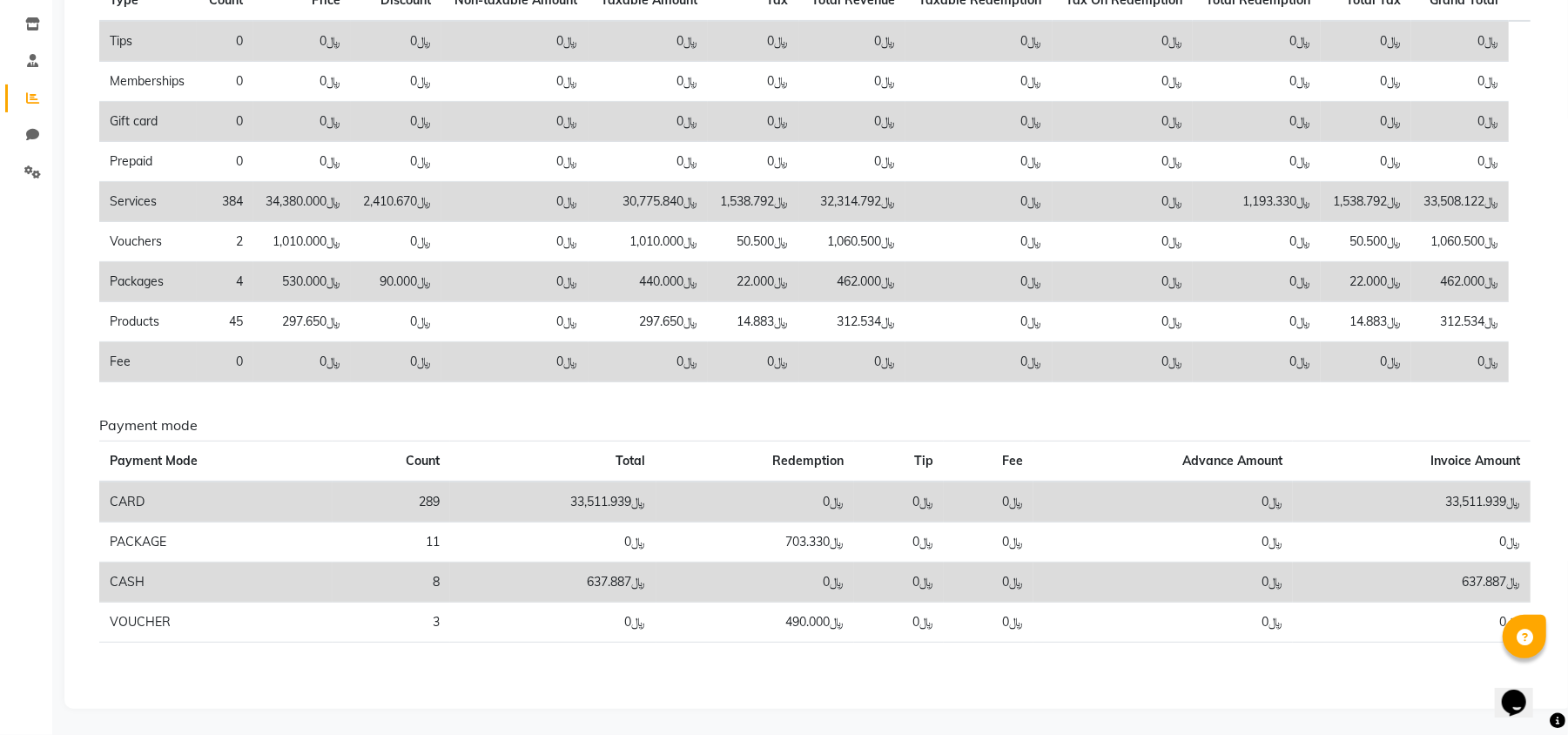 scroll, scrollTop: 0, scrollLeft: 0, axis: both 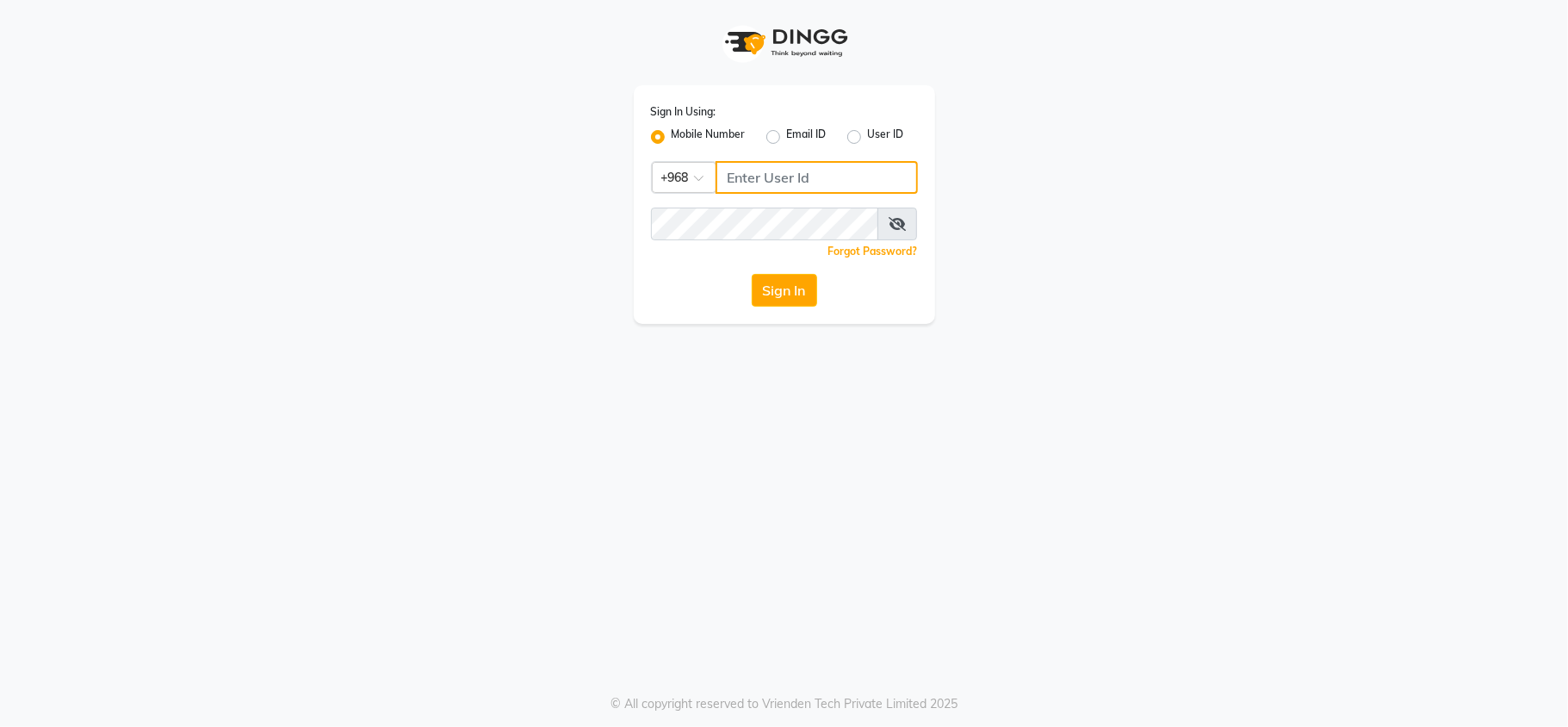 click 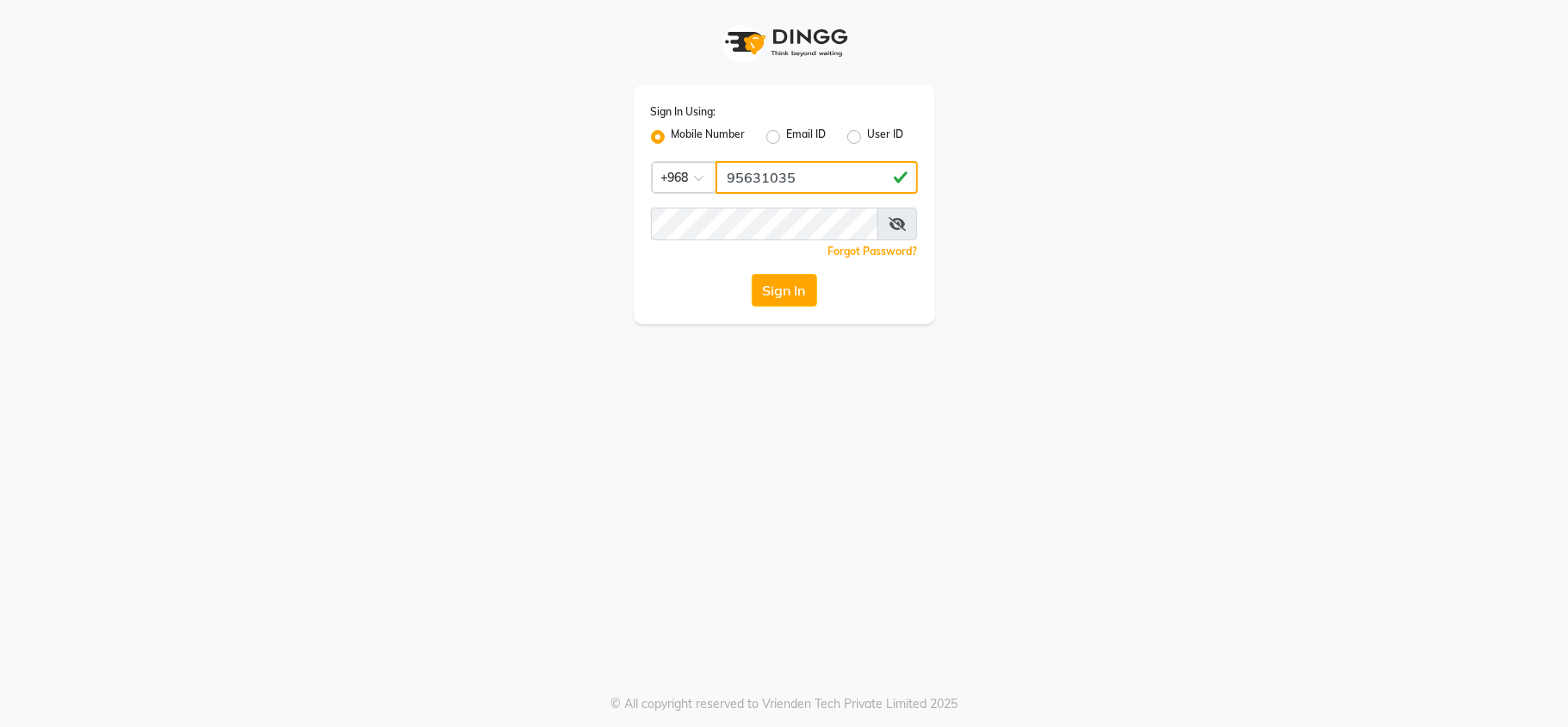 type on "95631035" 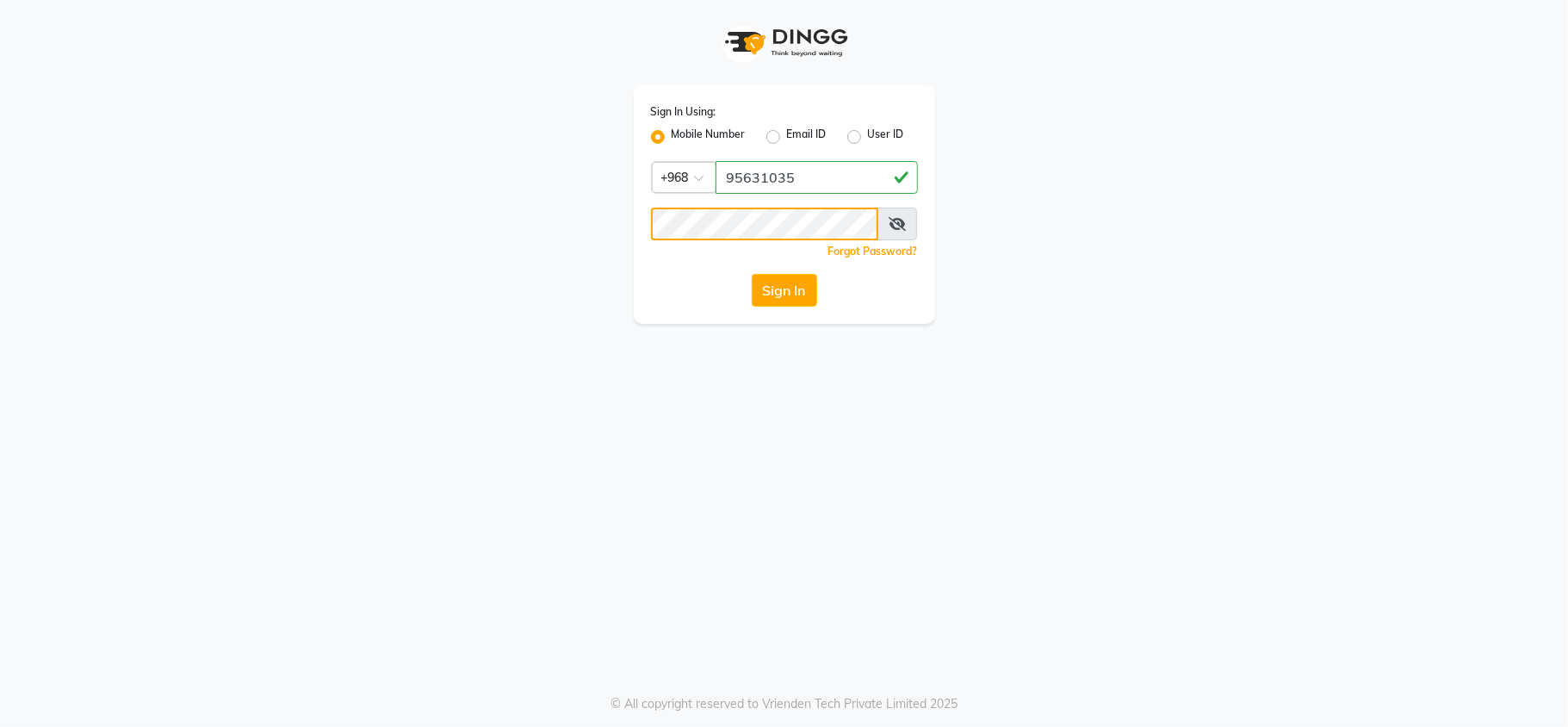 click on "Sign In" 